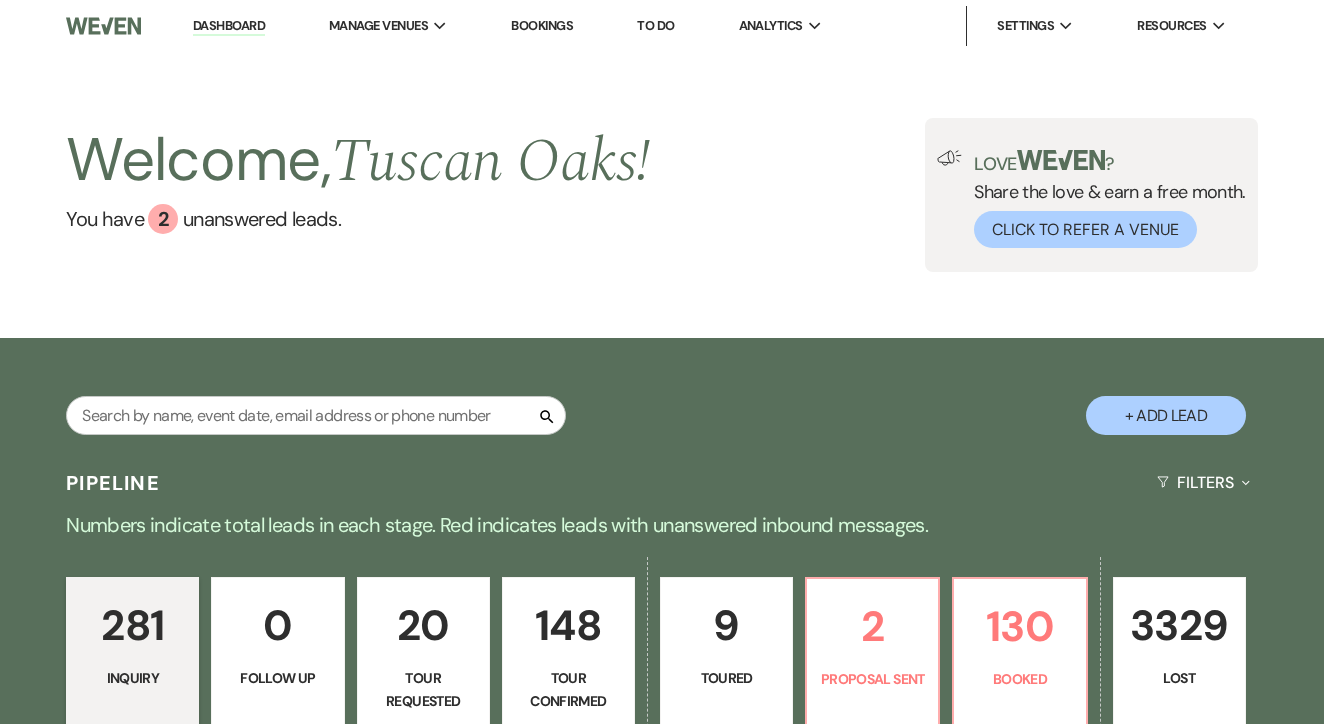 scroll, scrollTop: 0, scrollLeft: 0, axis: both 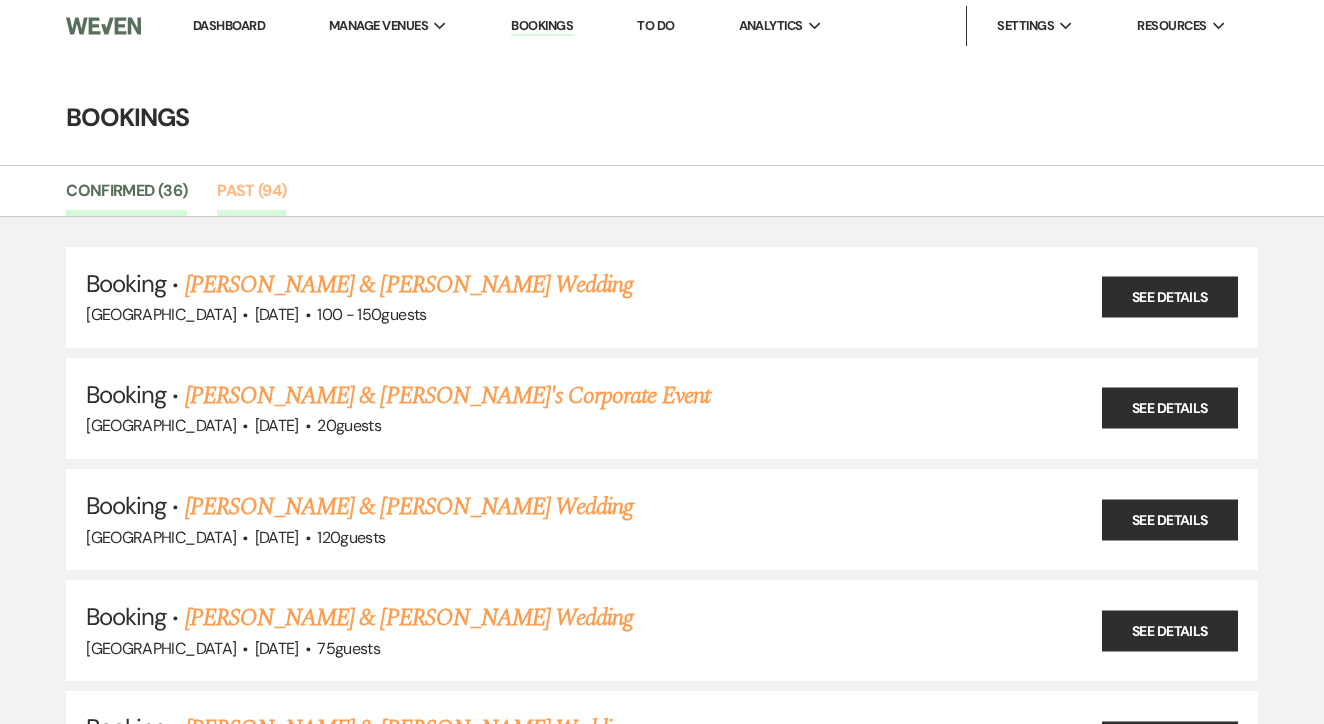 click on "Past (94)" at bounding box center [251, 197] 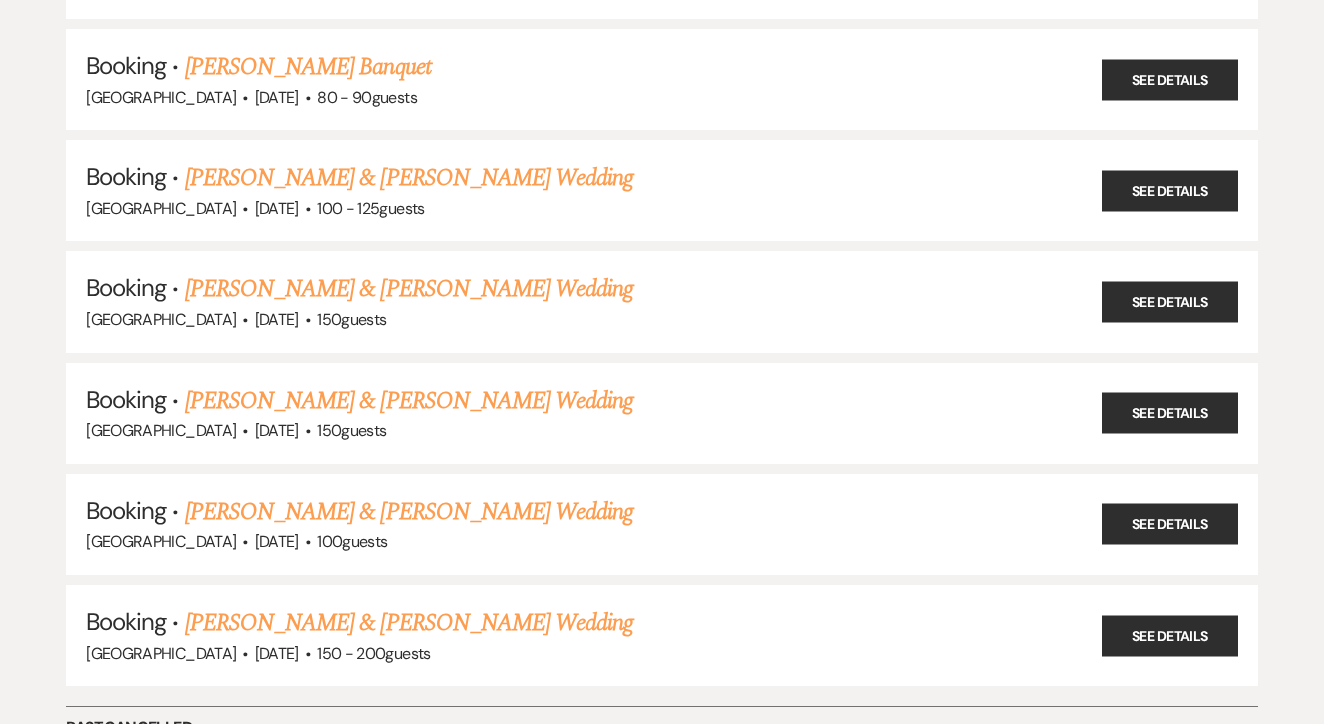 scroll, scrollTop: 10002, scrollLeft: 0, axis: vertical 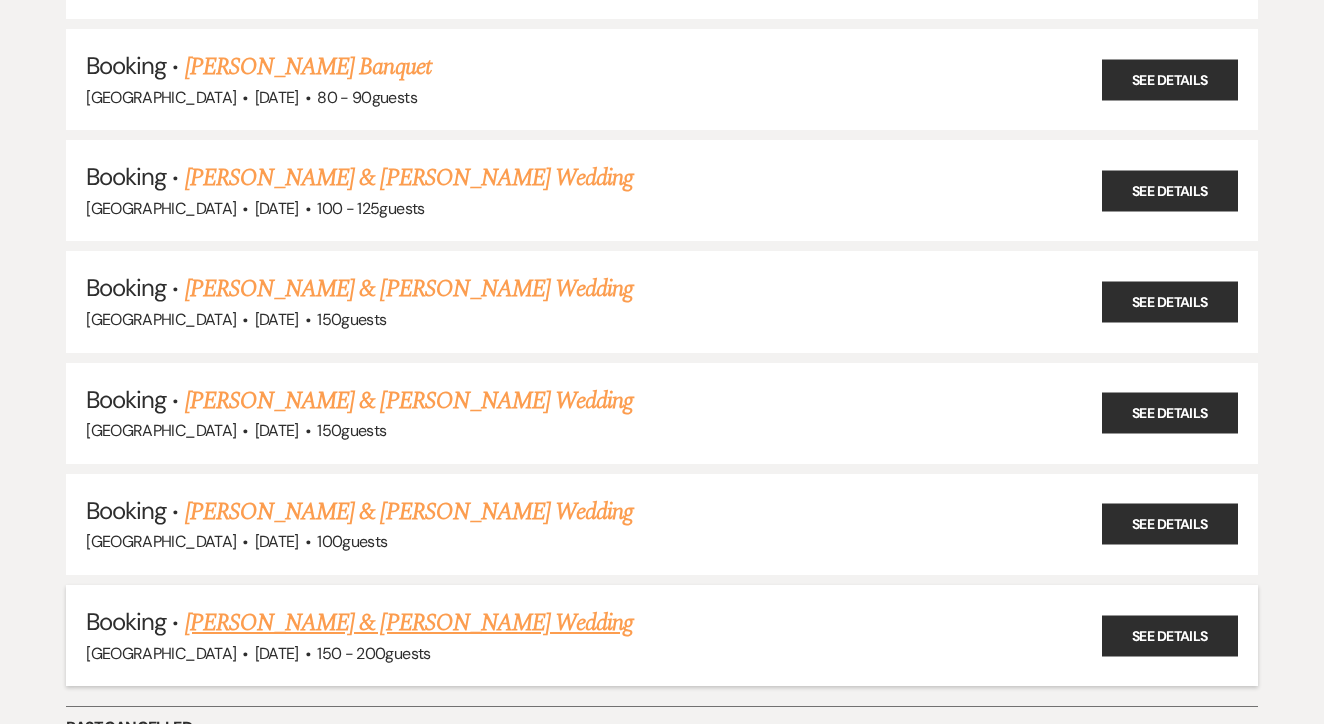 click on "Booking · [PERSON_NAME] & [PERSON_NAME] Wedding" at bounding box center [662, 623] 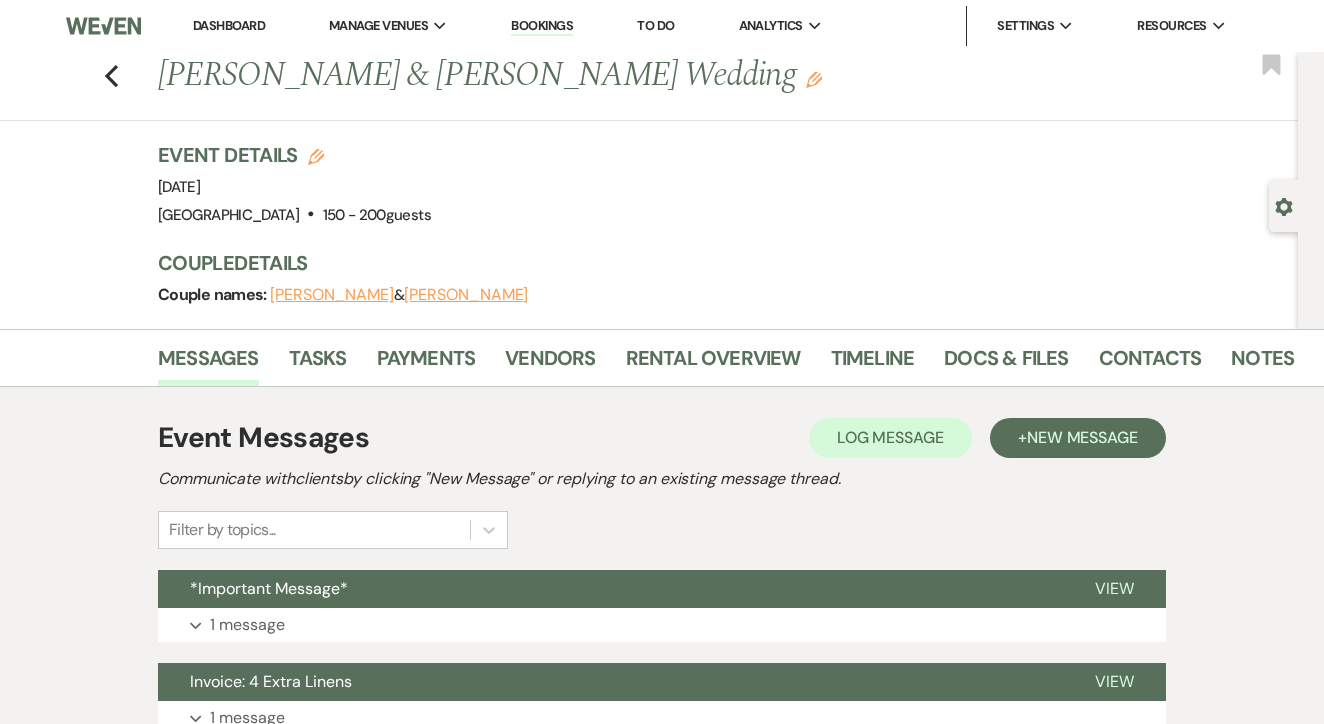 click on "Docs & Files" at bounding box center [1021, 362] 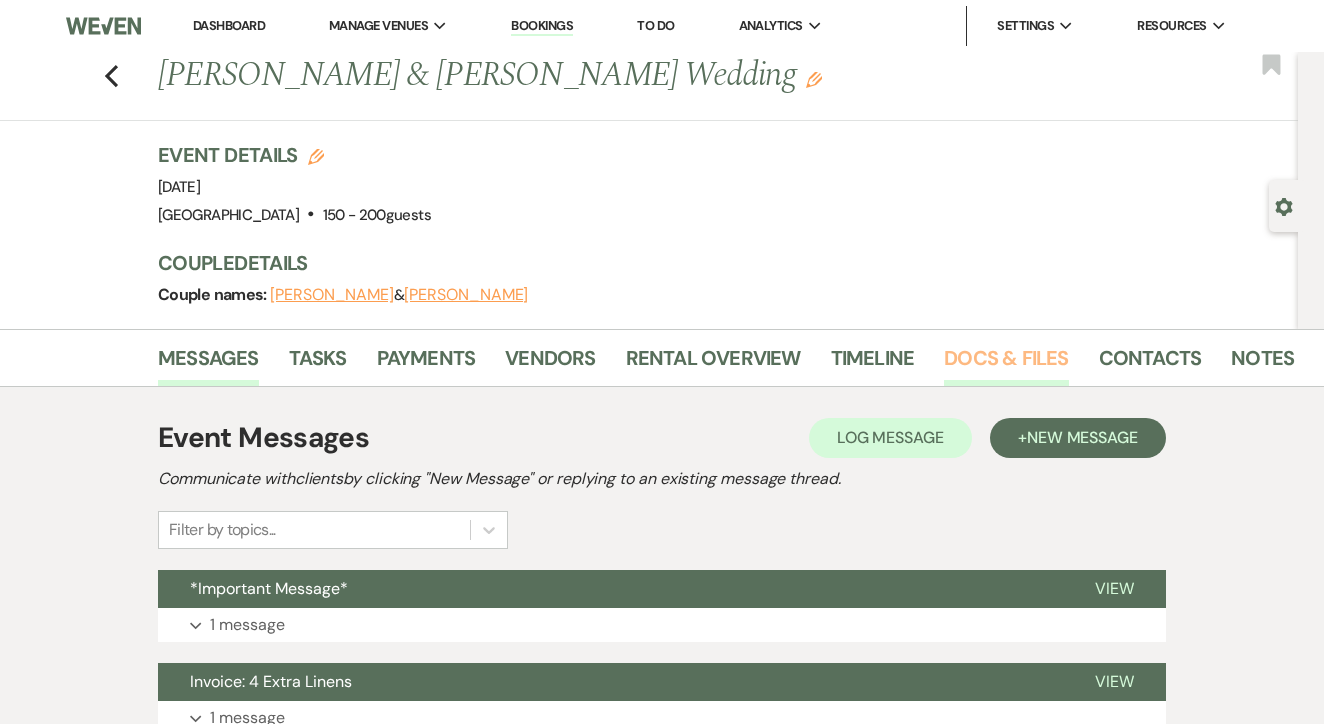 click on "Docs & Files" at bounding box center (1006, 364) 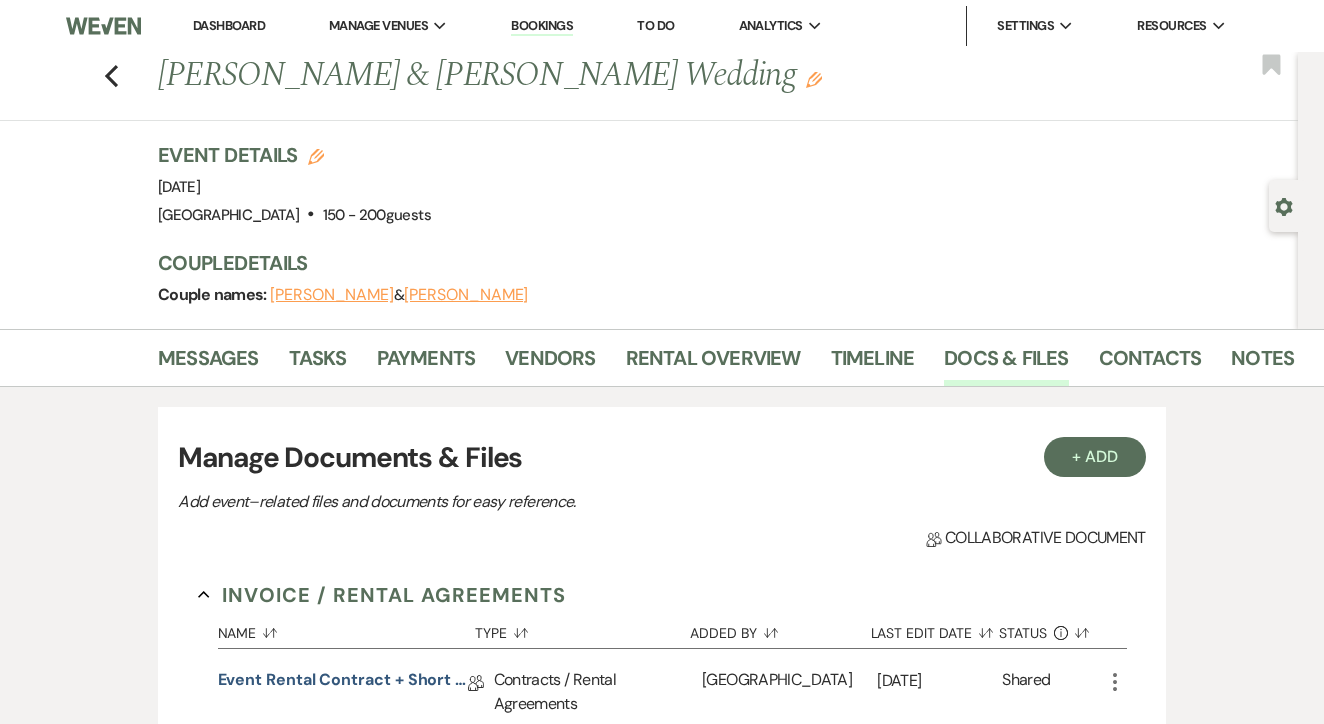 click on "Dashboard" at bounding box center [229, 25] 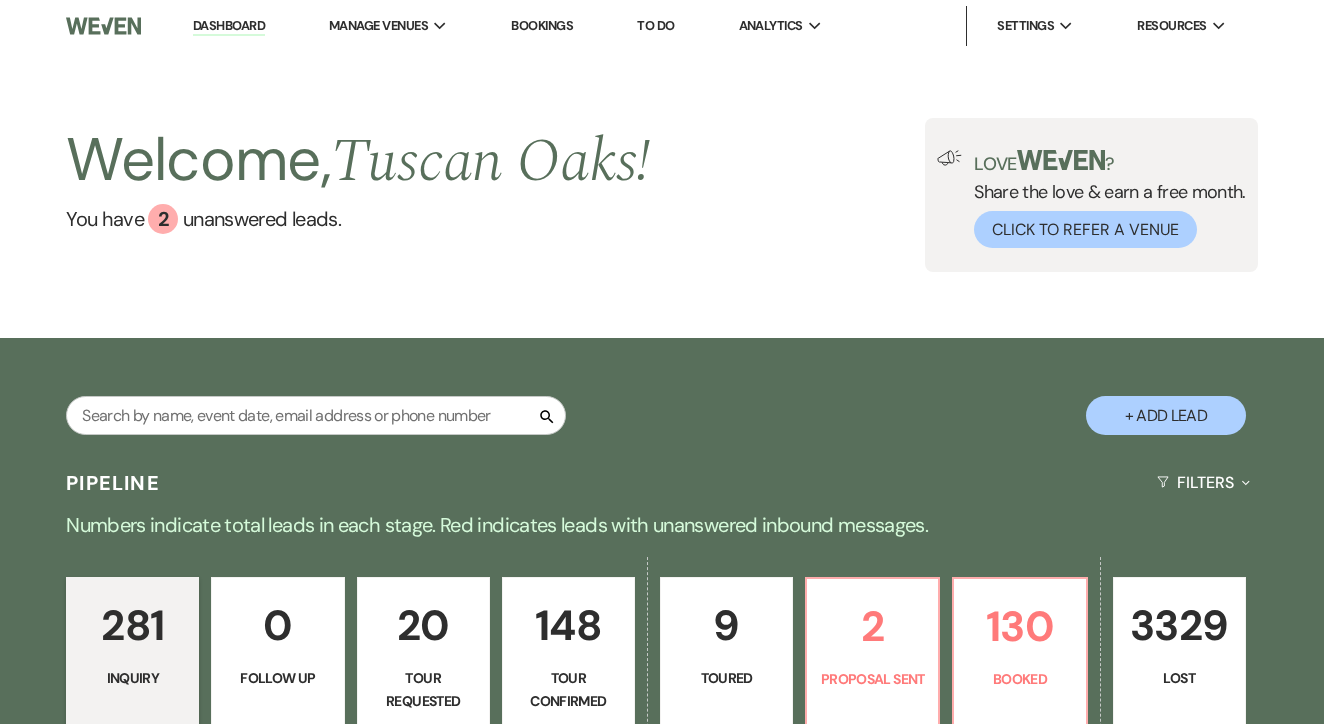 click on "Bookings" at bounding box center [542, 25] 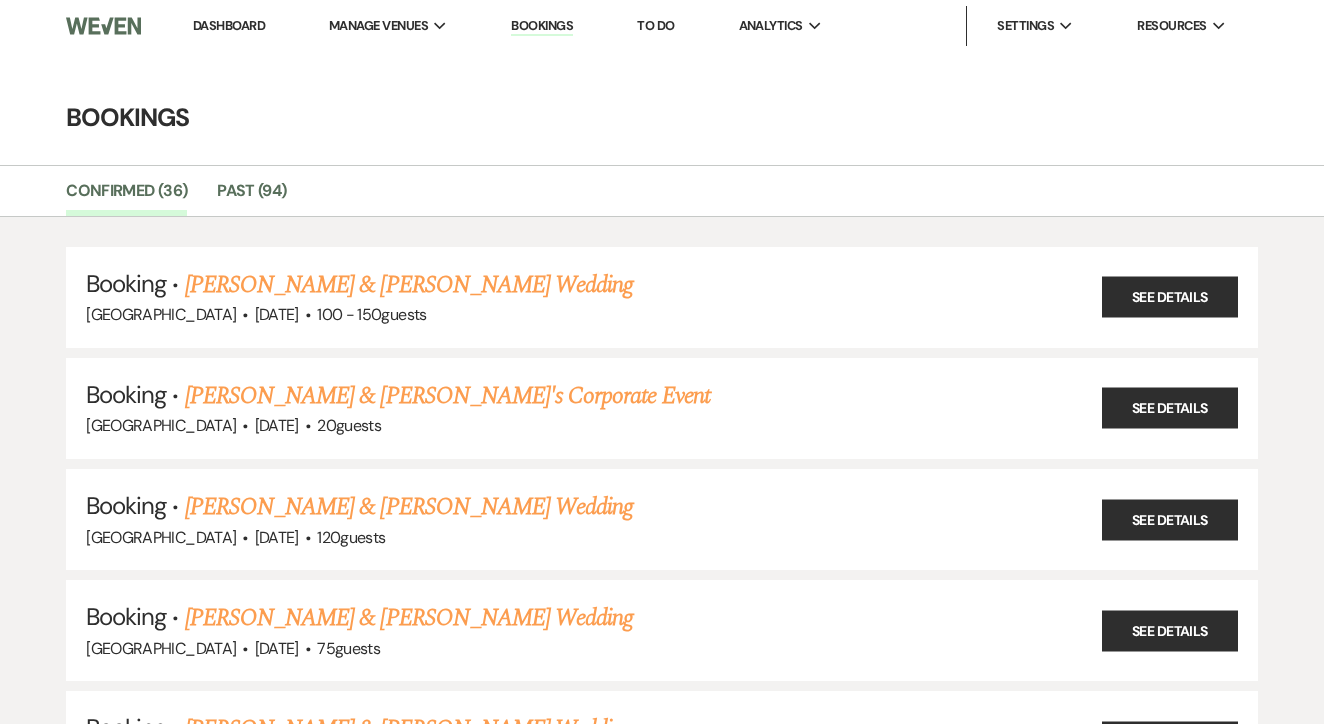 click on "Booking · [PERSON_NAME] & [PERSON_NAME] Wedding [GEOGRAPHIC_DATA] · [DATE] · 100 - 150  guests See Details Booking · [PERSON_NAME] & [PERSON_NAME]'s Corporate Event [GEOGRAPHIC_DATA] · [DATE] · 20  guests See Details Booking · [PERSON_NAME] & [PERSON_NAME] Wedding Tuscan Oaks Estate · [DATE] · 120  guests See Details Booking · [PERSON_NAME] & [PERSON_NAME] Wedding [GEOGRAPHIC_DATA] · [DATE] · 75  guests See Details Booking · [PERSON_NAME] & [PERSON_NAME] Wedding Tuscan Oaks Estate · [DATE] · 120  guests See Details Booking · [PERSON_NAME] & [PERSON_NAME] Wedding [GEOGRAPHIC_DATA] · [DATE] · 175  guests See Details Booking · [PERSON_NAME] & [PERSON_NAME] Wedding Tuscan Oaks Estate · [DATE] · 200  guests See Details Booking · Will House & [PERSON_NAME] Wedding [GEOGRAPHIC_DATA] · [DATE] · 100  guests See Details Booking · [PERSON_NAME] & [PERSON_NAME] Wedding [GEOGRAPHIC_DATA] · [DATE] · 150  guests ·" at bounding box center (662, 2348) 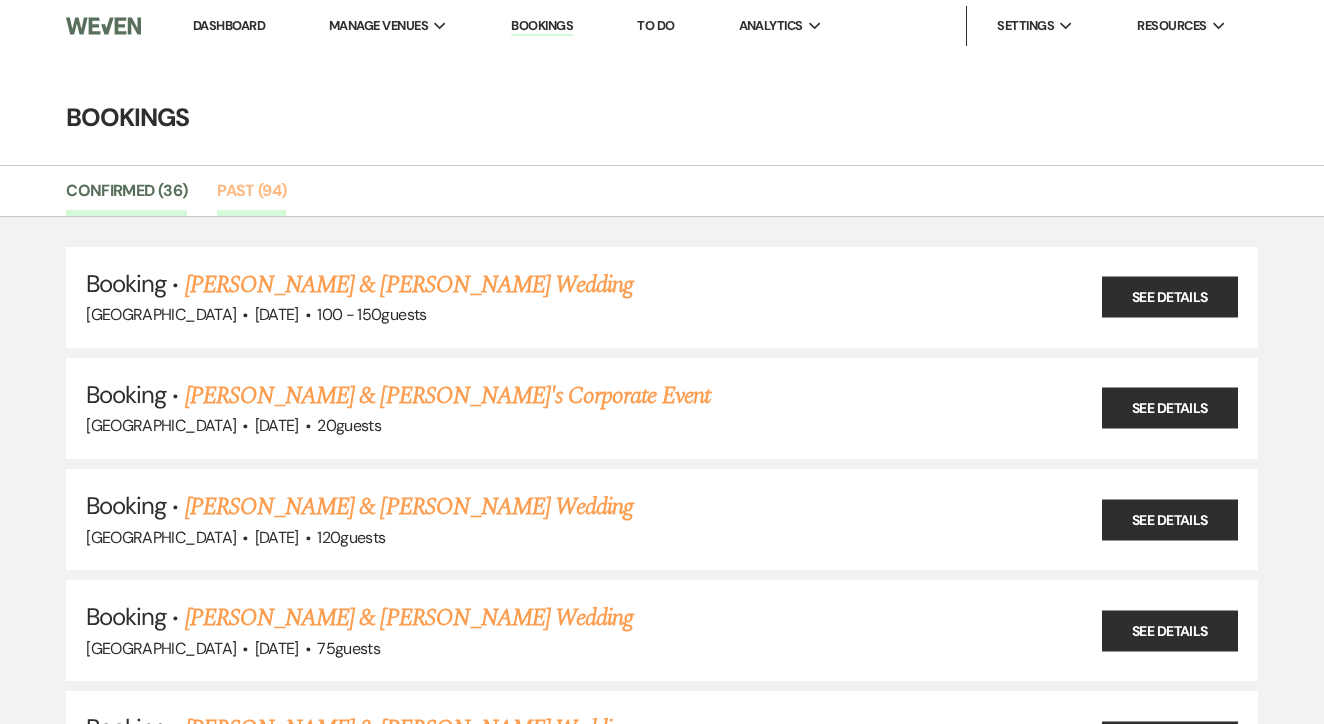 click on "Past (94)" at bounding box center [251, 197] 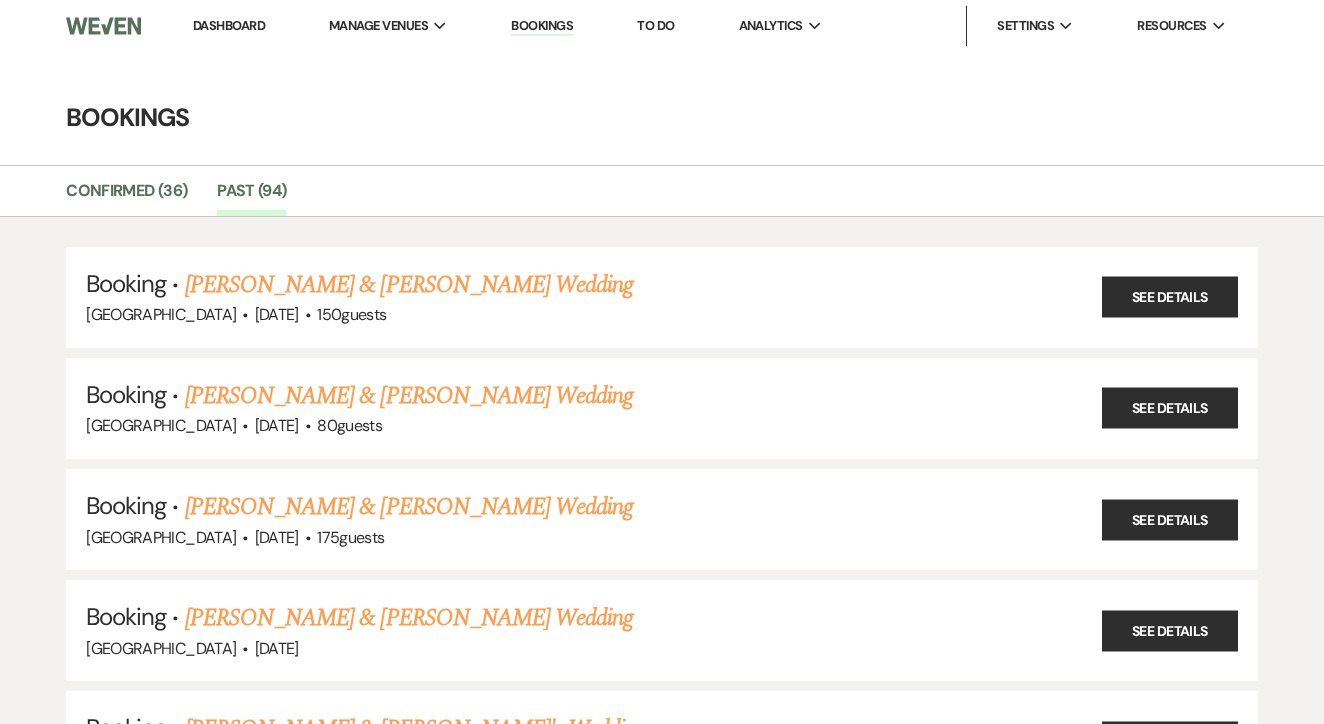 click on "Dashboard" at bounding box center (229, 25) 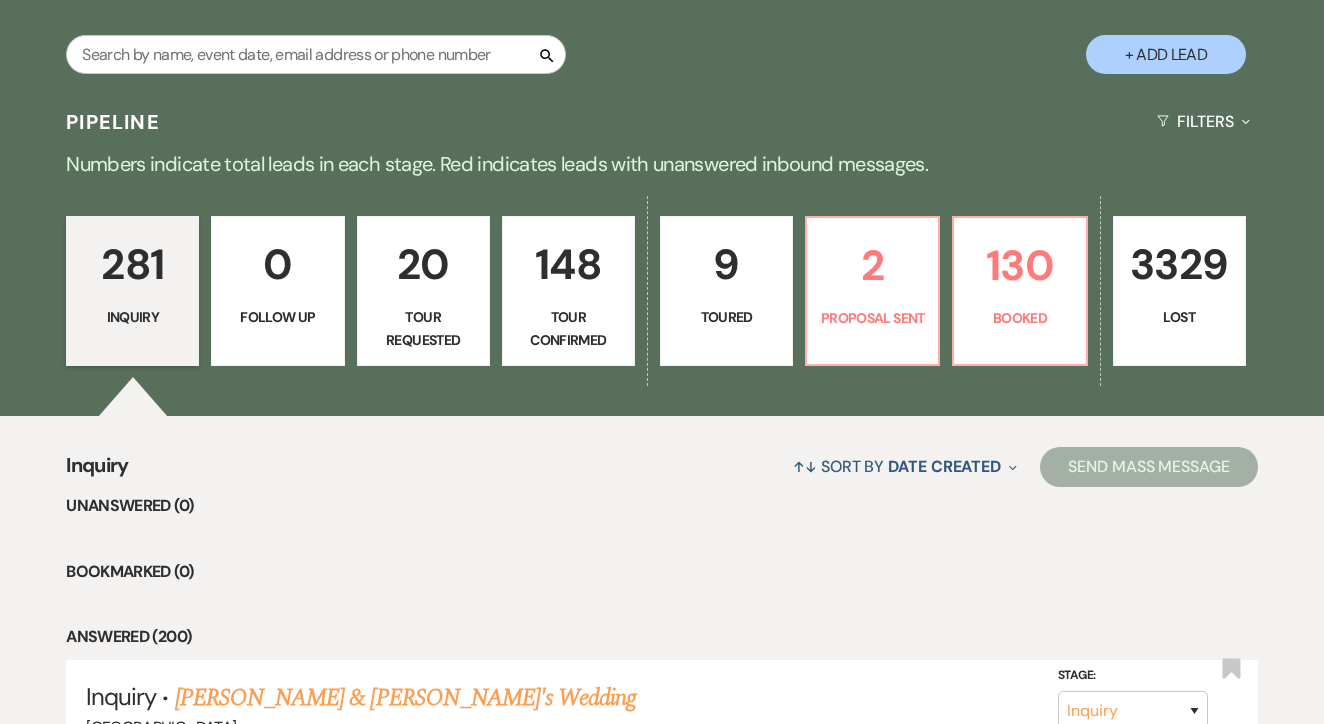 scroll, scrollTop: 371, scrollLeft: 0, axis: vertical 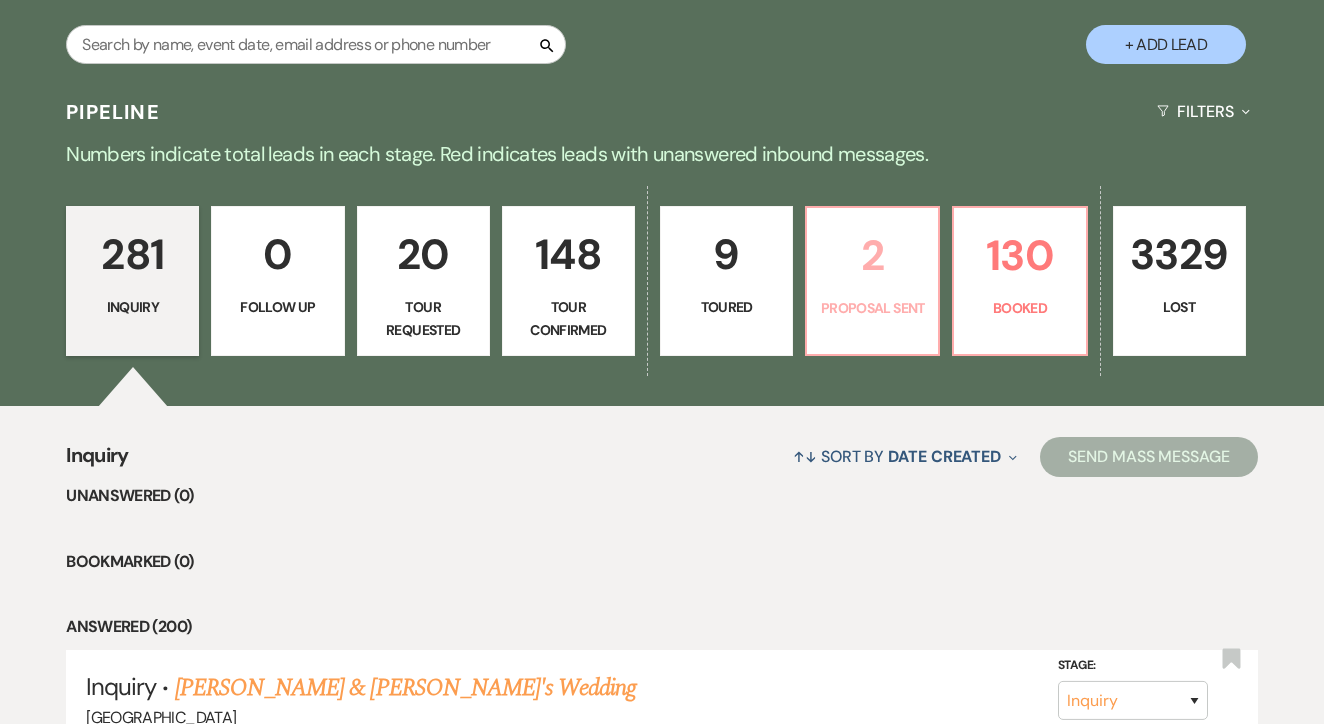 click on "2" at bounding box center [872, 255] 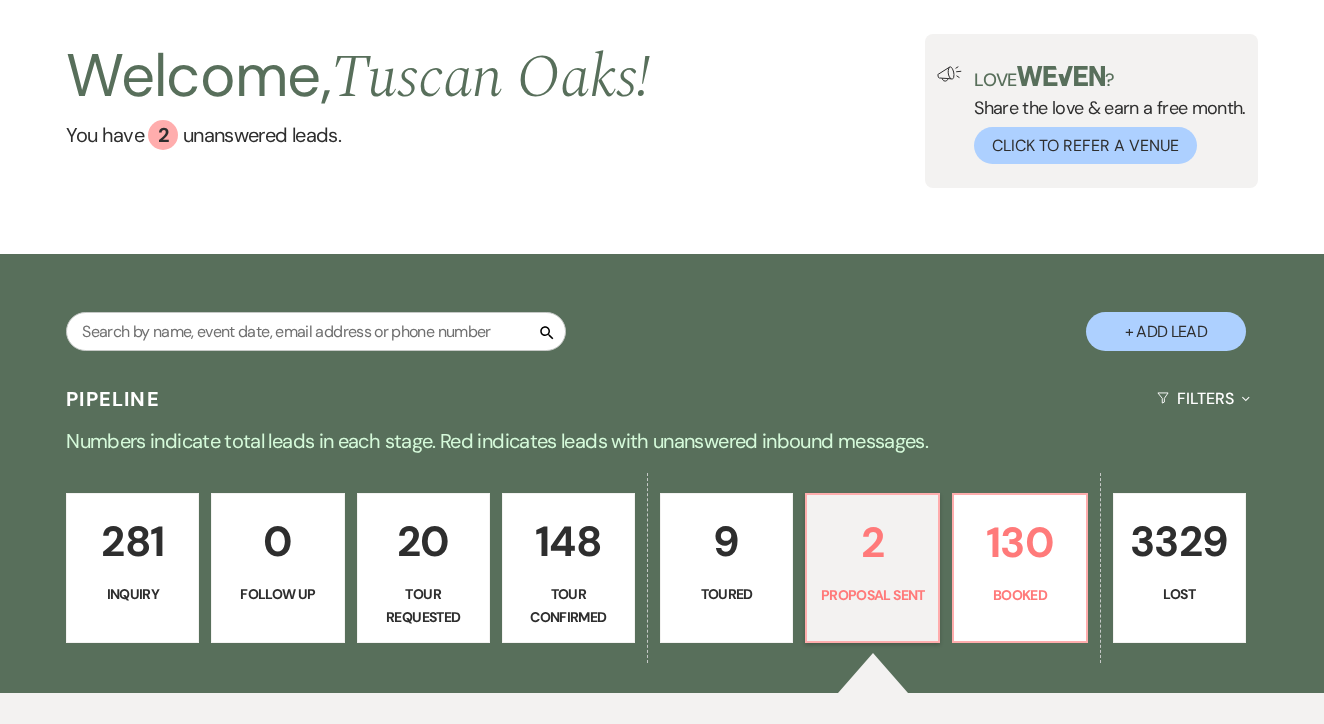 scroll, scrollTop: 8, scrollLeft: 0, axis: vertical 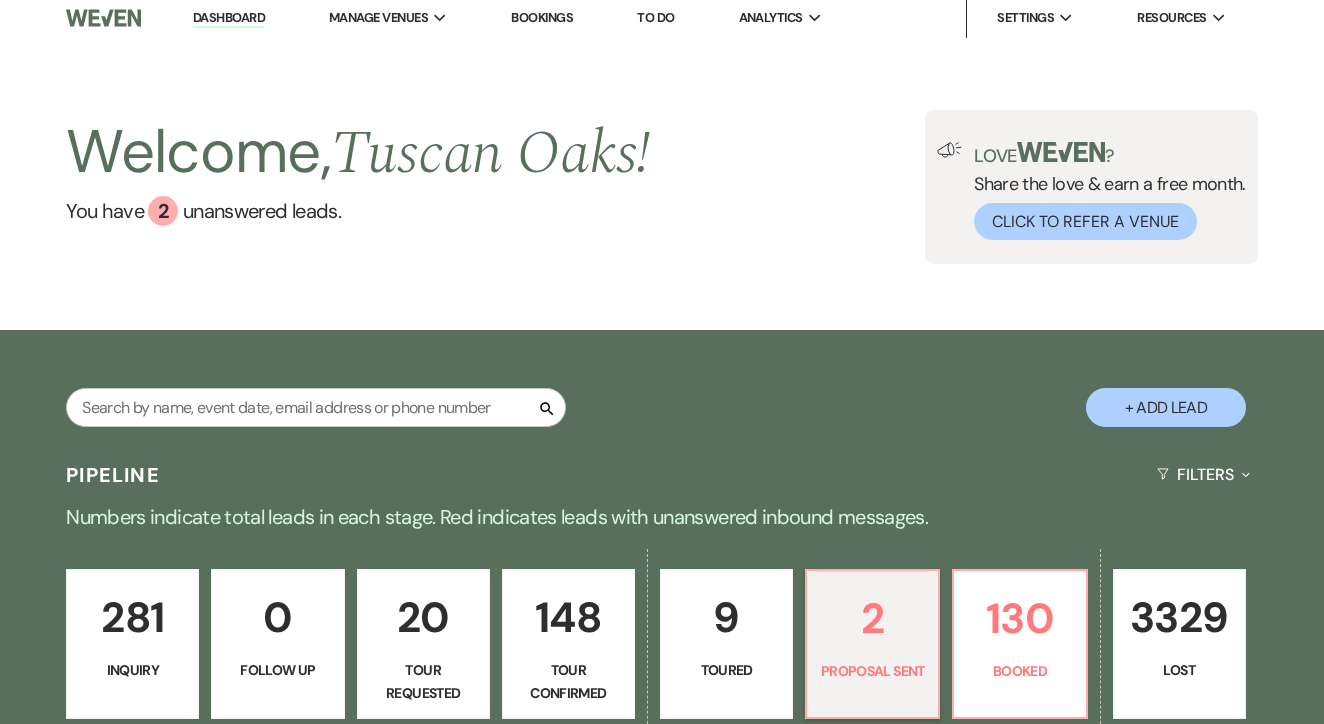 click on "Search + Add Lead" at bounding box center (662, 391) 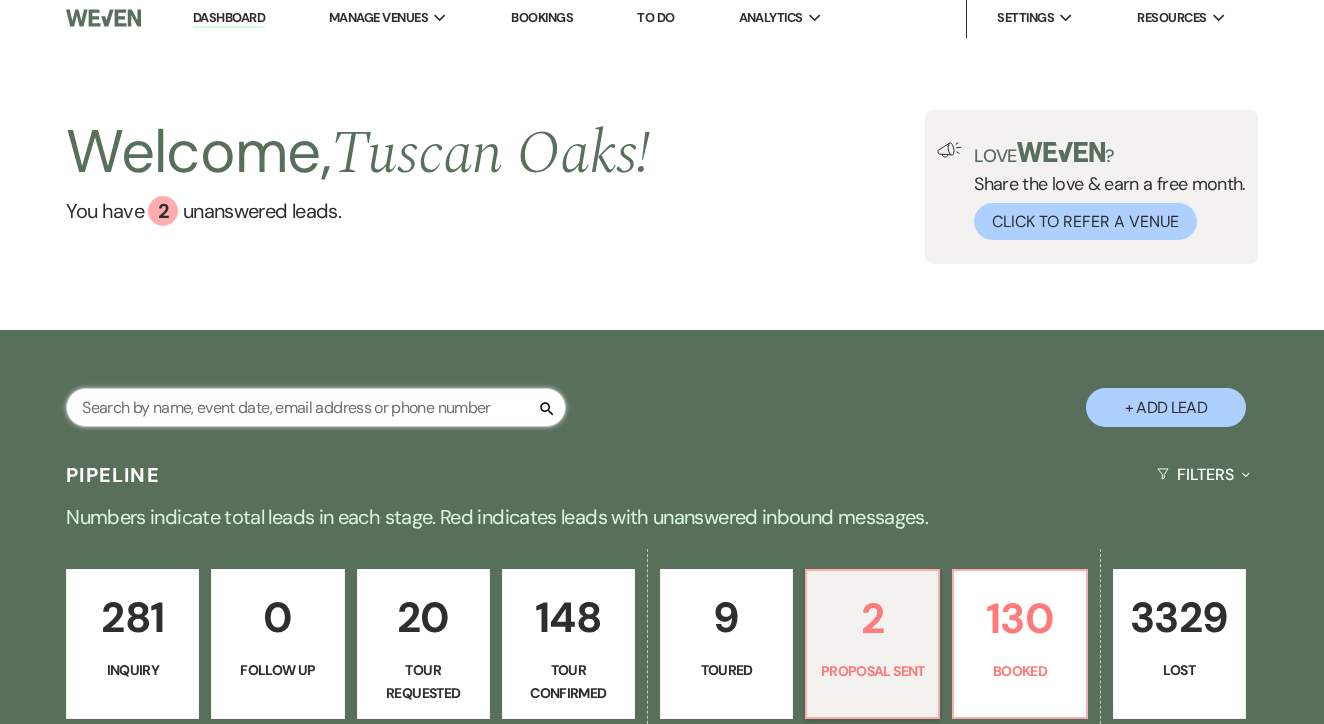 click at bounding box center [316, 407] 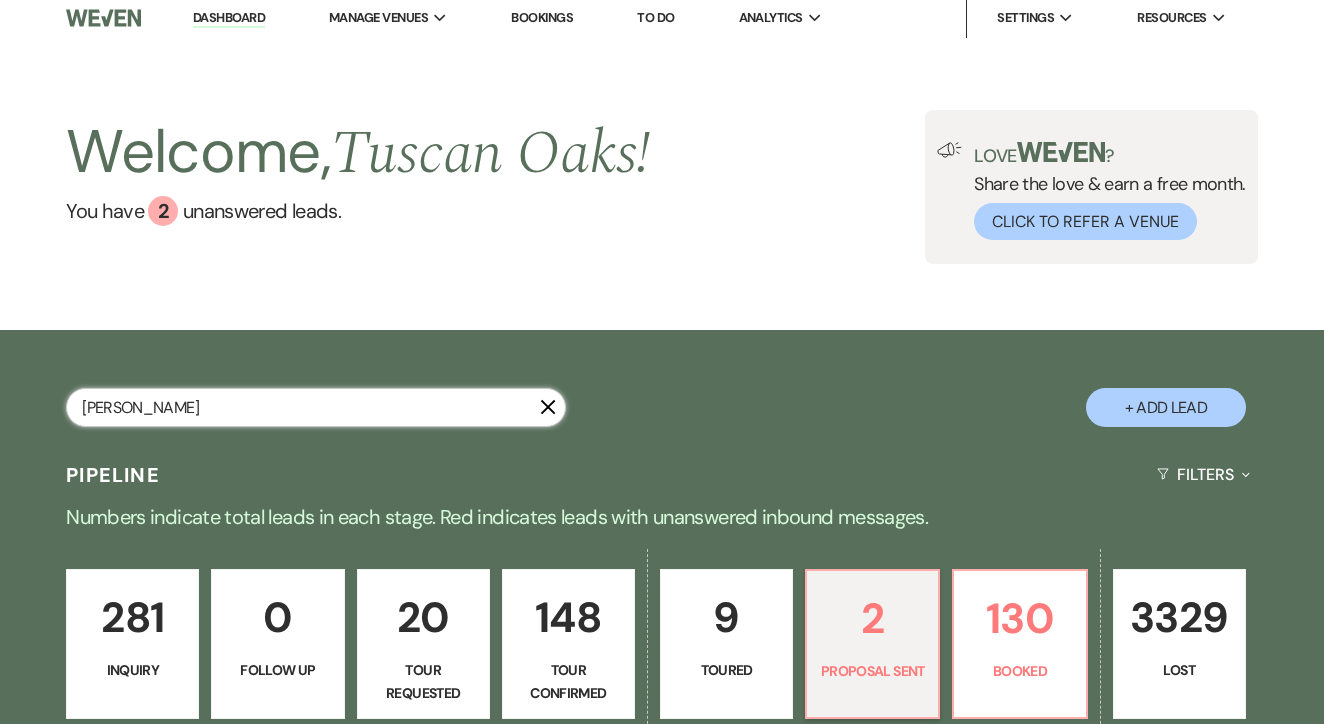 type on "[PERSON_NAME]" 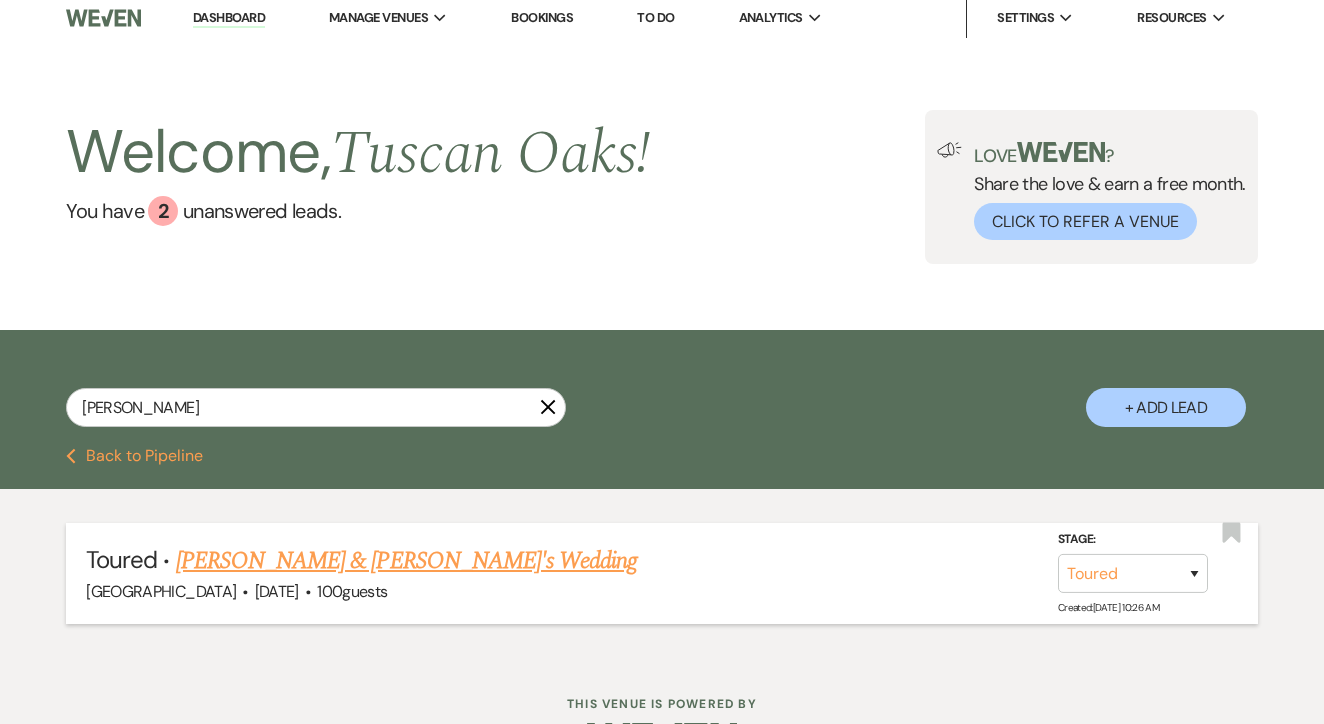 click on "[PERSON_NAME] & [PERSON_NAME]'s Wedding" at bounding box center [407, 561] 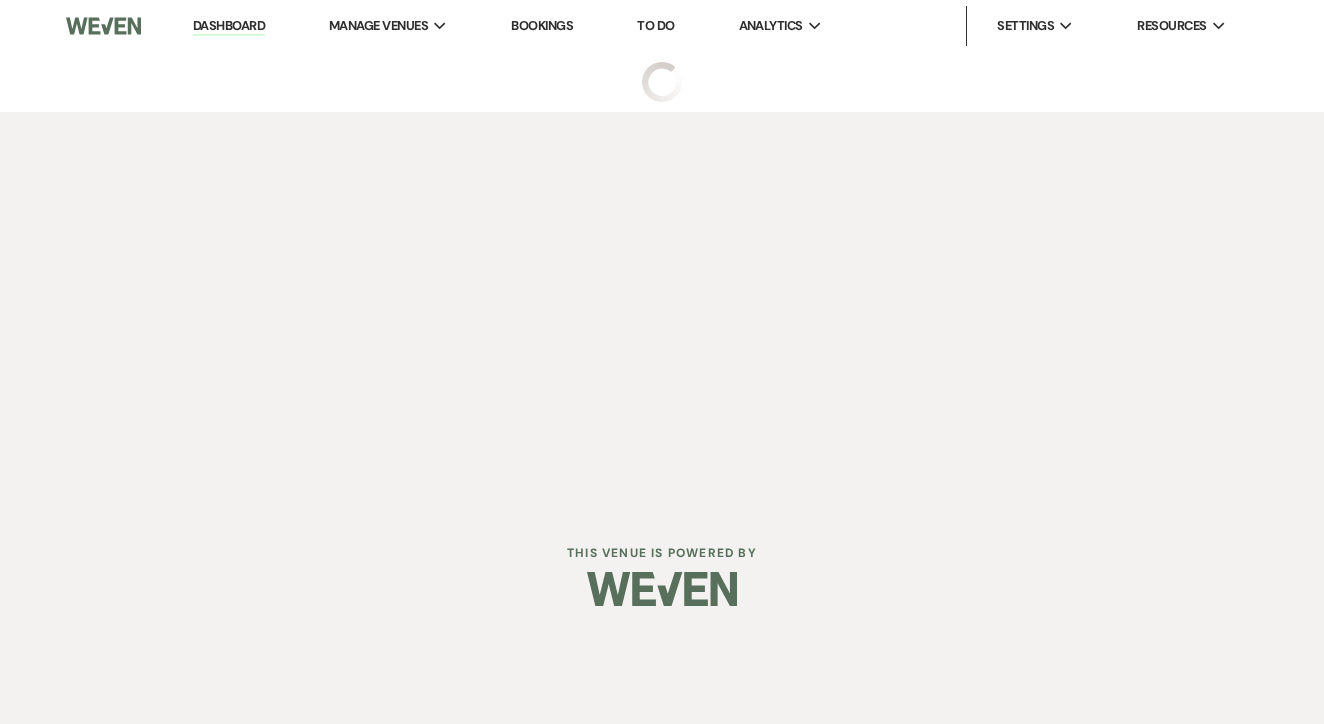 scroll, scrollTop: 0, scrollLeft: 0, axis: both 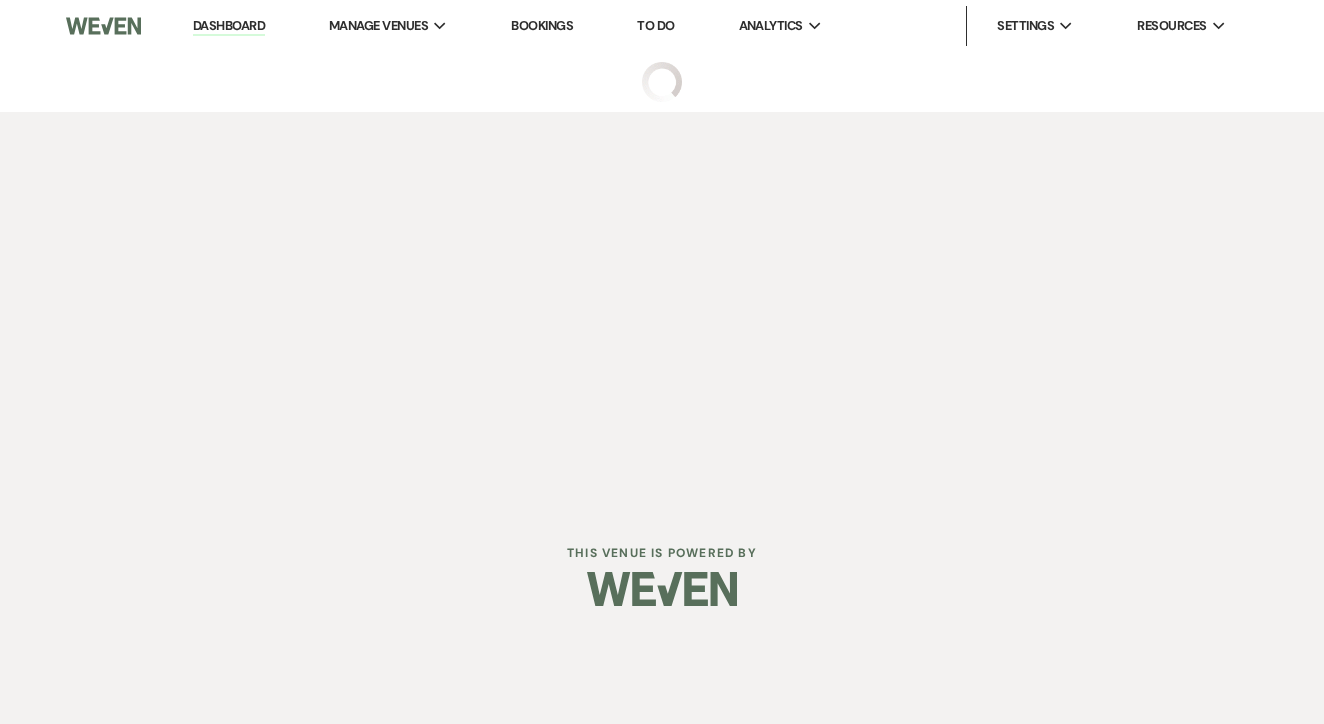 select on "5" 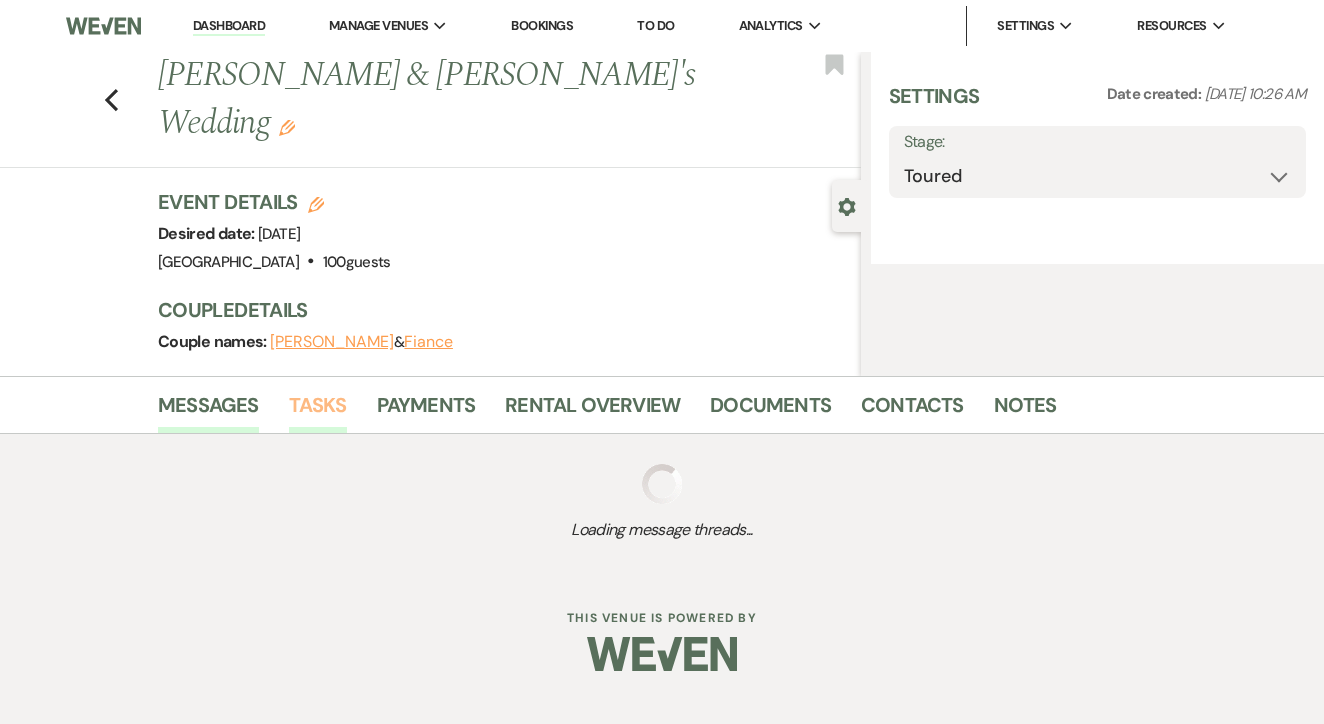 select on "5" 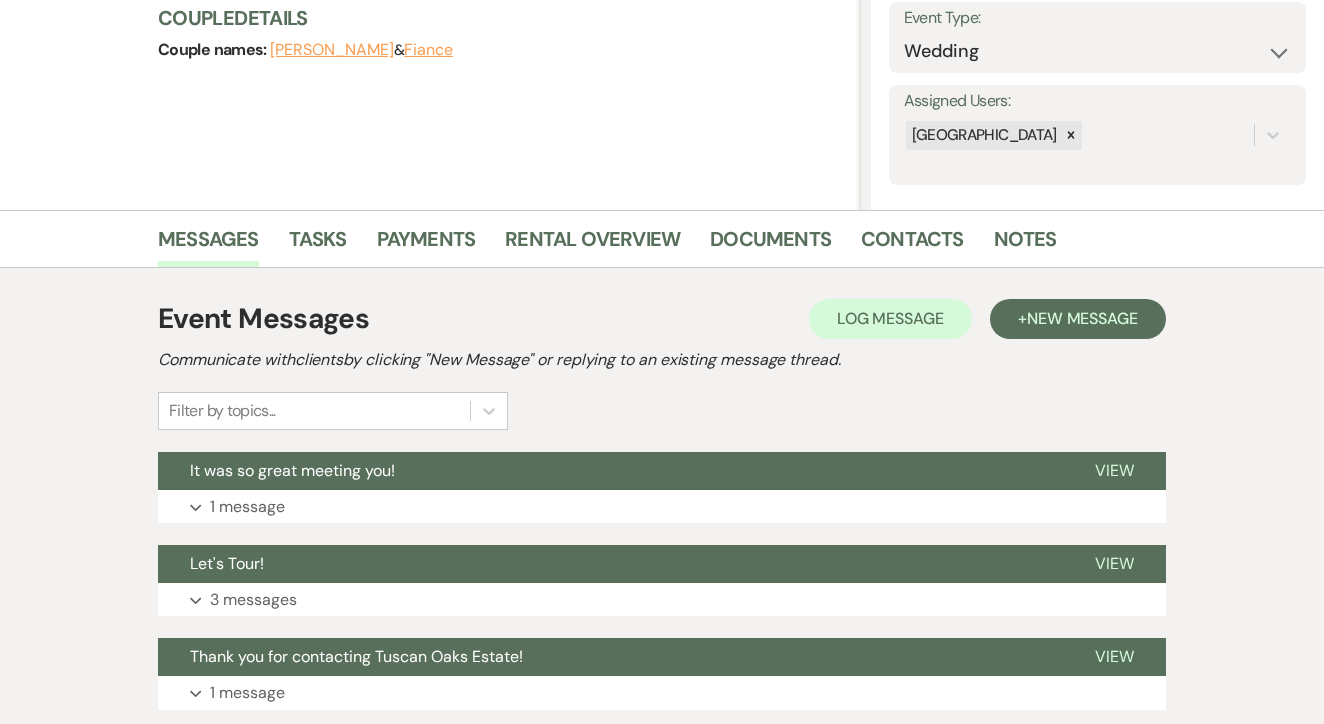 scroll, scrollTop: 344, scrollLeft: 0, axis: vertical 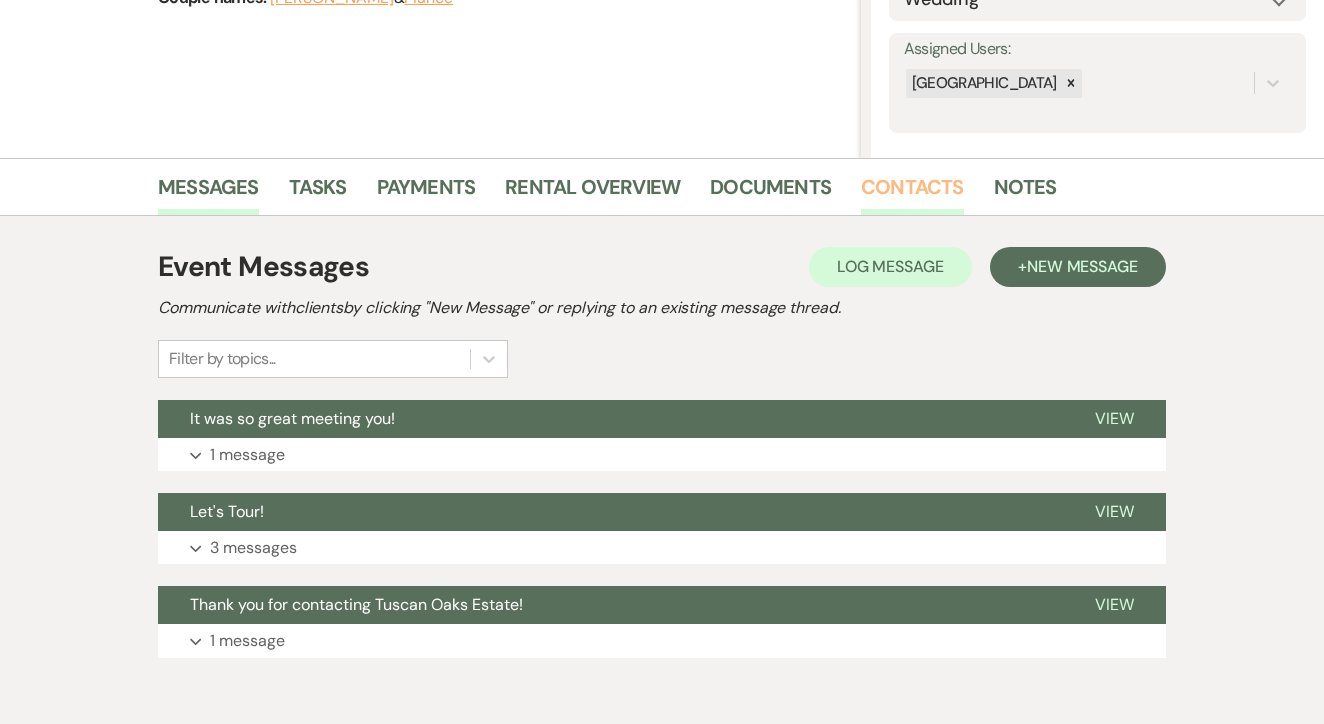 click on "Contacts" at bounding box center [912, 193] 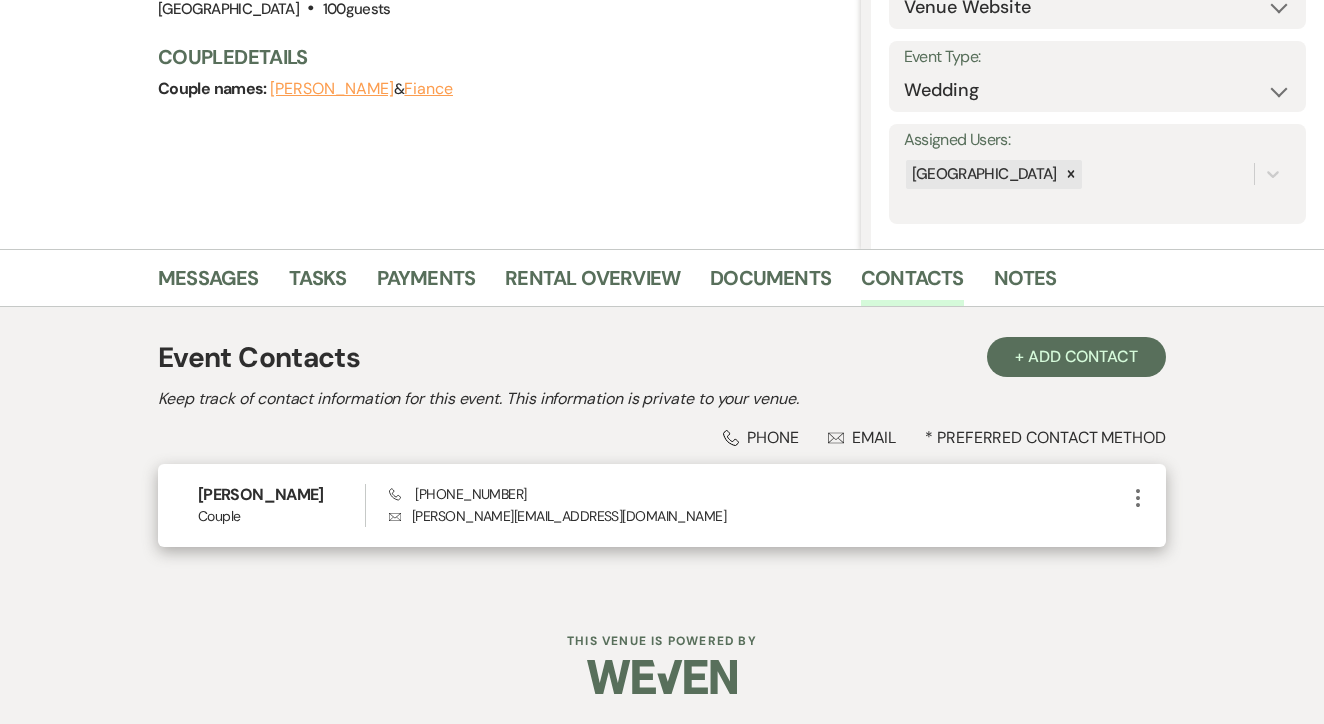 scroll, scrollTop: 252, scrollLeft: 0, axis: vertical 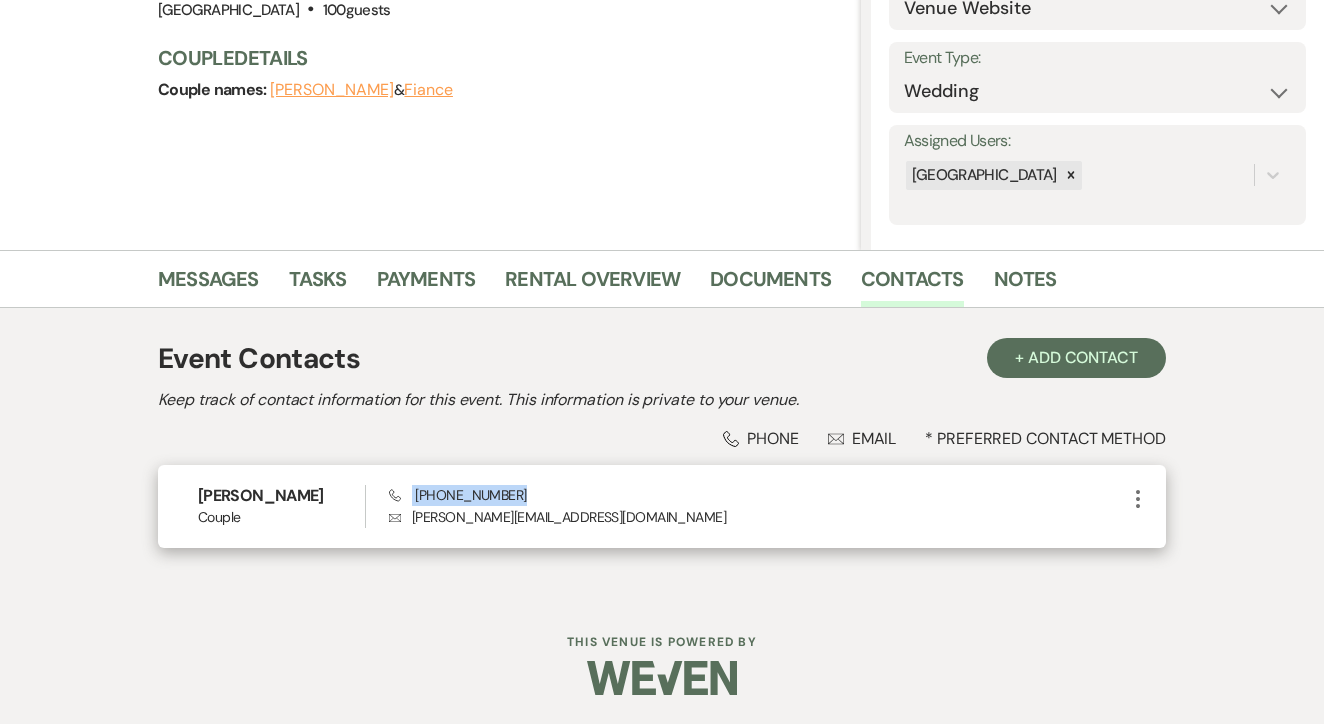 drag, startPoint x: 413, startPoint y: 493, endPoint x: 528, endPoint y: 488, distance: 115.10864 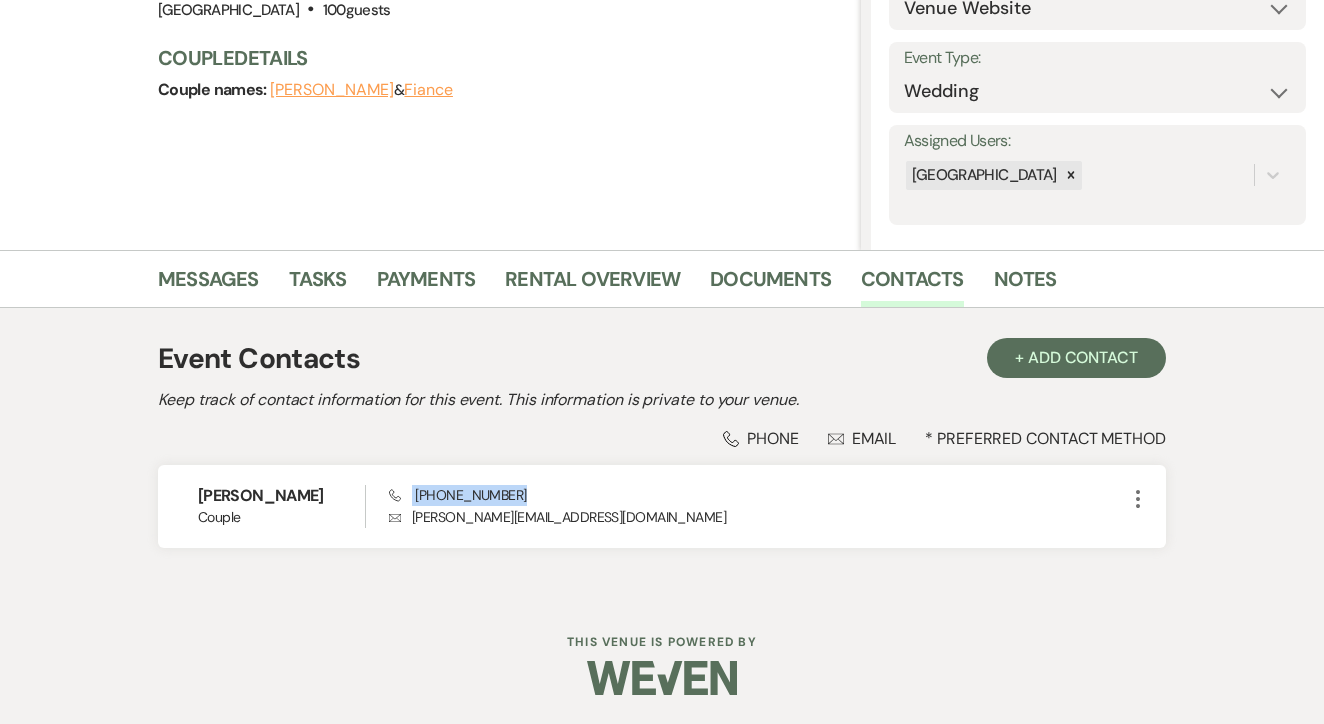 click on "Messages Tasks Payments Rental Overview Documents Contacts Notes Event Contacts + Add Contact Keep track of contact information for this event. This information is private to your venue.   Phone Phone Envelope Email * Preferred Contact Method [PERSON_NAME] Couple   Phone   [PHONE_NUMBER] Envelope [PERSON_NAME][EMAIL_ADDRESS][DOMAIN_NAME] More" at bounding box center [662, 423] 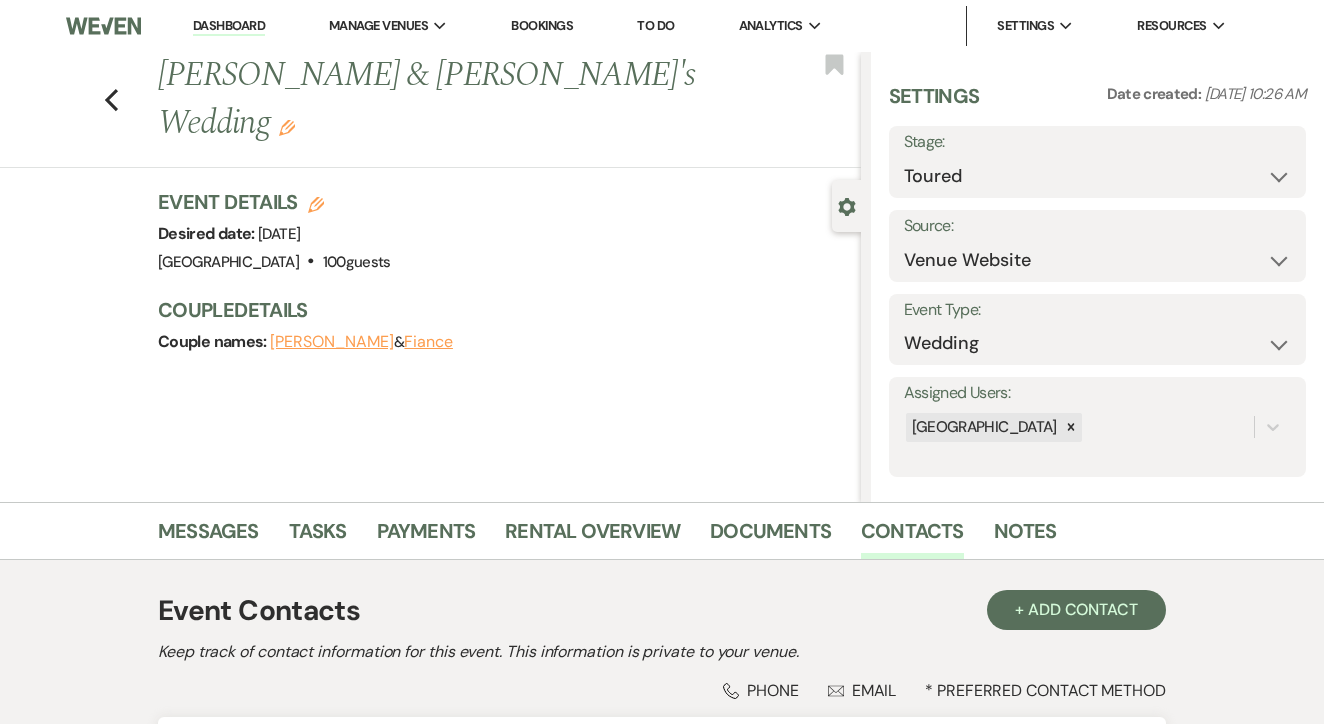 scroll, scrollTop: 0, scrollLeft: 0, axis: both 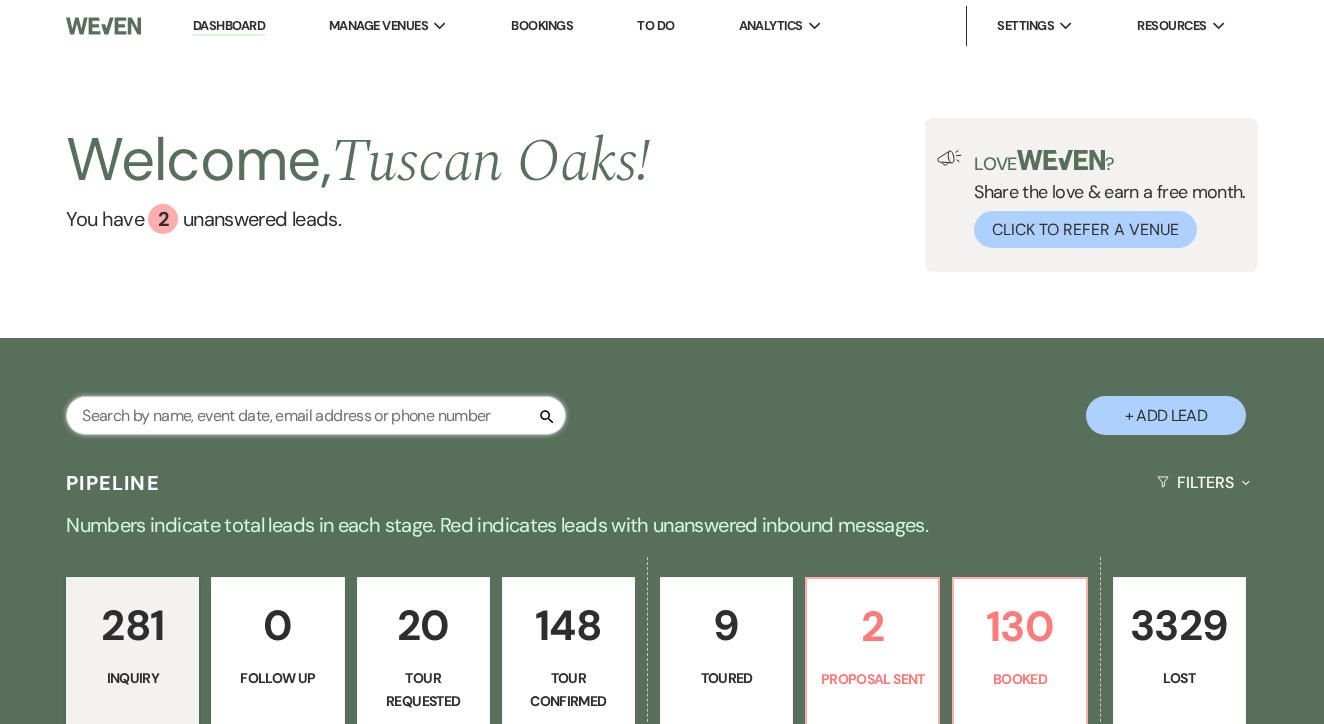 click at bounding box center (316, 415) 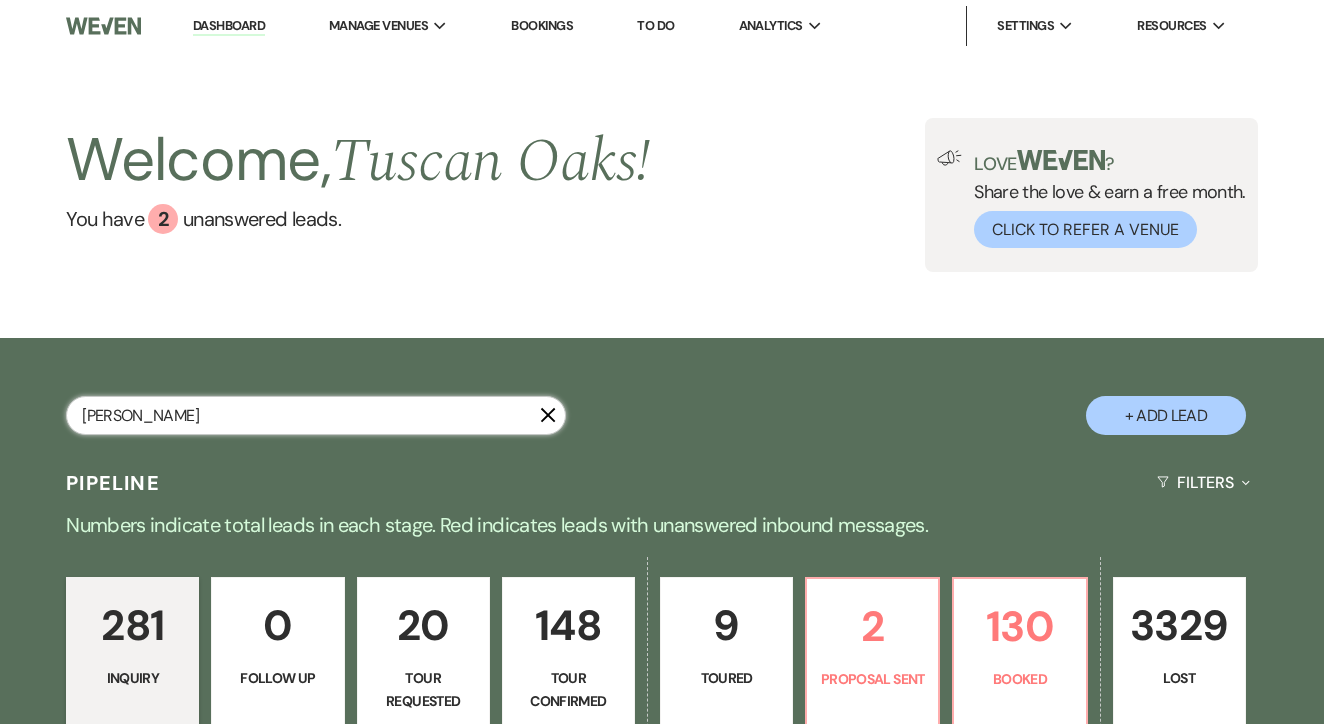 type on "[PERSON_NAME]" 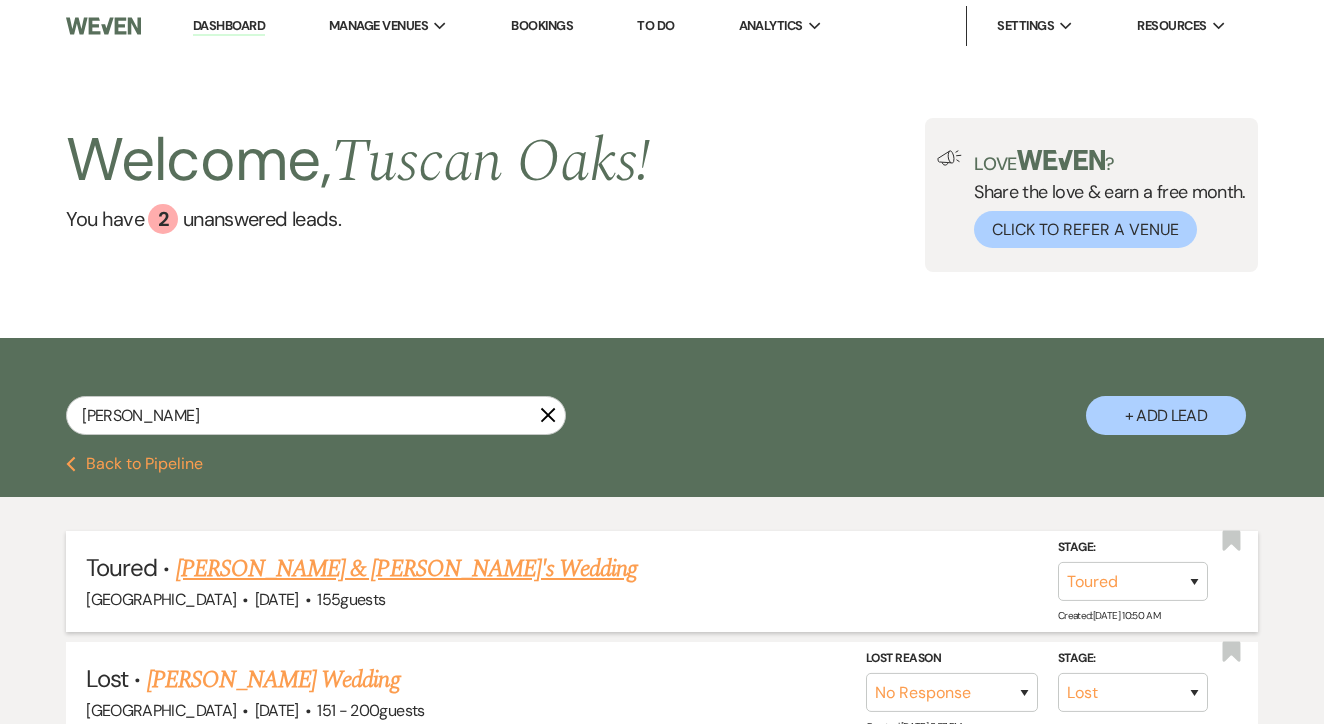 drag, startPoint x: 432, startPoint y: 435, endPoint x: 389, endPoint y: 562, distance: 134.08206 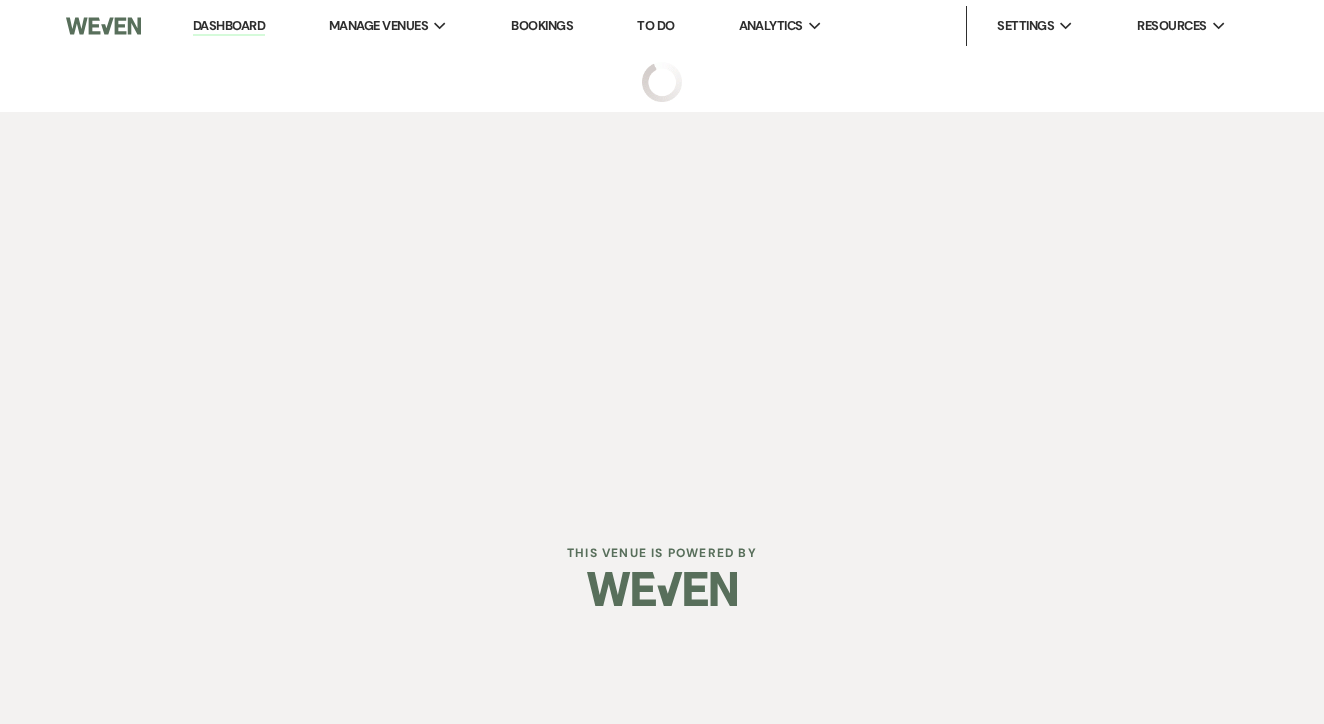 select on "5" 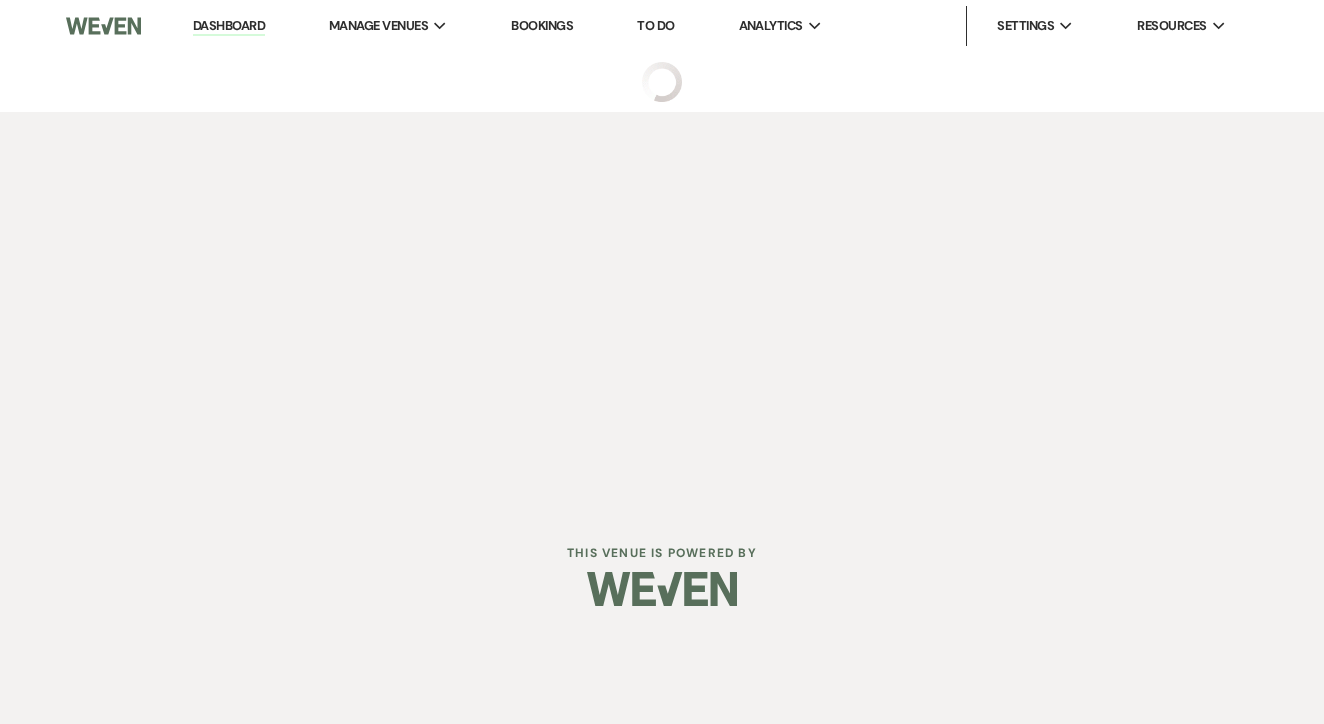 select on "5" 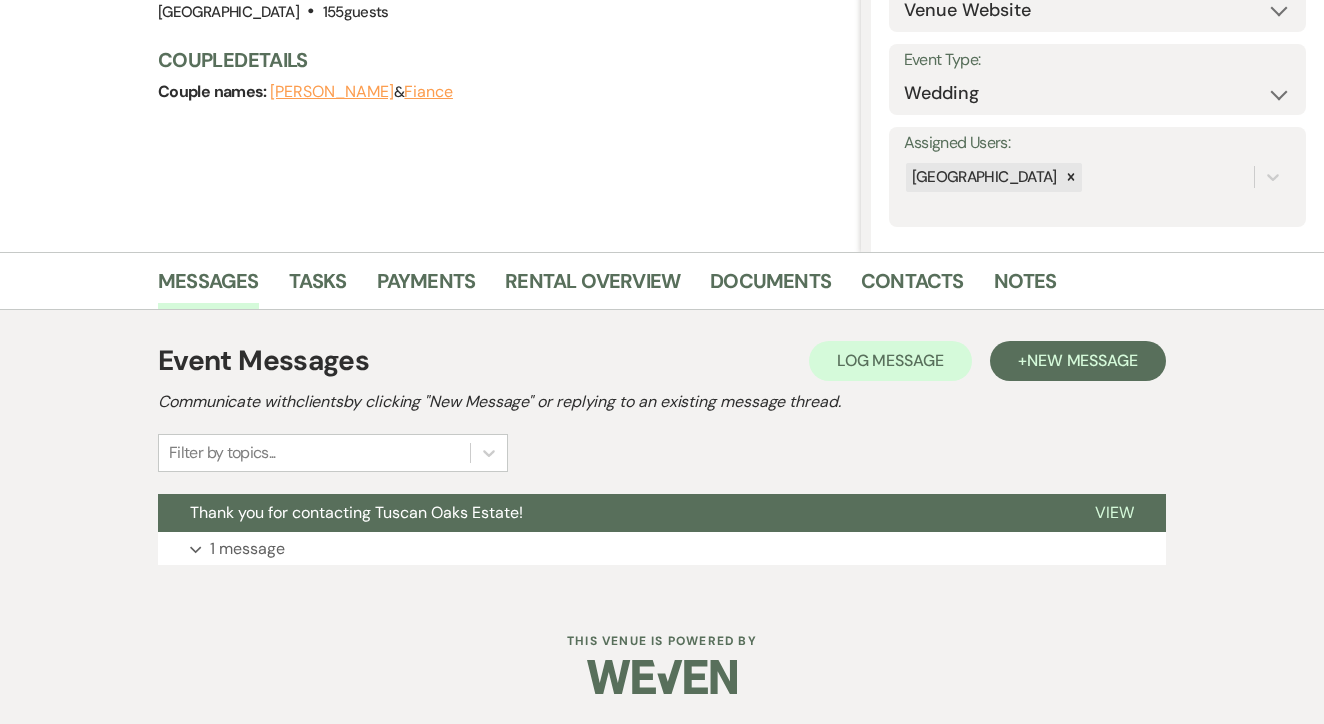 scroll, scrollTop: 249, scrollLeft: 0, axis: vertical 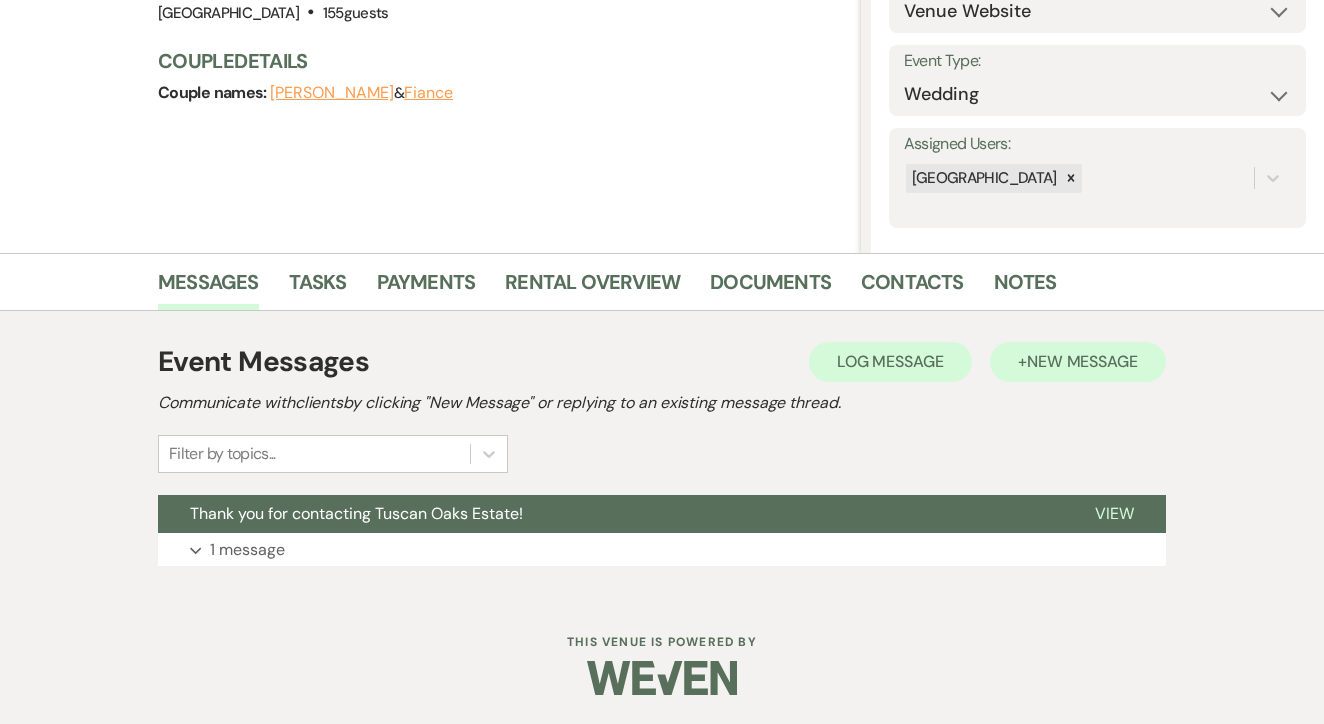 click on "New Message" at bounding box center [1082, 361] 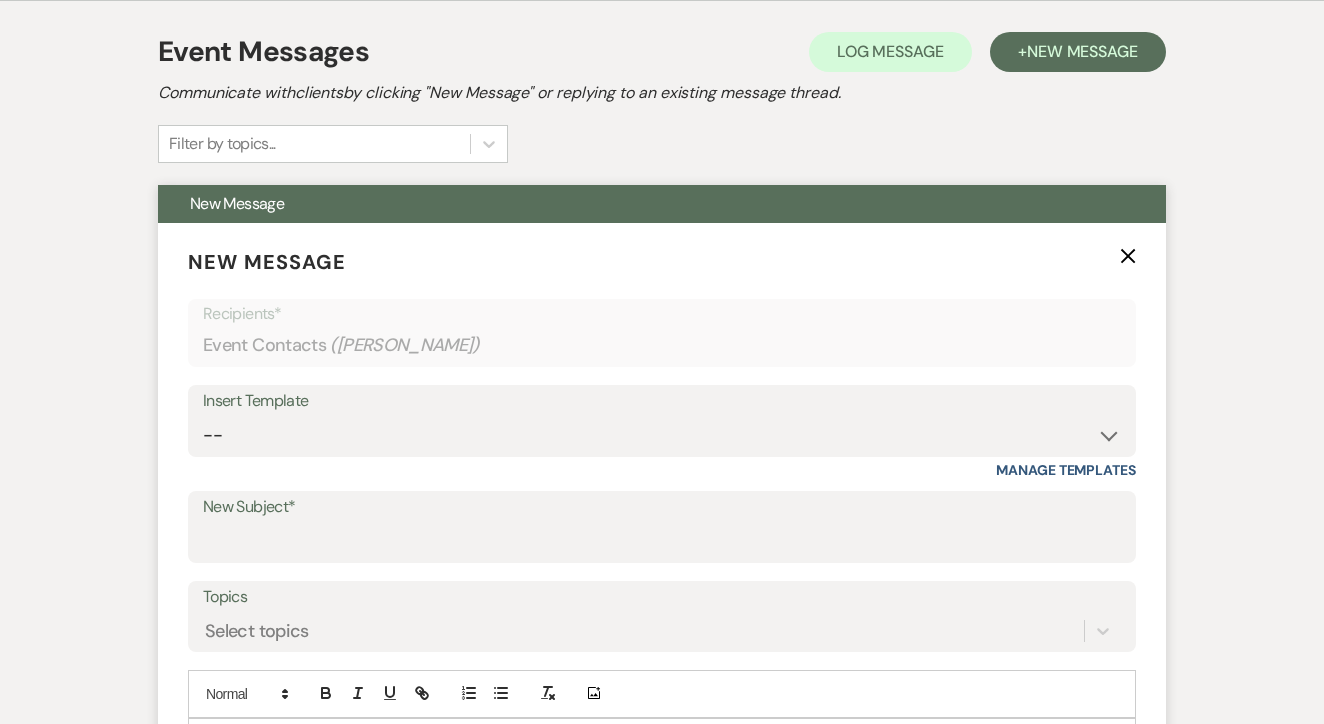 scroll, scrollTop: 838, scrollLeft: 0, axis: vertical 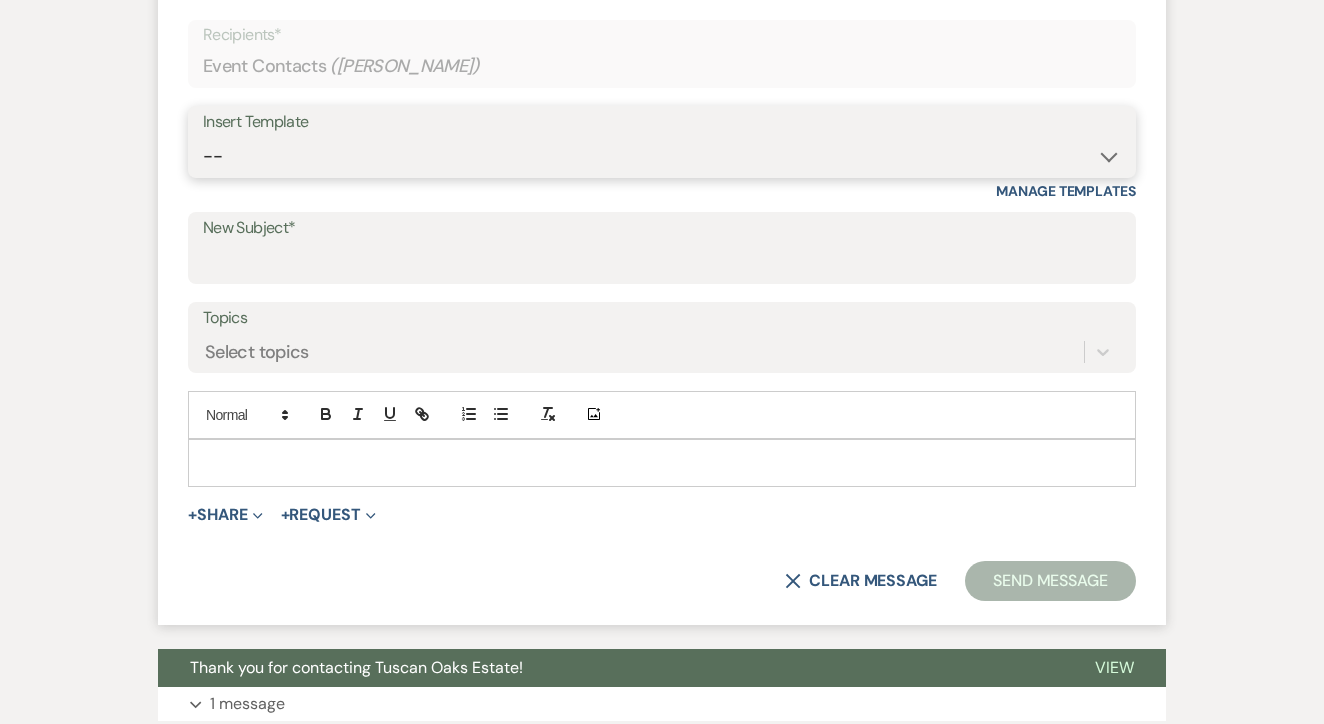 click on "-- Lead: Automated Intro Email (Wedding) Lead: 1st Follow Up Email Images Lead: TEXT (1st) Lead: 2nd Follow Up Email Lead: Booking Proposal (Post-Tour) Booked: Weven Planning Portal Introduction (AI) Lead: TEXT (Intro) Lead: Phone Consult Follow-up Lead: Hired Someone Else Lead: Confirm Tour Lead: Confirm Tour (TEXT) Booked: Insta Post Info Lead: 3rd Follow Up Email Booked: Damage Deposit Deduction Lead: Post Tour F/u (no proposal) Lead: Tour No-Show Booked: Day After Wedding Booked: Mailing Address Lead: Cancelled Tour Lead: TEXT (2nd) Lead: 4th Follow Up Email Lead: Booking Deposit Type (ACH or Card) Booked: Vendor Information Needed Booked: Review Request Lead: ACH Instructions Vendor: Photo Request Vendor: Video Request Booked: 6 Month Planning Meeting Booked: 6 Week Final Consult Open House Invite Booked: Late Payment Booked: Weven Planning Portal Introduction" at bounding box center (662, 156) 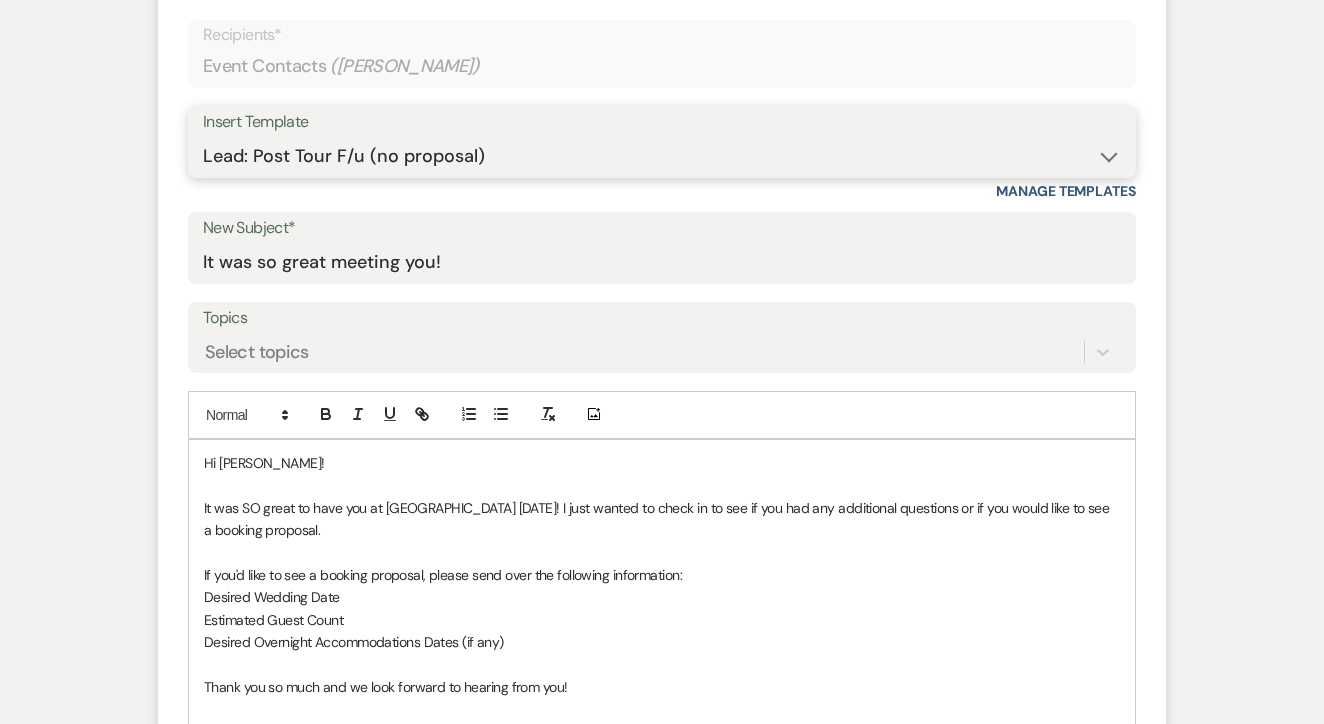 type on "It was so great meeting you!" 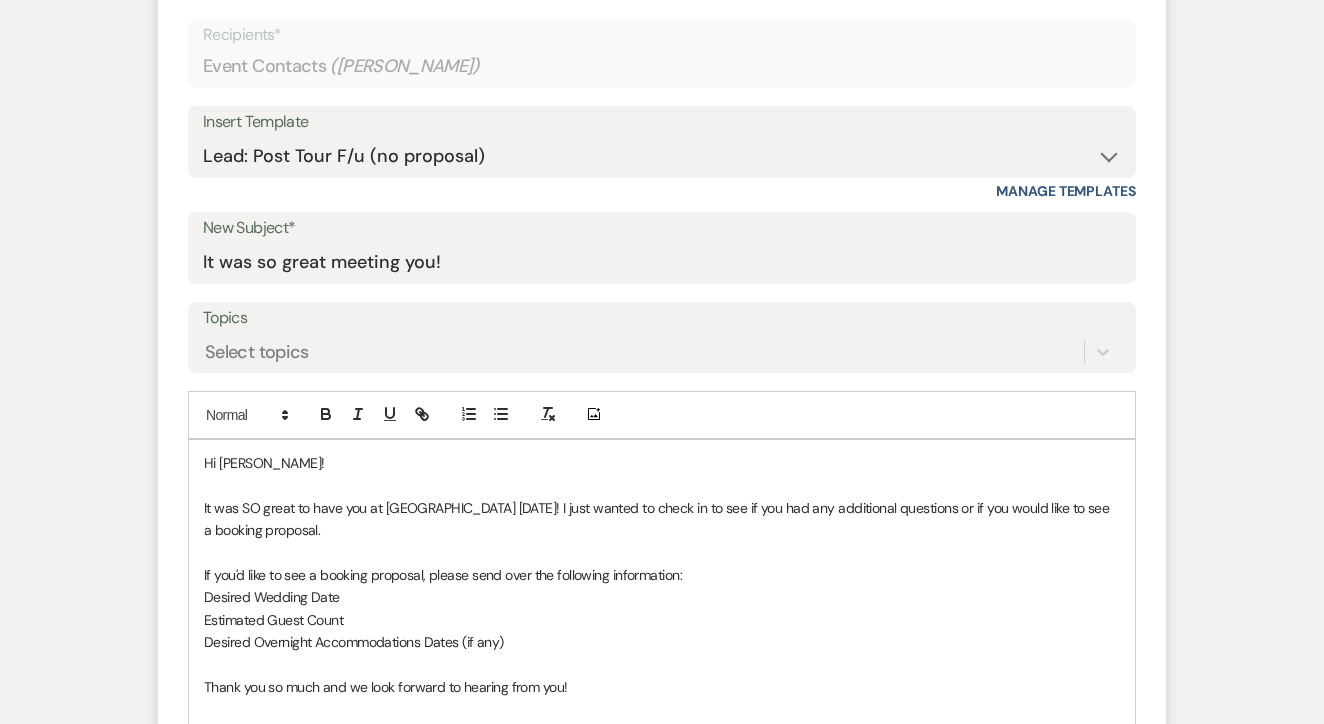 click on "It was SO great to have you at [GEOGRAPHIC_DATA] [DATE]! I just wanted to check in to see if you had any additional questions or if you would like to see a booking proposal." at bounding box center [662, 519] 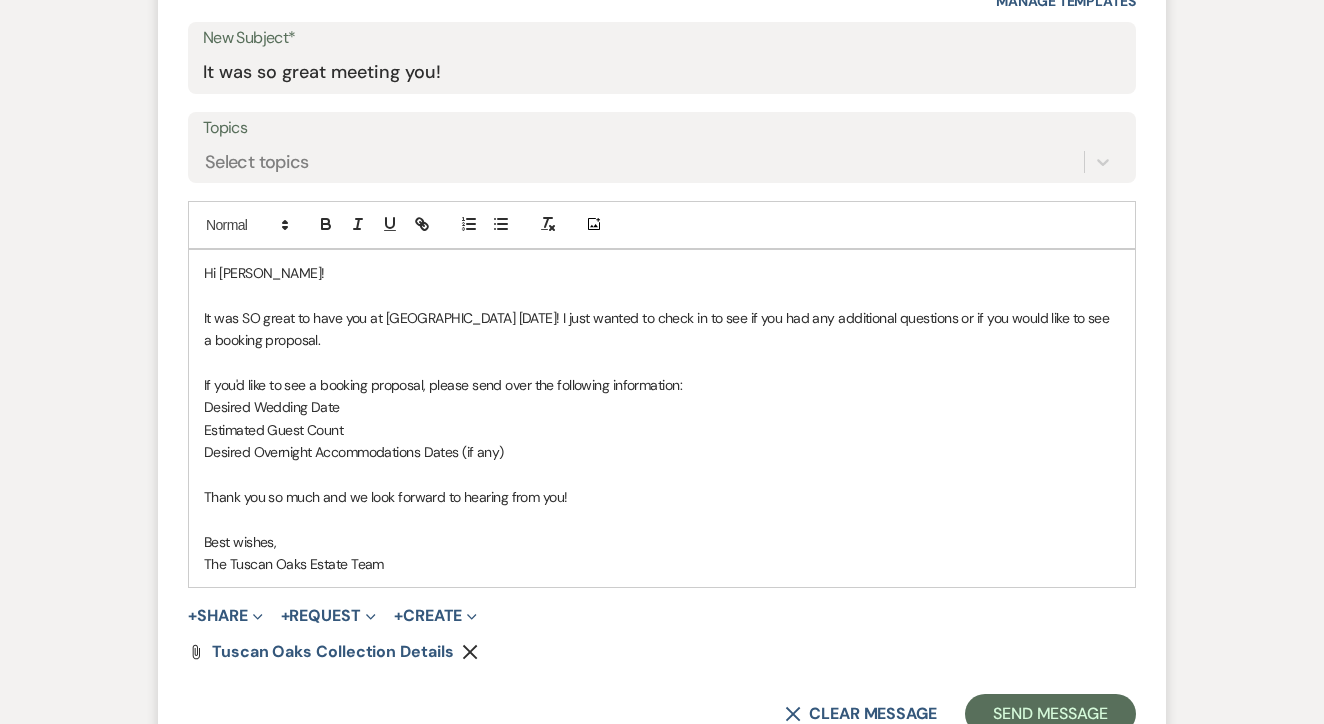scroll, scrollTop: 1073, scrollLeft: 0, axis: vertical 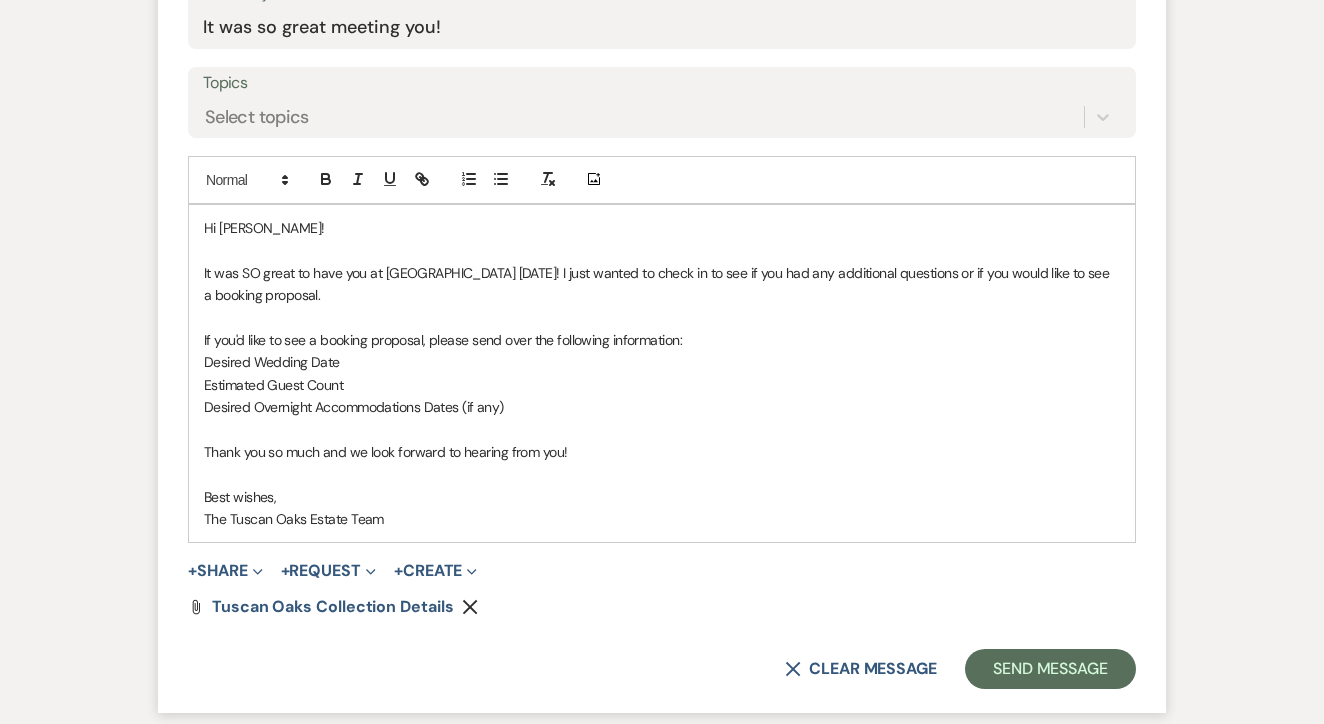 click on "The Tuscan Oaks Estate Team" at bounding box center (662, 519) 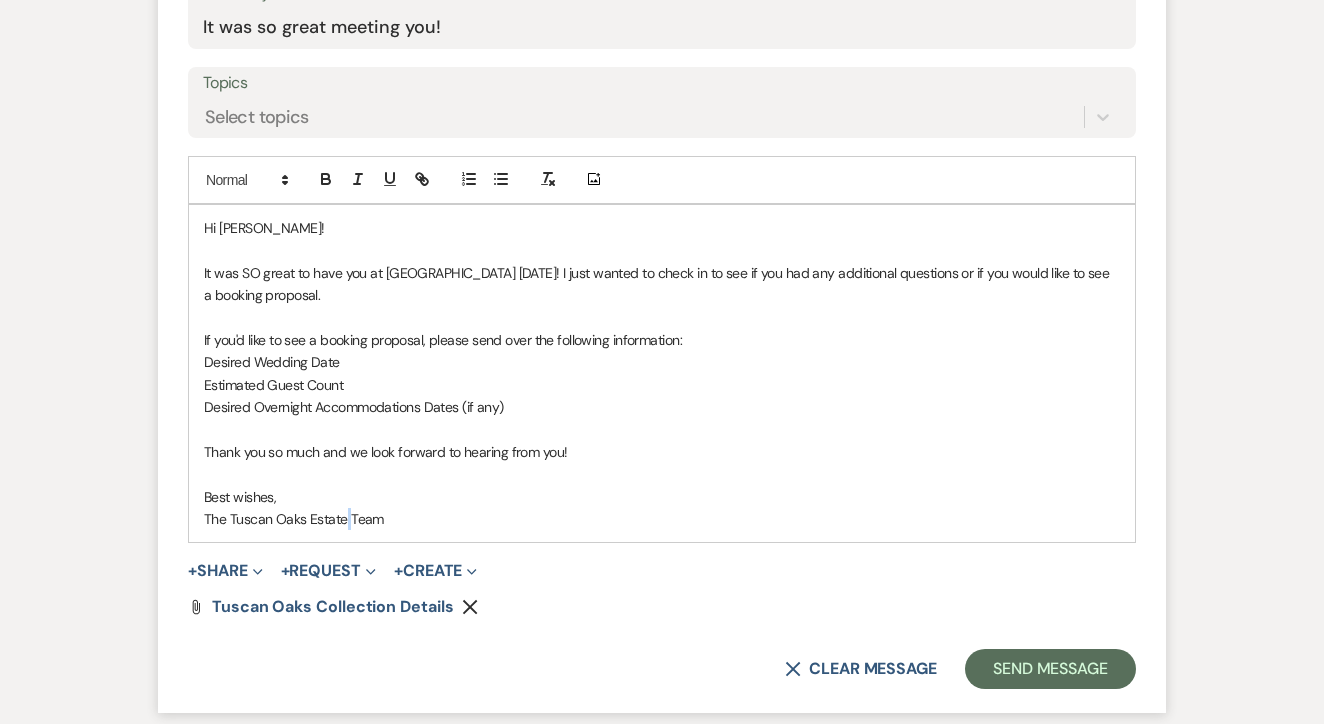 click on "The Tuscan Oaks Estate Team" at bounding box center [662, 519] 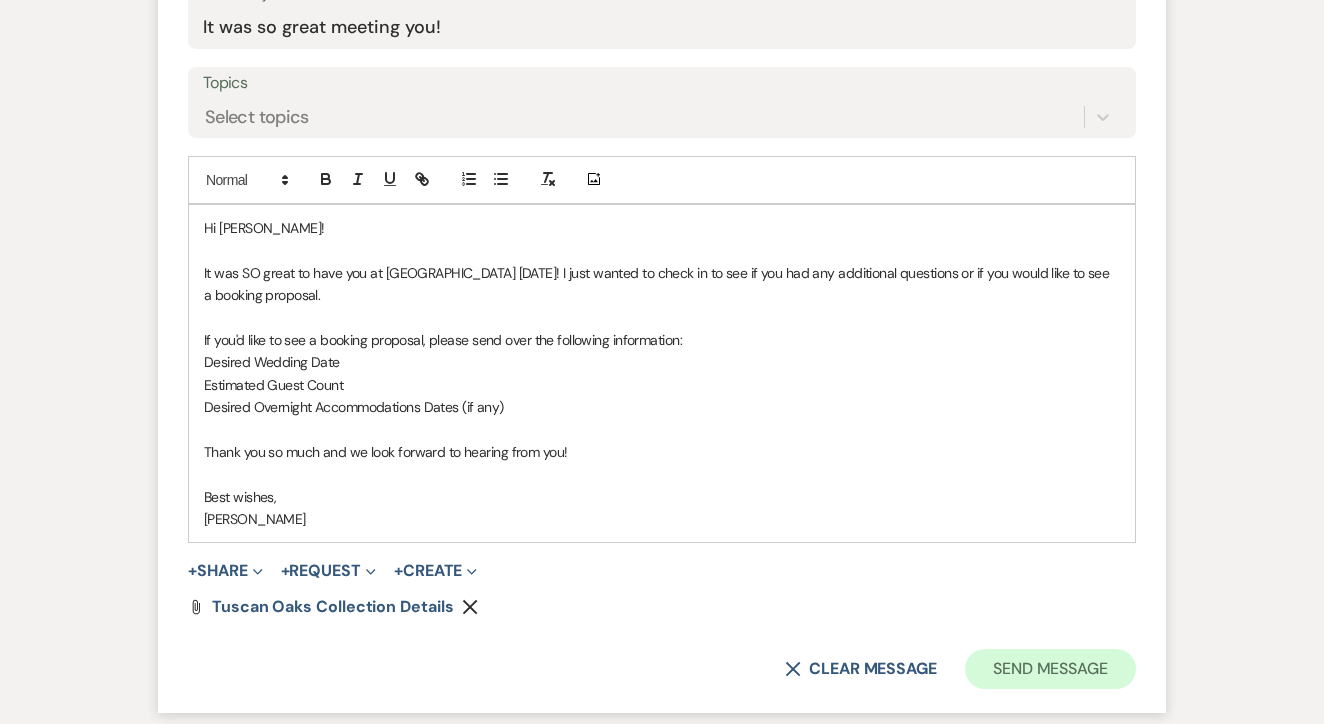 click on "Send Message" at bounding box center (1050, 669) 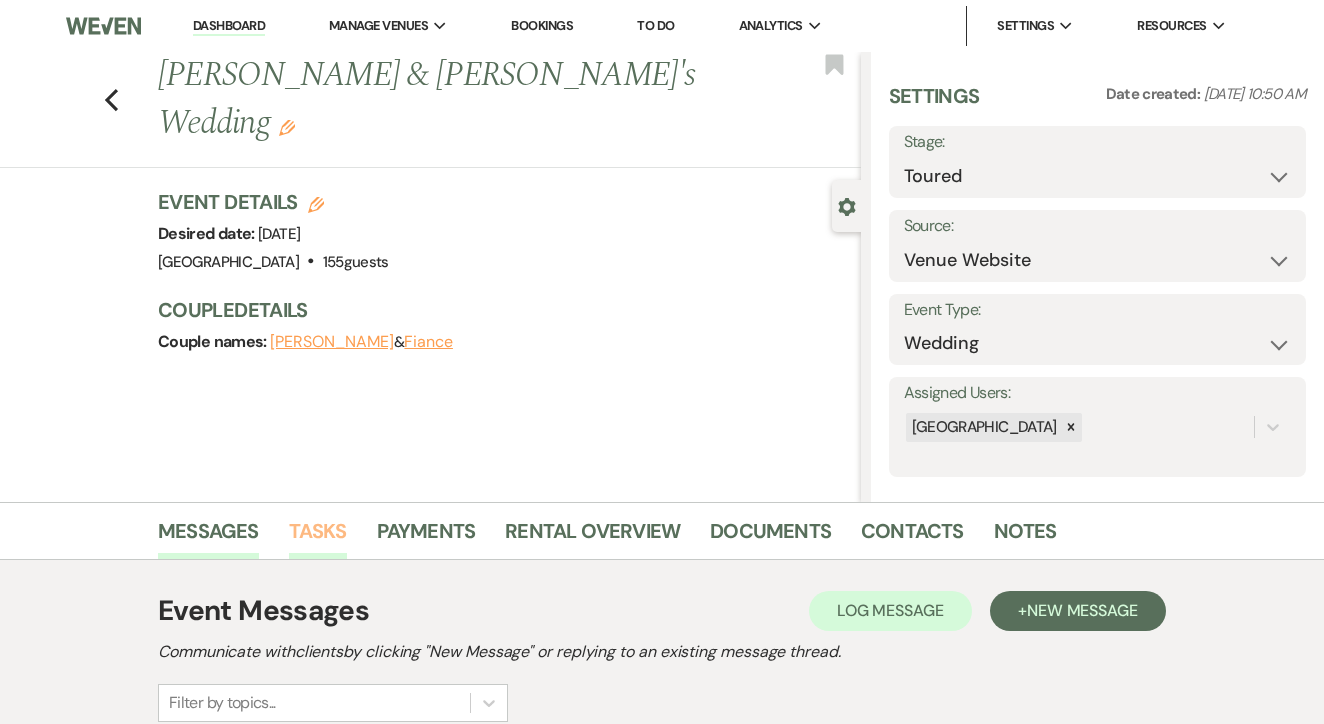 scroll, scrollTop: 0, scrollLeft: 0, axis: both 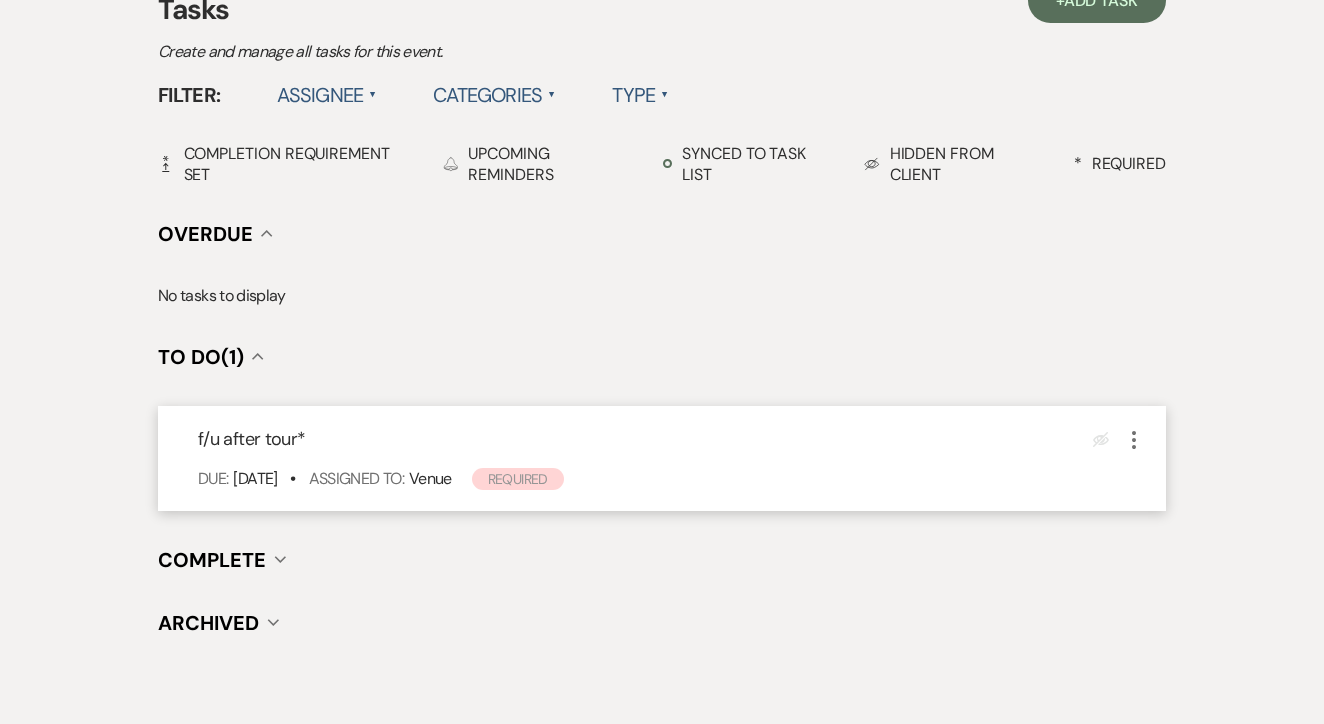 click on "More" 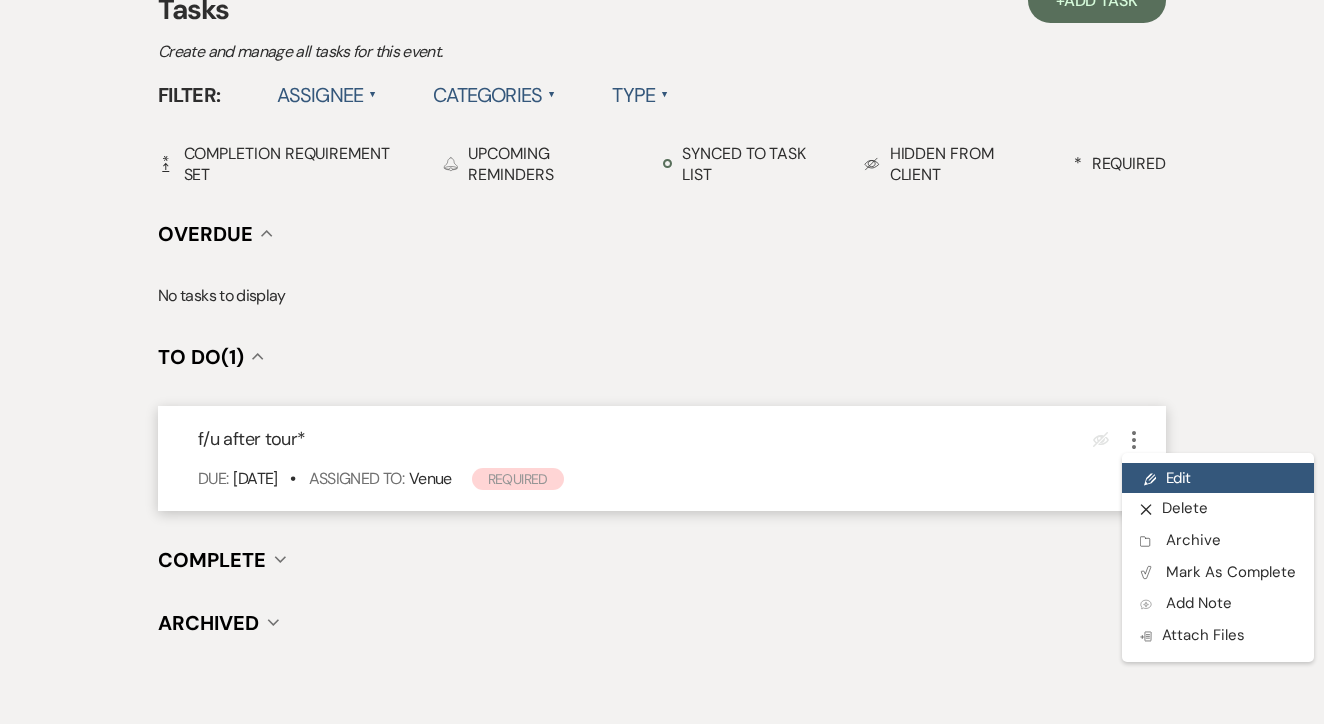click on "Pencil  Edit" at bounding box center (1218, 478) 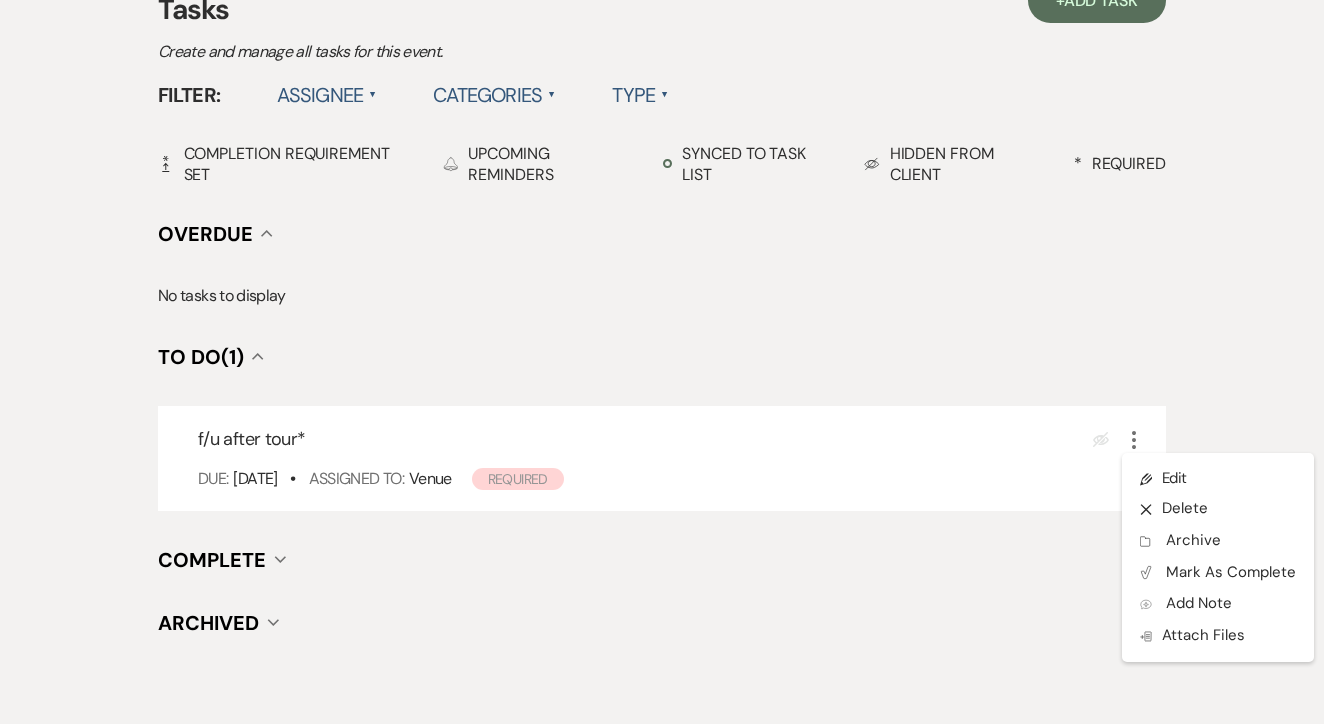 scroll, scrollTop: 0, scrollLeft: 0, axis: both 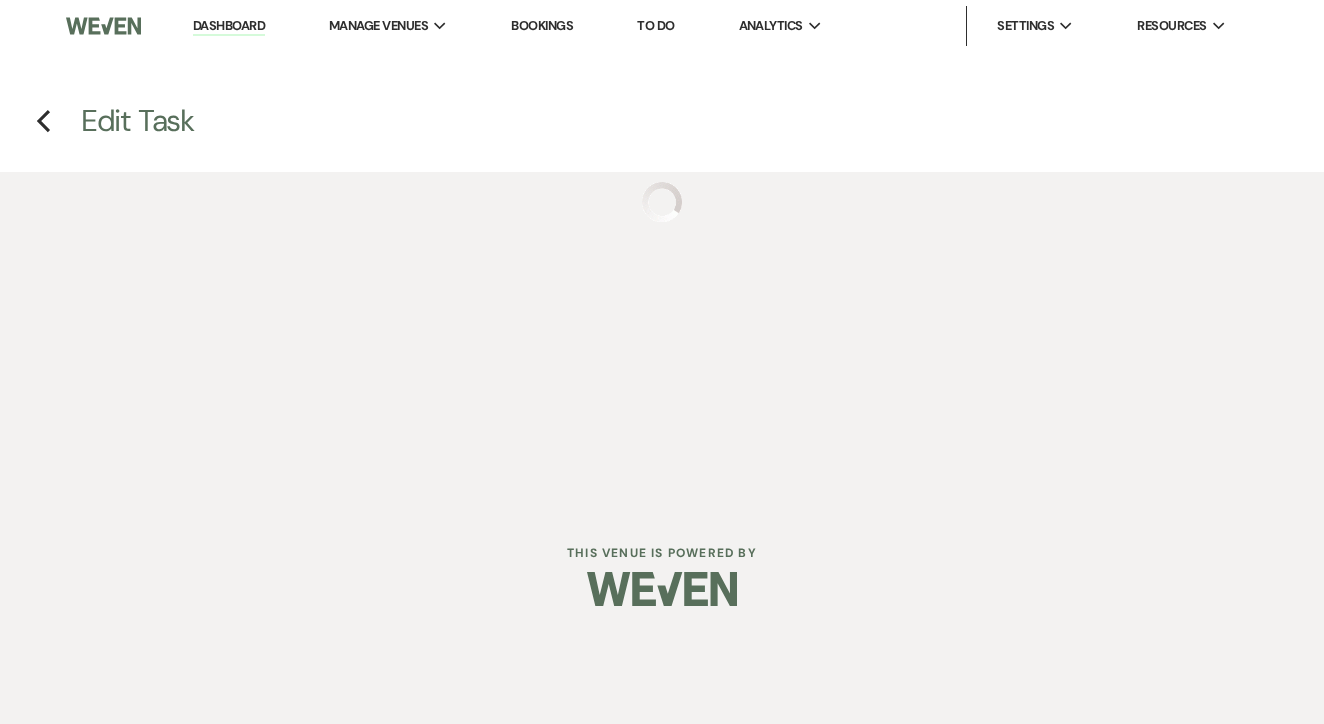 select on "true" 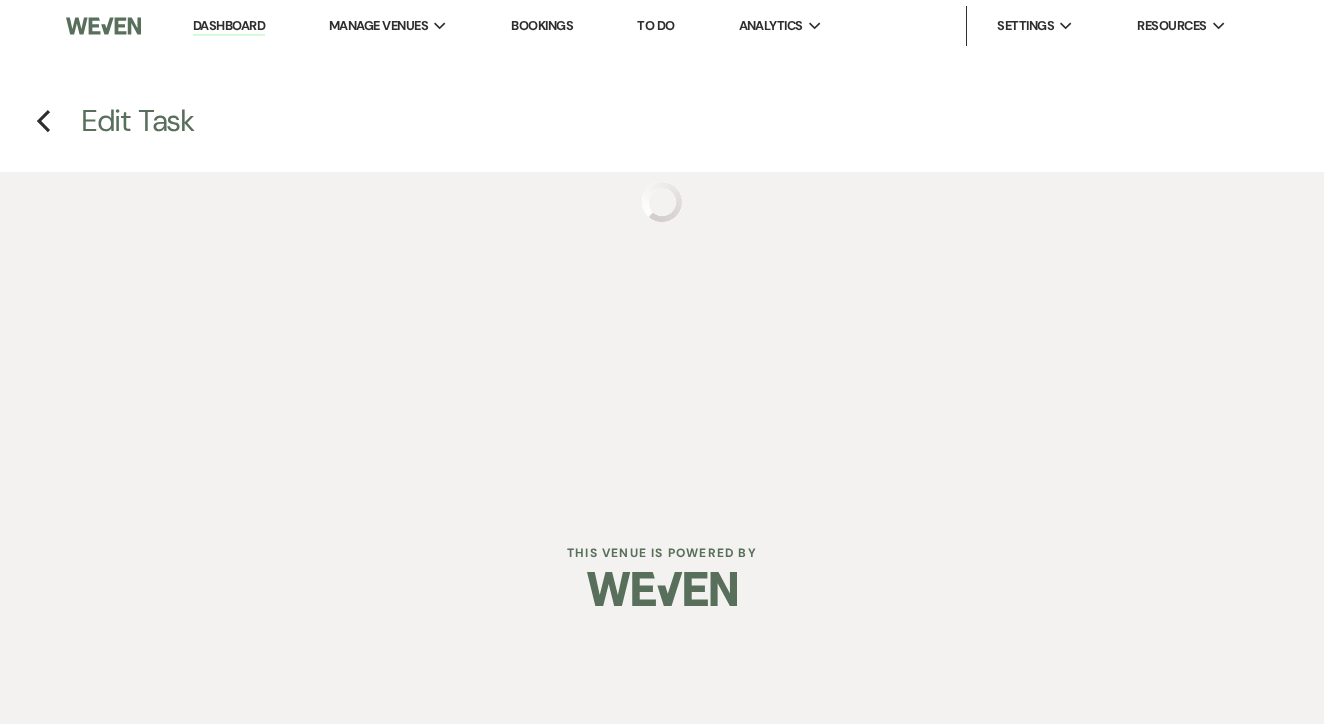 select on "venueHost" 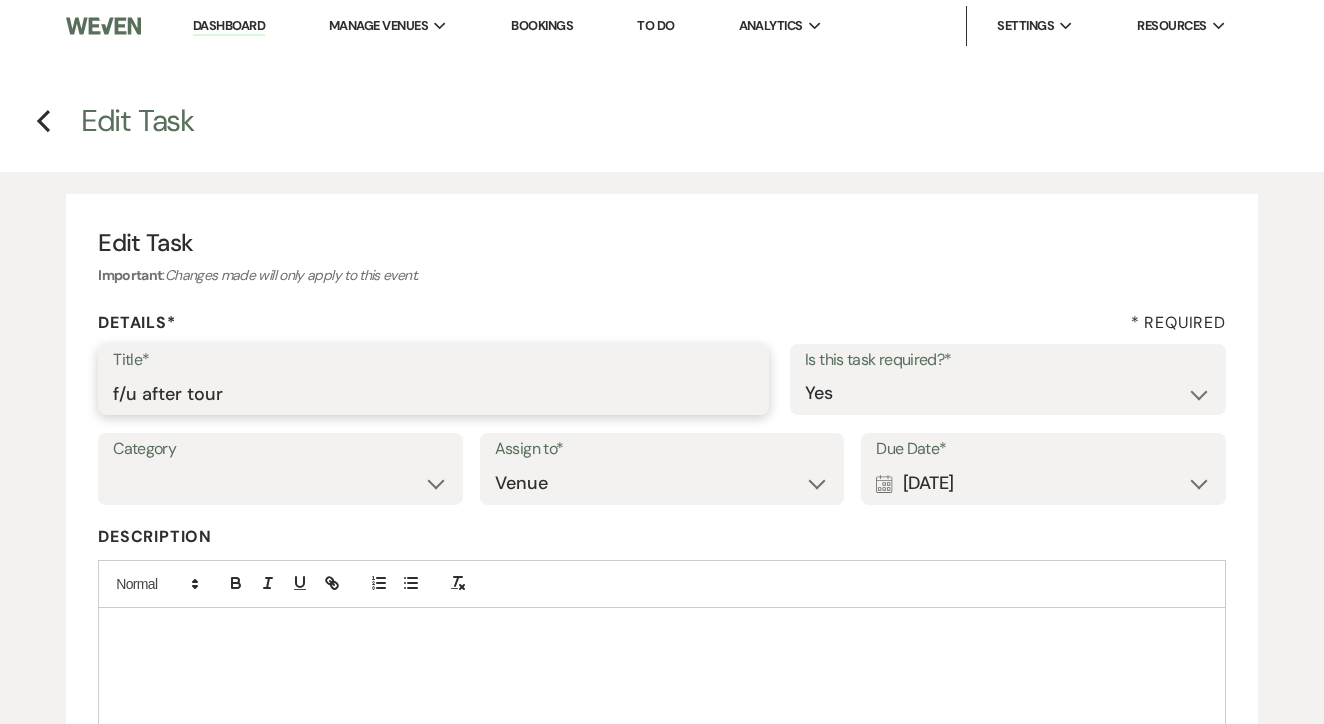 click on "f/u after tour" at bounding box center (433, 393) 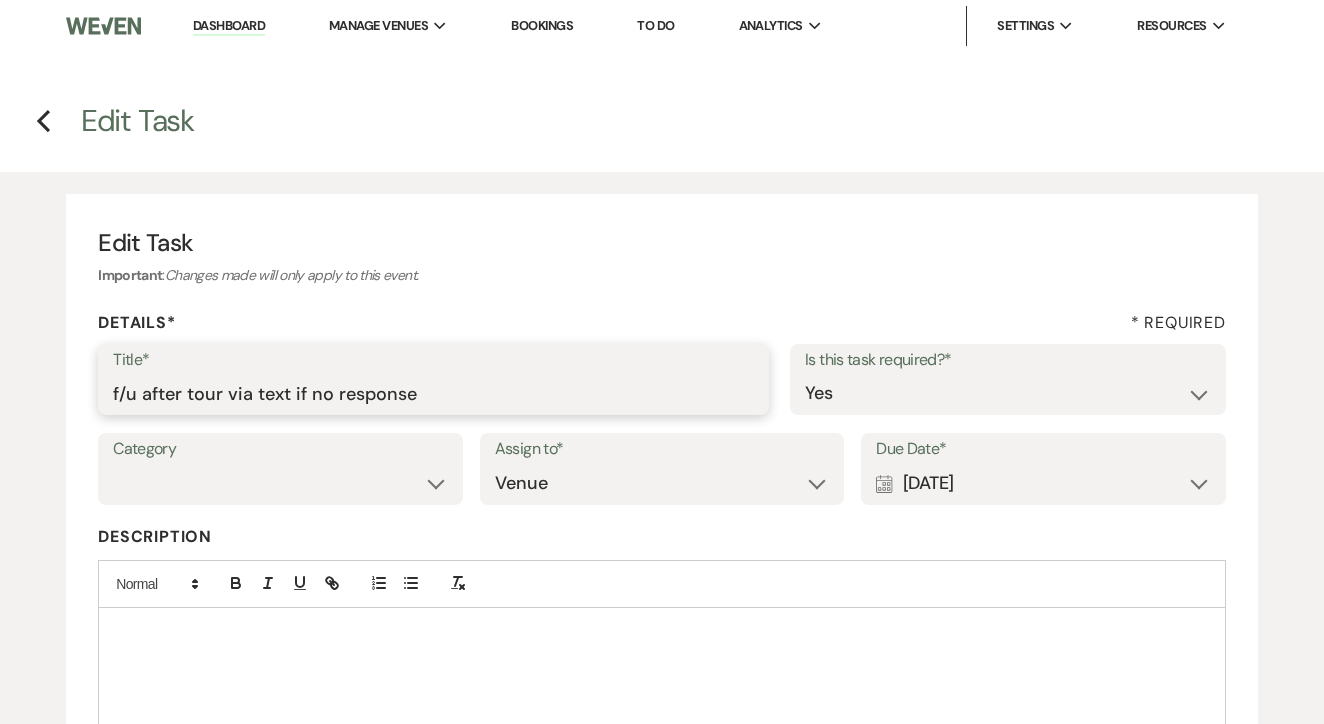 type on "f/u after tour via text if no response" 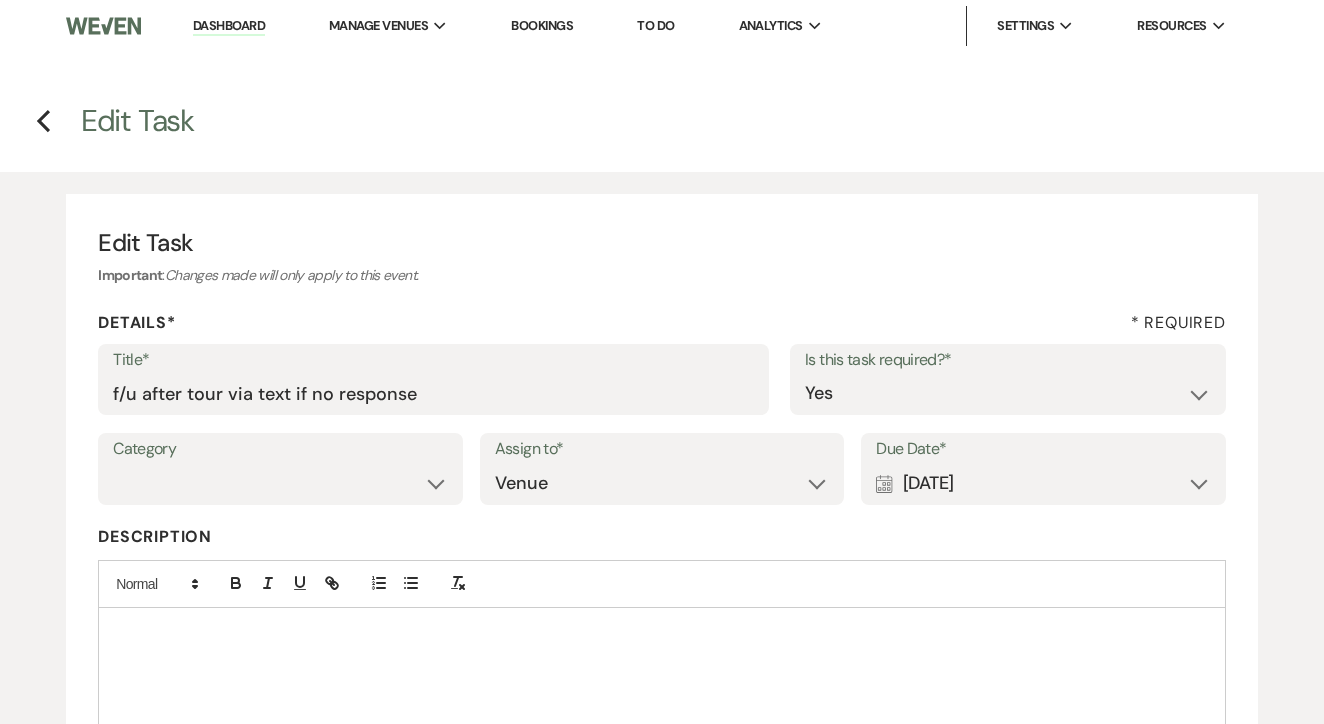 click on "Due Date* Calendar [DATE] Expand" at bounding box center [1043, 469] 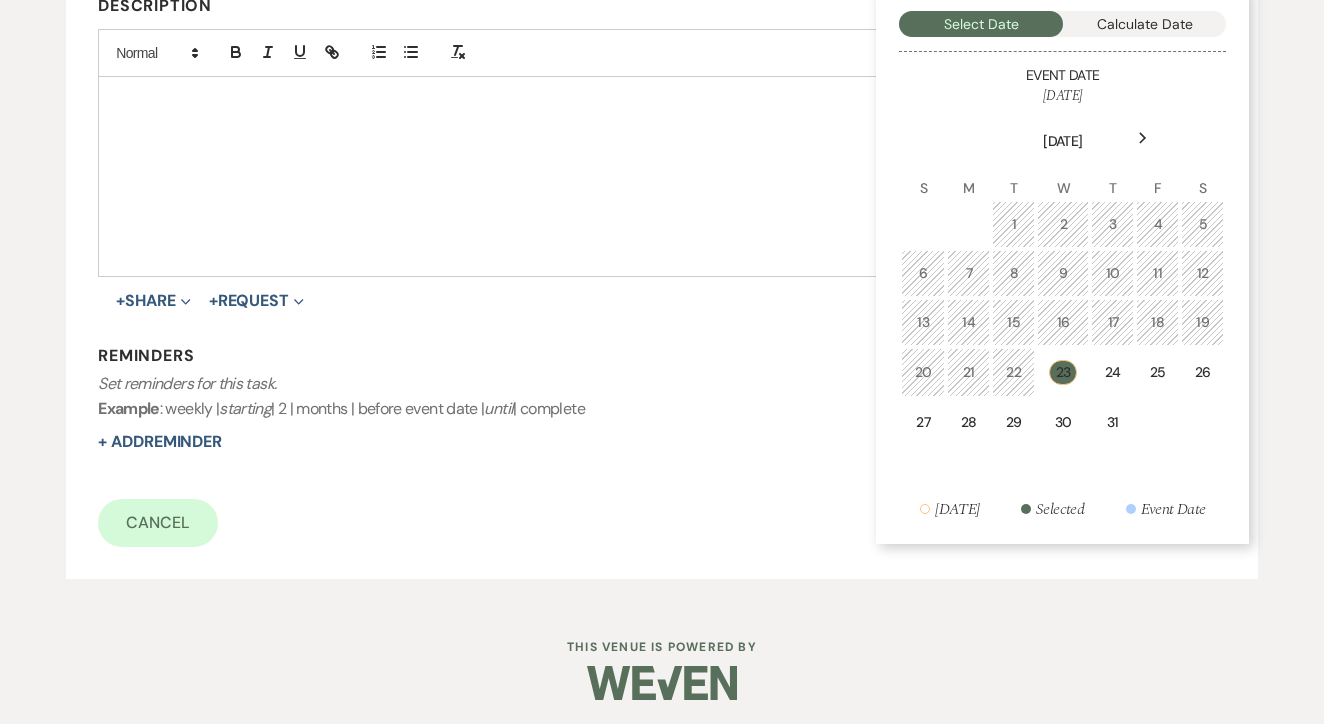 scroll, scrollTop: 530, scrollLeft: 0, axis: vertical 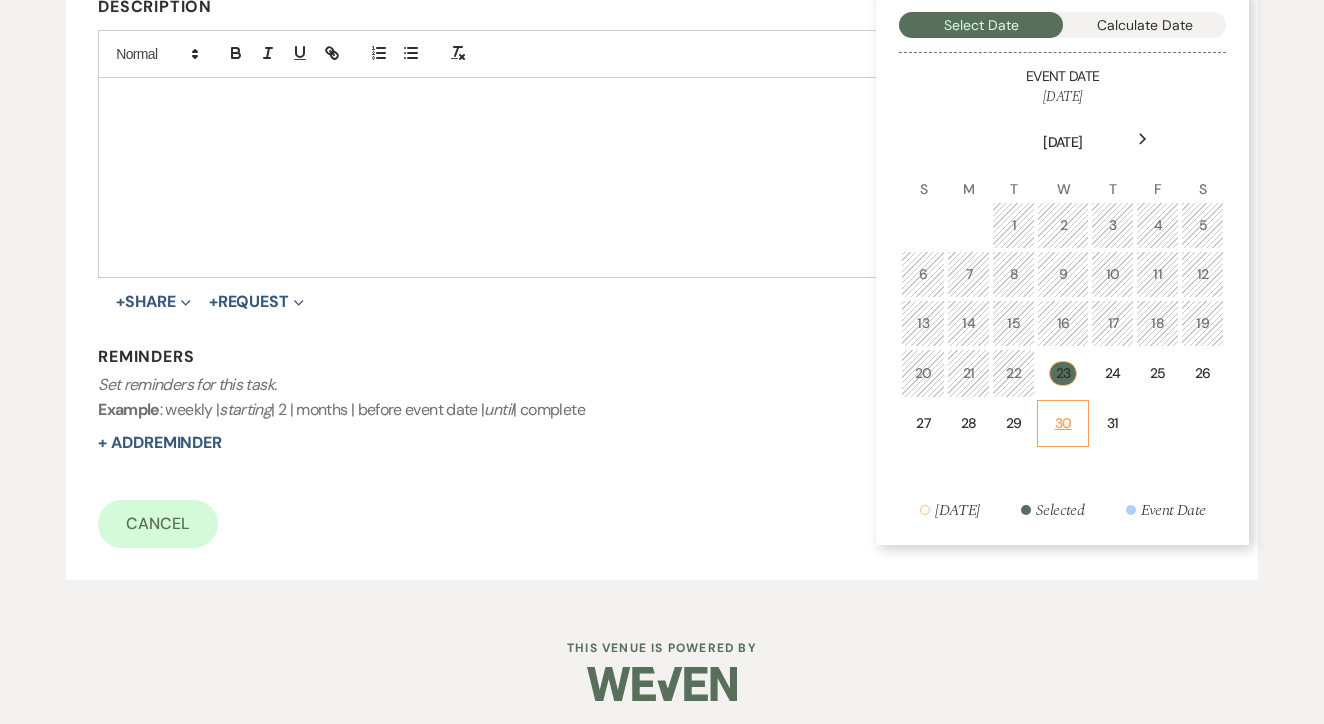 click on "30" at bounding box center (1063, 423) 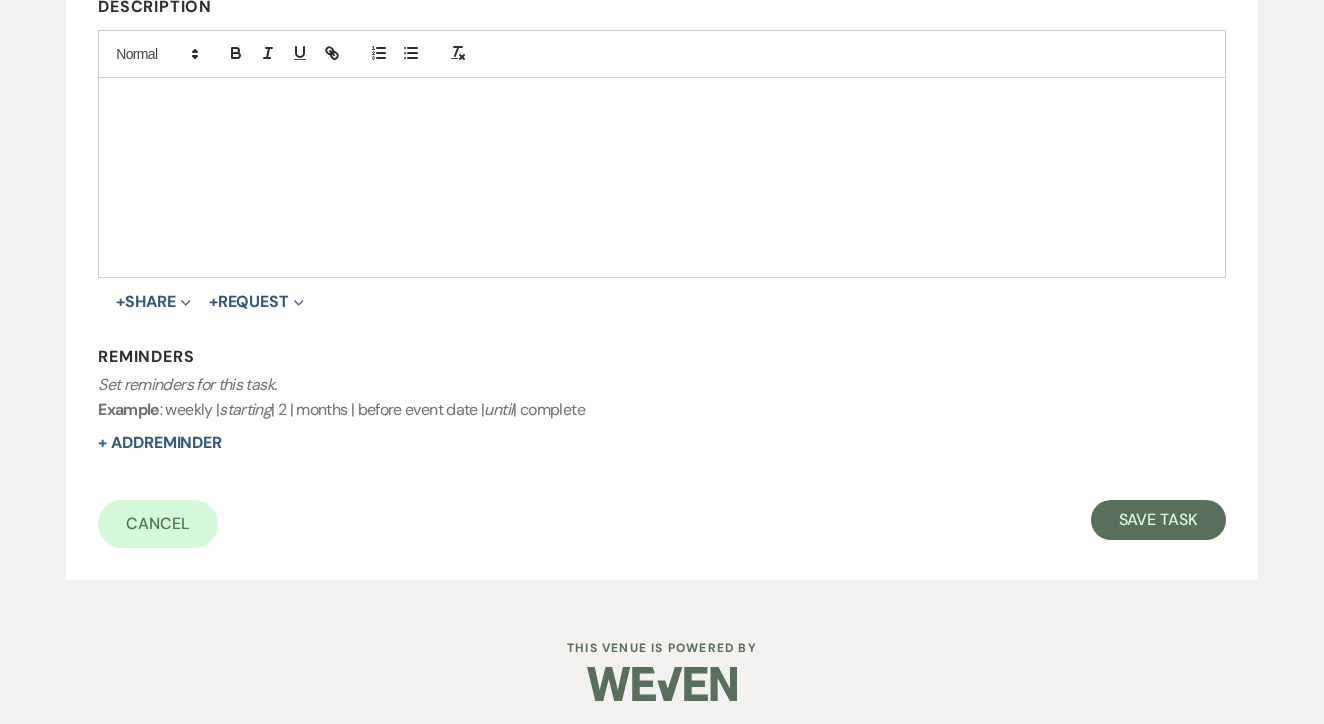 click on "Edit Task Important :  Changes made will only apply to this event. Details* * Required Title* f/u after tour via text if no response Is this task required?* Yes No Category Venue Vendors Guests Details Finalize & Share Assign to* Venue Client Due Date* Calendar [DATE] Expand Description                                                                             +  Share Expand Doc Upload Documents Add Photo Images Pref Vendors Preferred vendors +  Request Expand Vendor List Vendor list Doc Upload Document upload Reminders Set reminders for this task. Example : weekly |  starting  | 2 | months | before event date |  until  | complete + Add  Reminder Cancel Save Task" at bounding box center (662, 122) 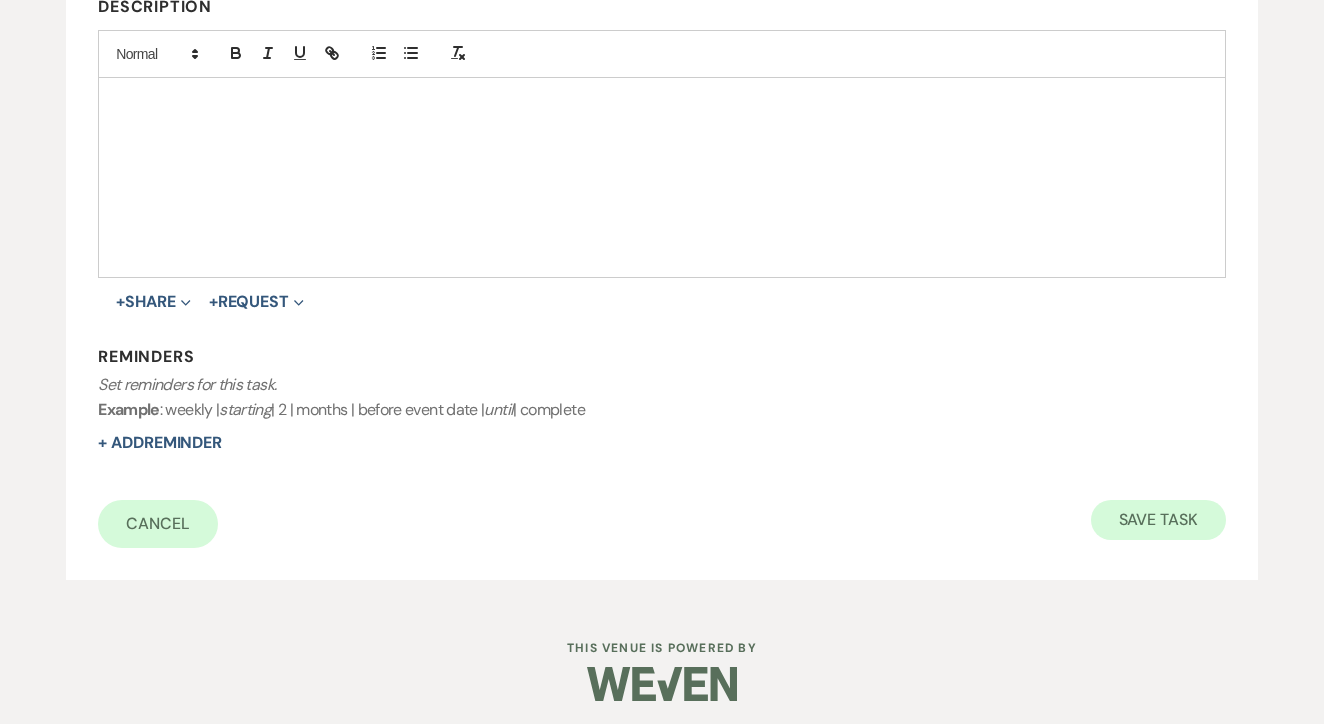 click on "Save Task" at bounding box center [1158, 520] 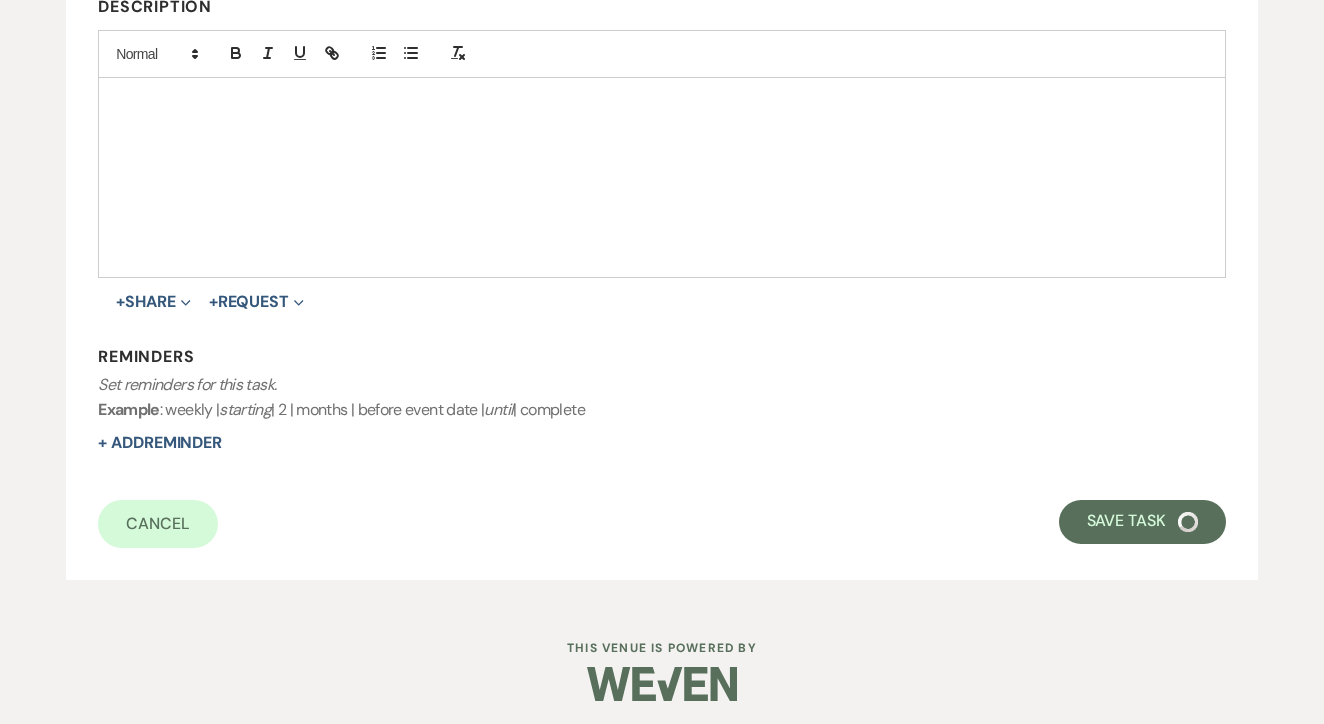 select on "5" 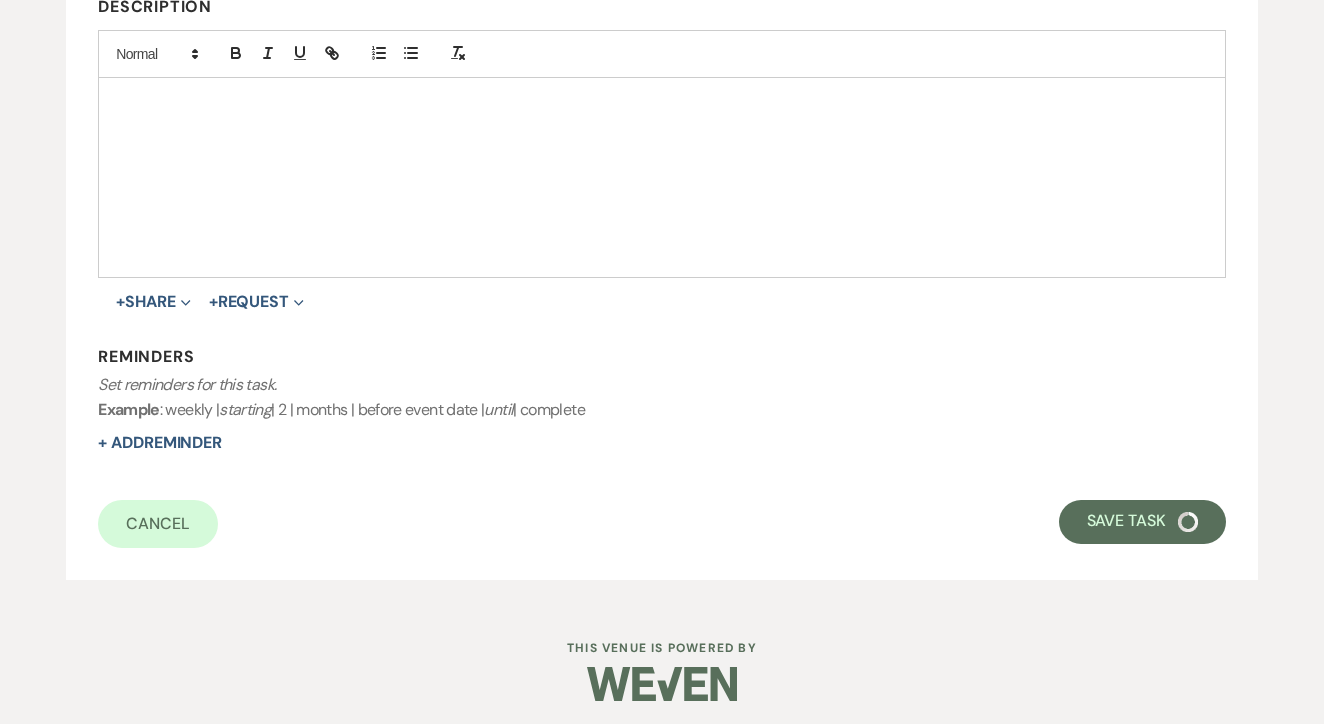 select on "5" 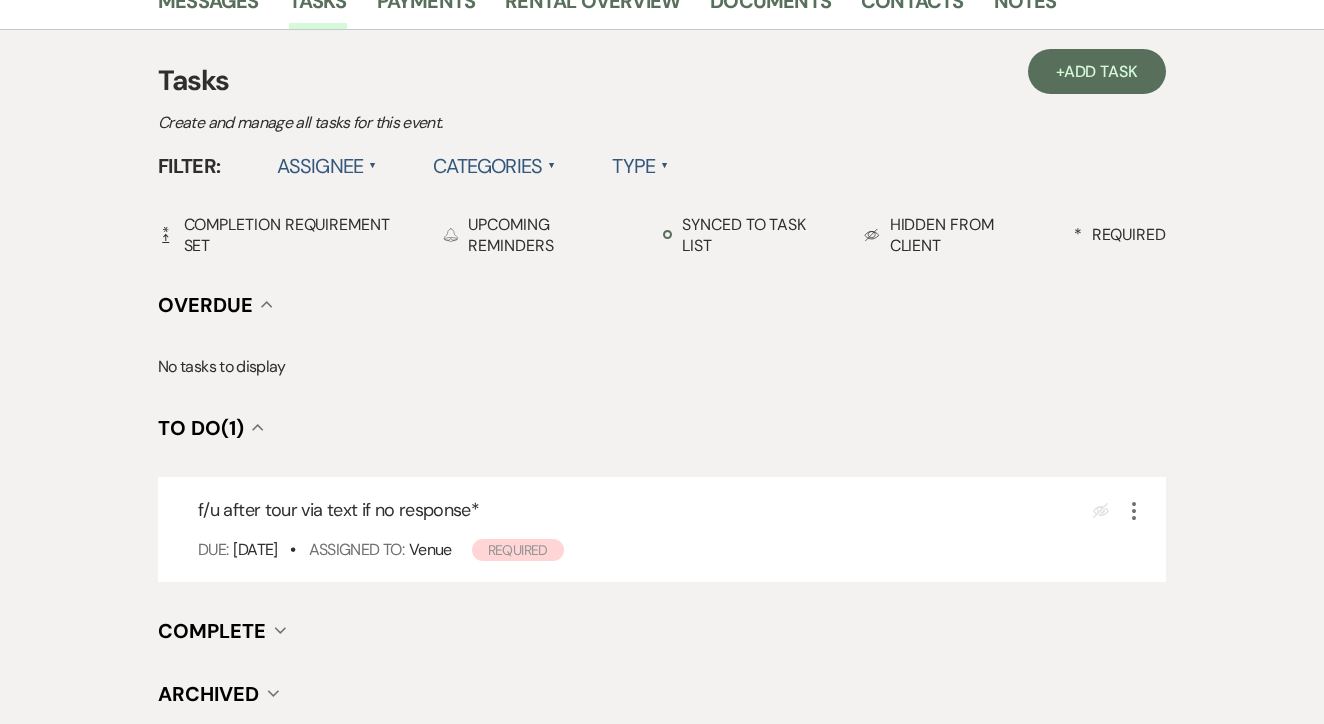 scroll, scrollTop: 601, scrollLeft: 0, axis: vertical 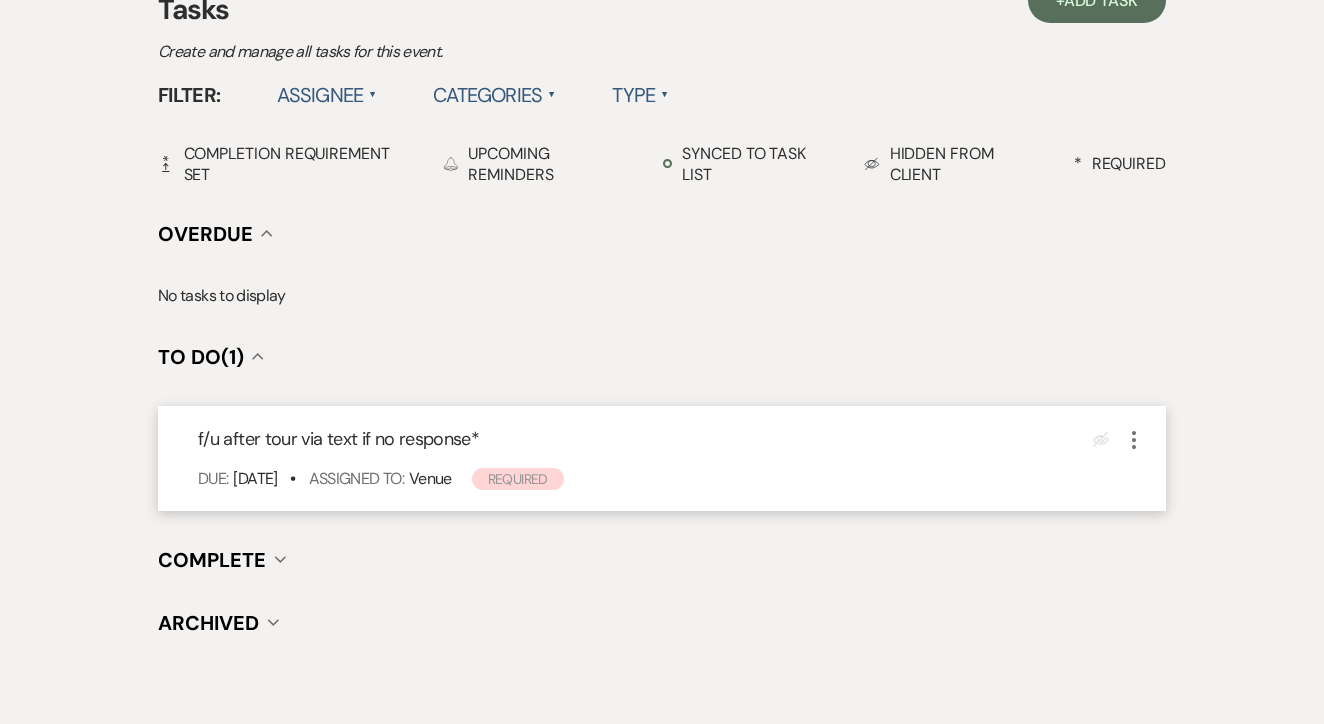click on "More" 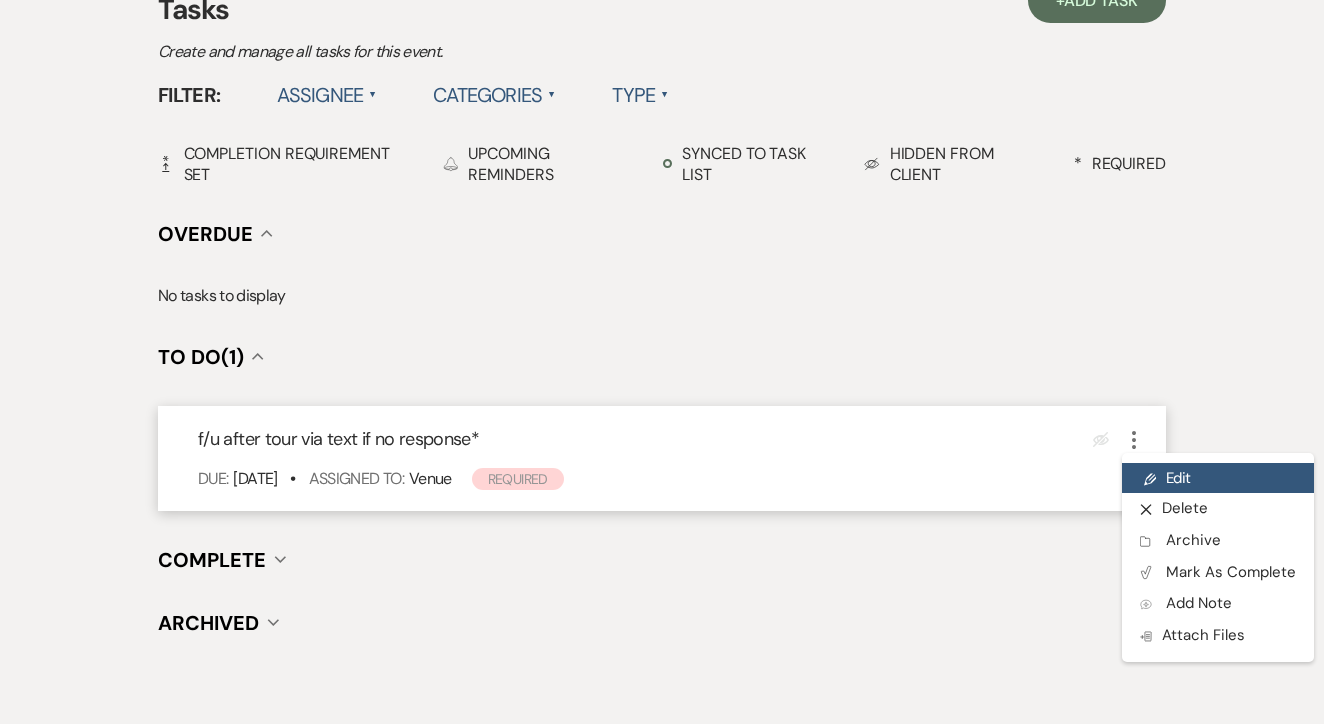 click on "Pencil  Edit" at bounding box center (1218, 478) 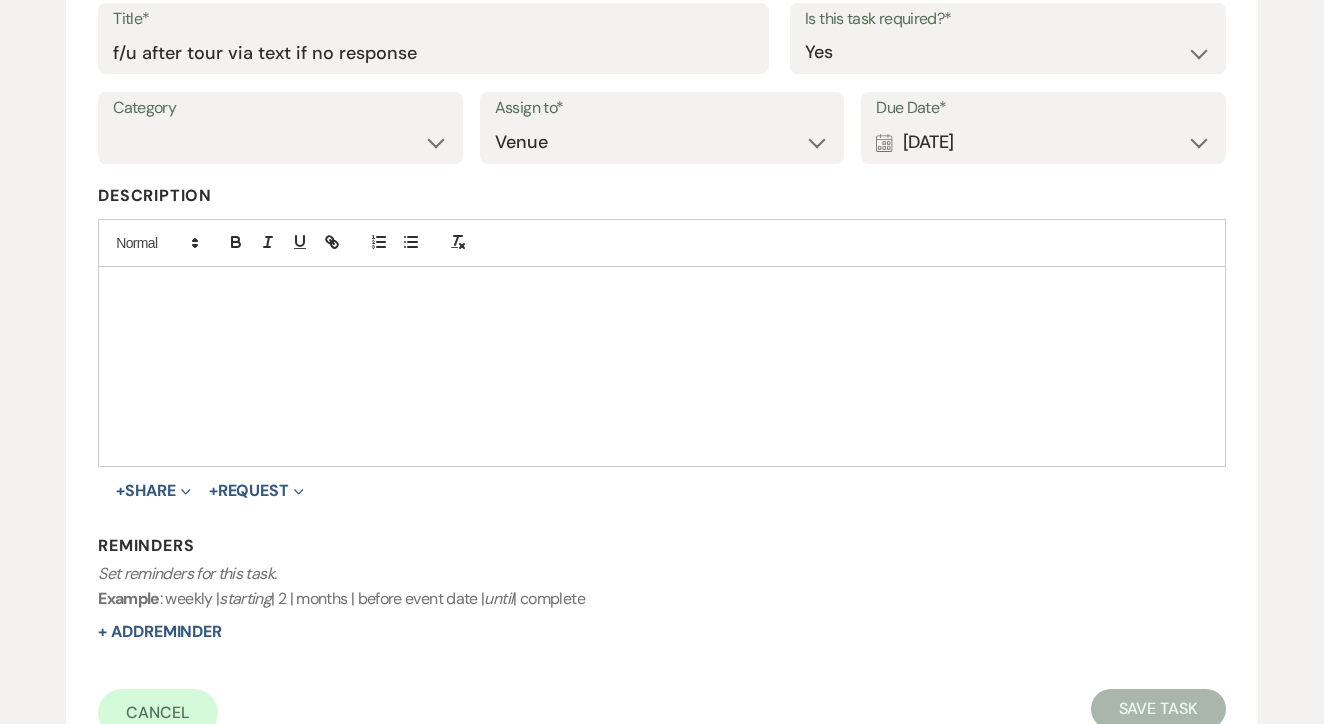 scroll, scrollTop: 340, scrollLeft: 0, axis: vertical 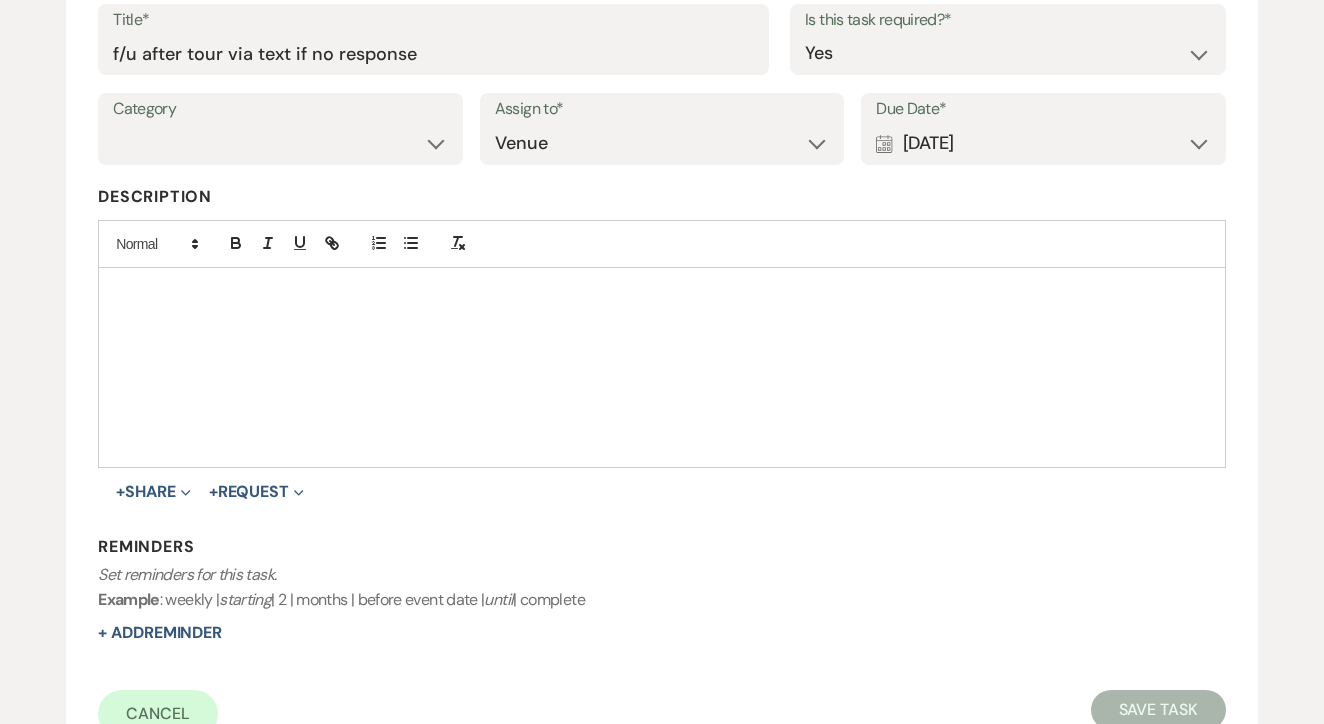click on "Due Date* Calendar [DATE] Expand" at bounding box center (1043, 129) 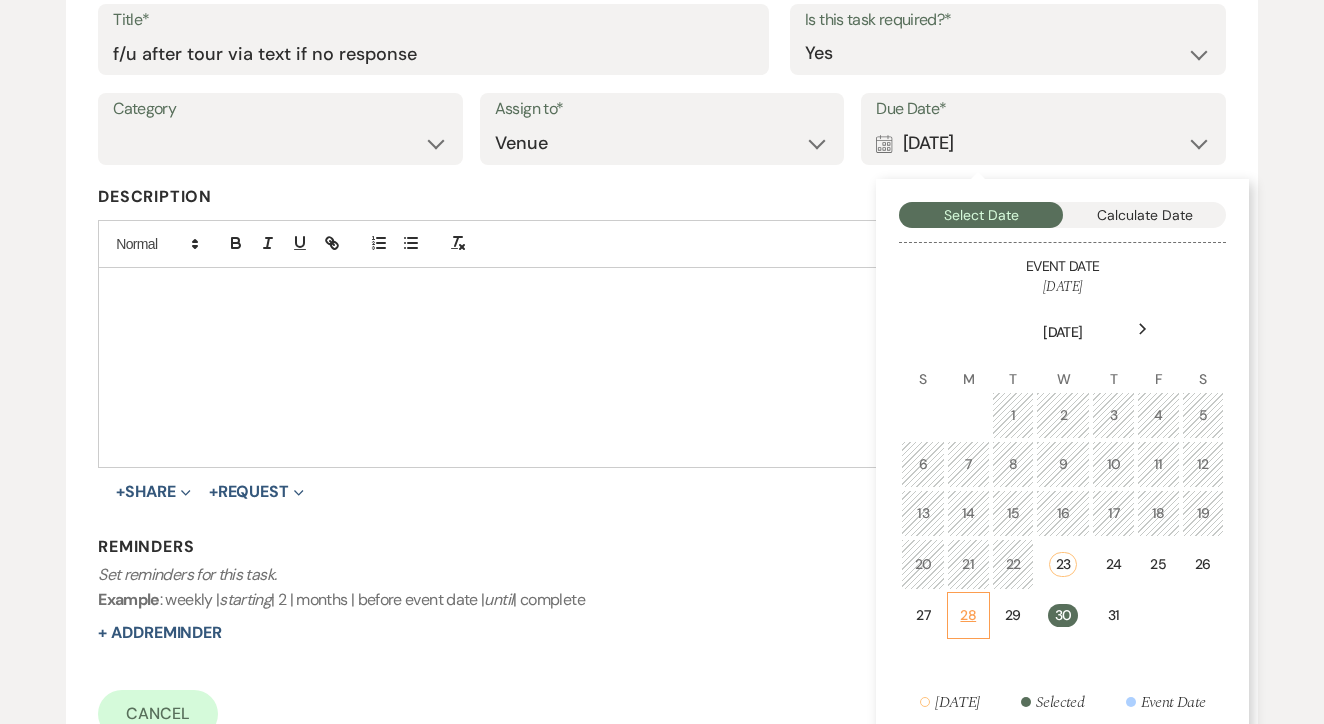 click on "28" at bounding box center [968, 615] 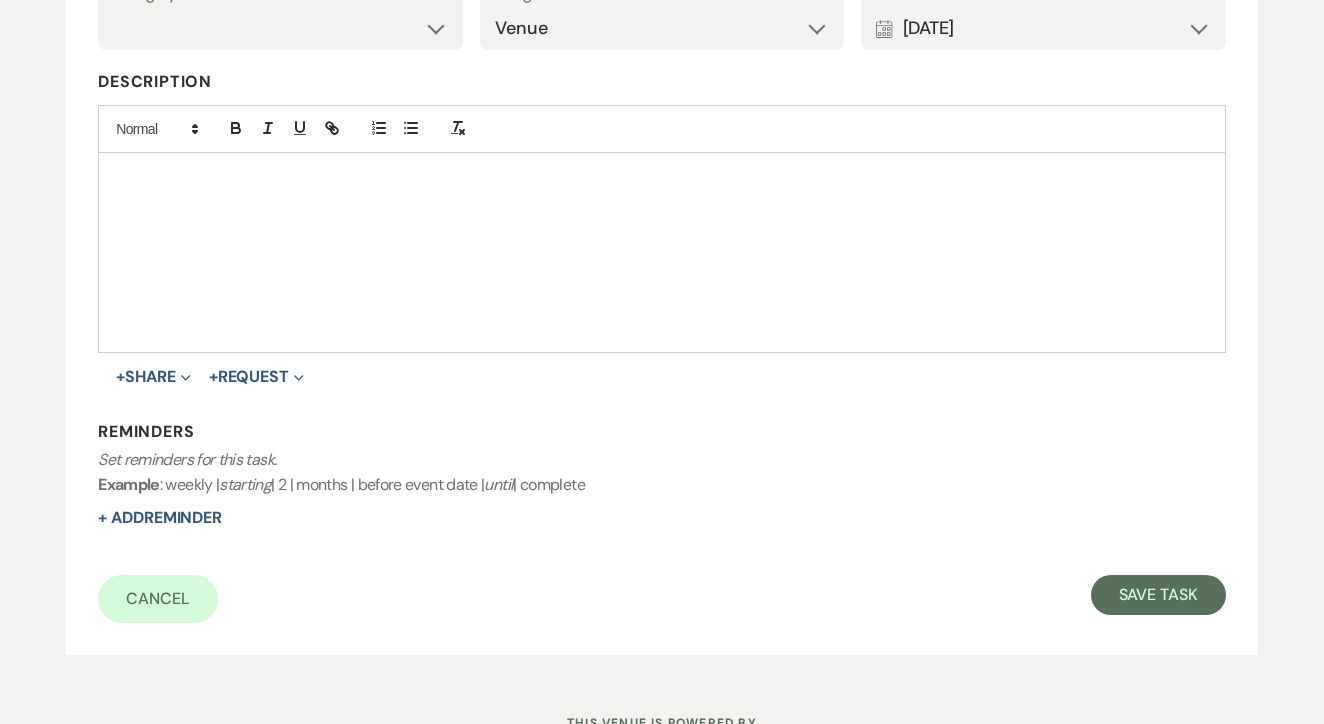 scroll, scrollTop: 471, scrollLeft: 0, axis: vertical 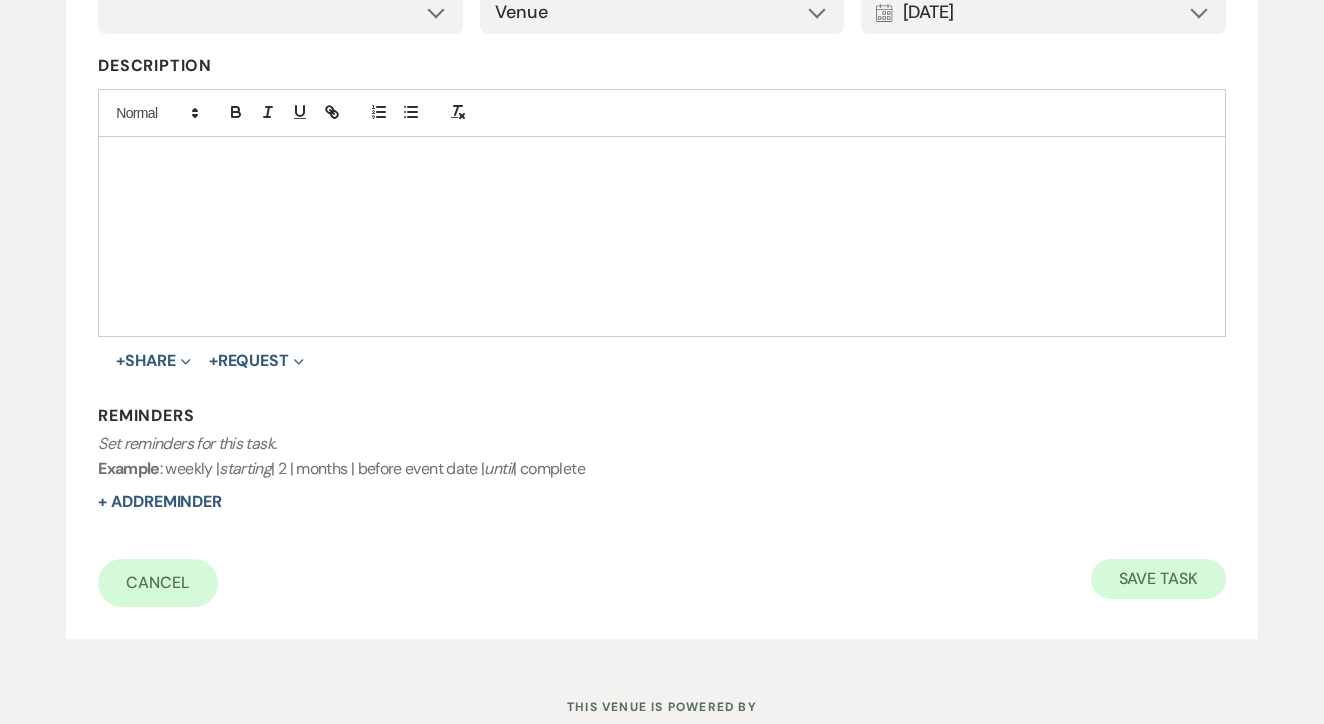 click on "Save Task" at bounding box center [1158, 579] 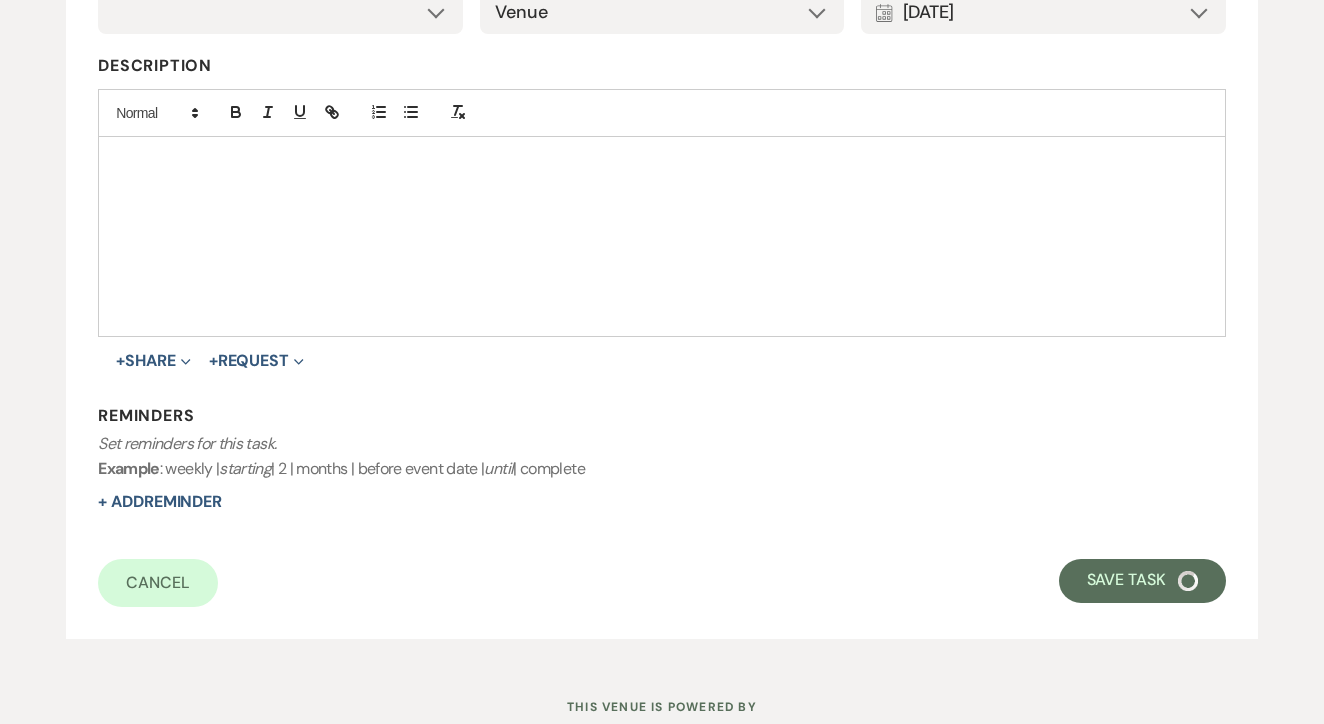 select on "5" 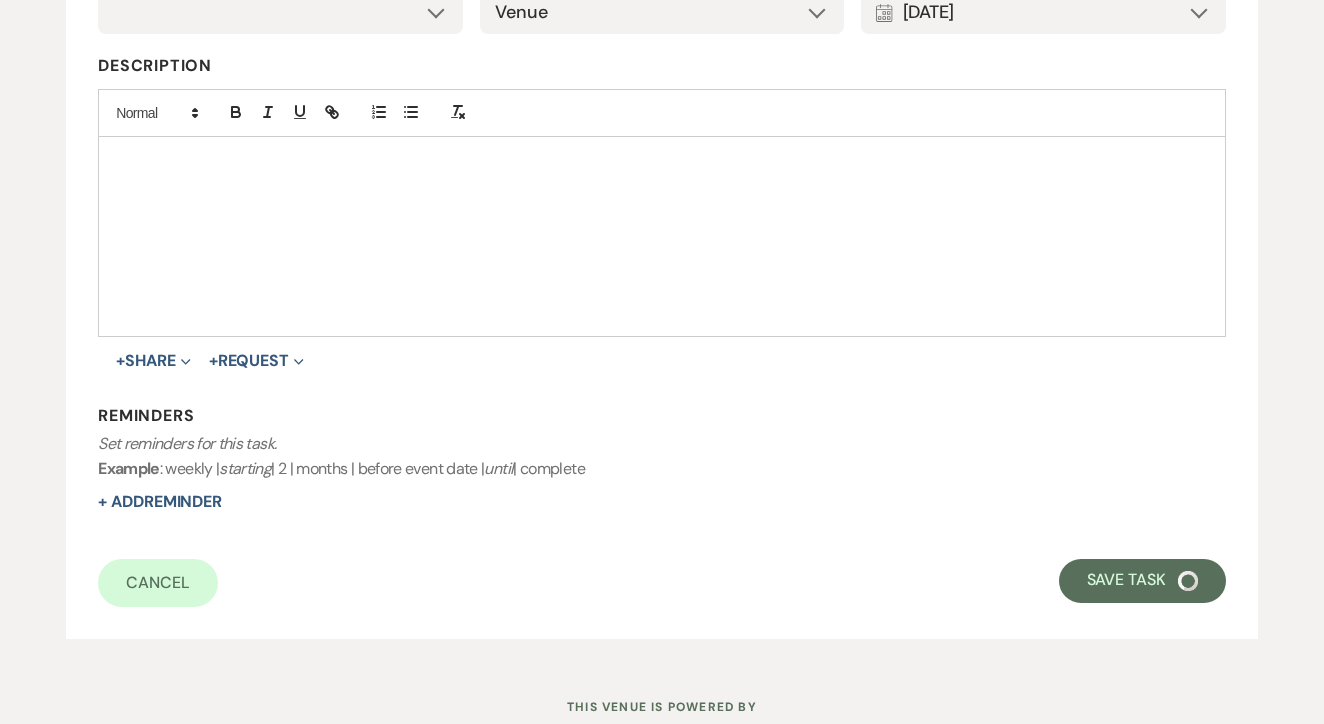 select on "5" 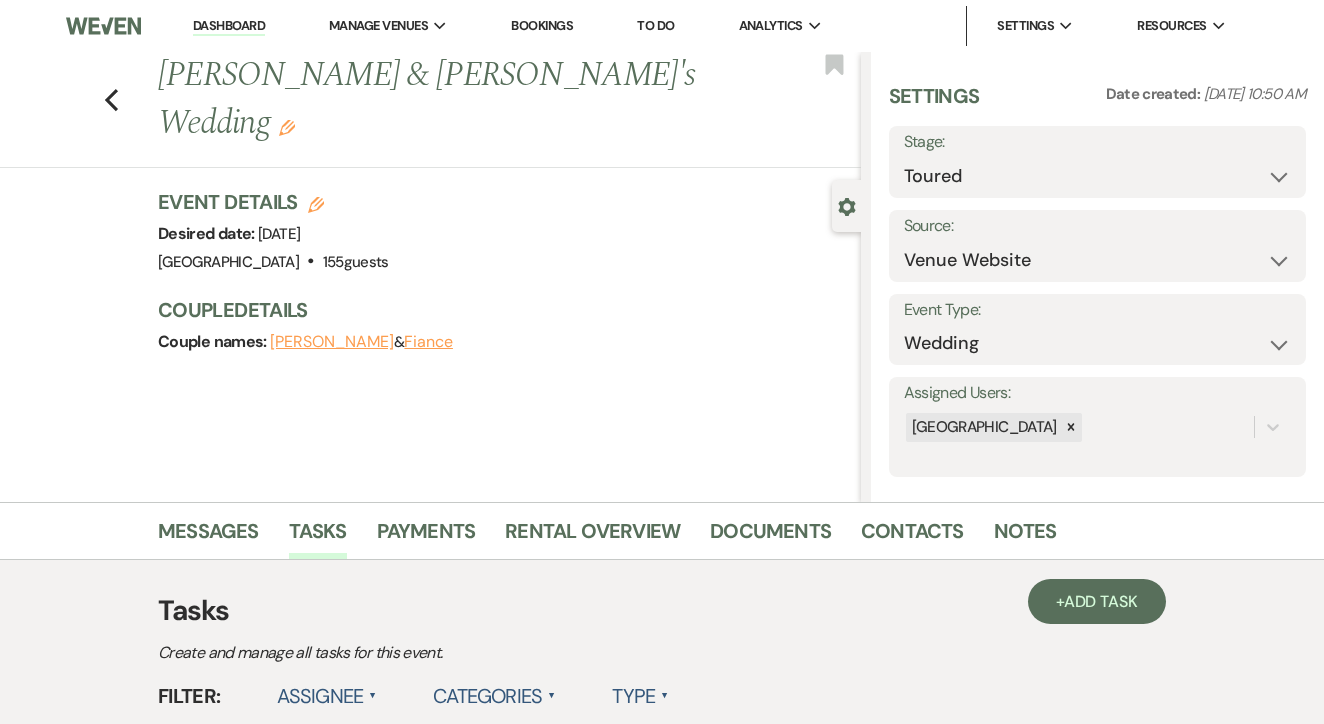 scroll, scrollTop: 0, scrollLeft: 0, axis: both 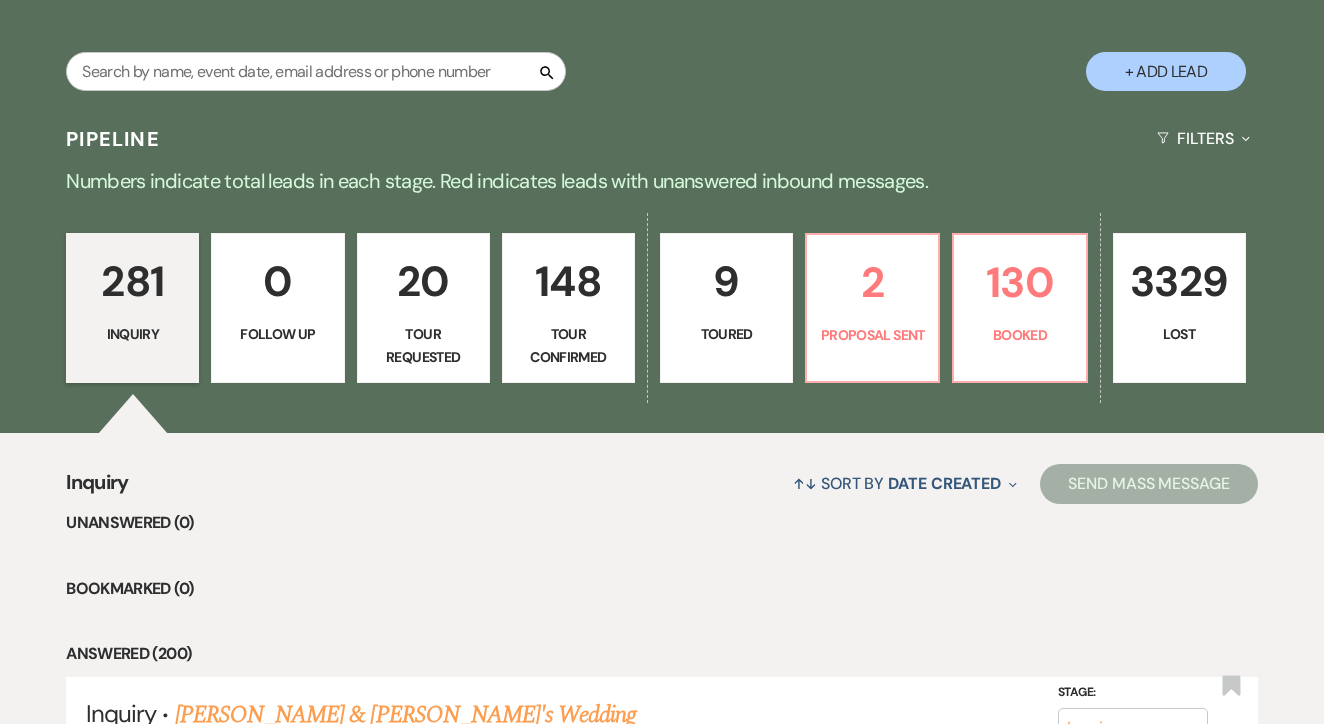click on "↑↓ Sort By   Date Created Expand Send Mass Message" at bounding box center [693, 483] 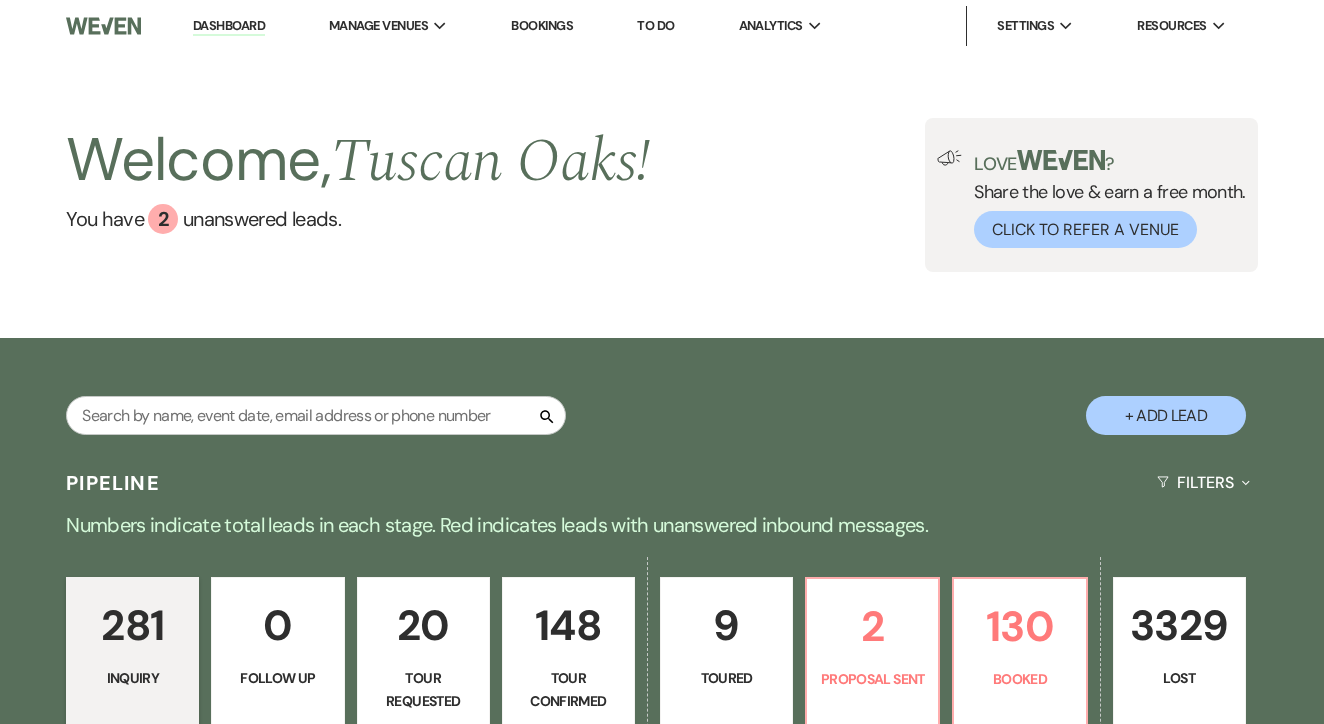 scroll, scrollTop: 0, scrollLeft: 0, axis: both 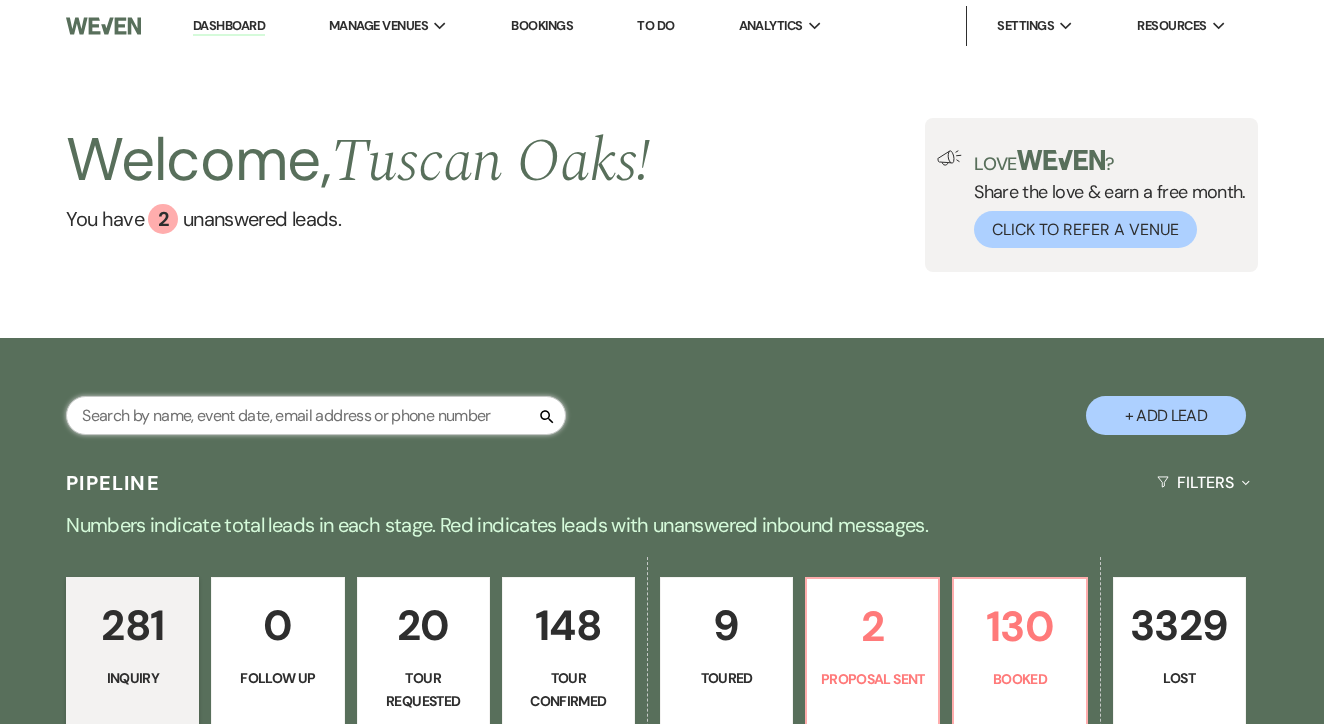 click at bounding box center [316, 415] 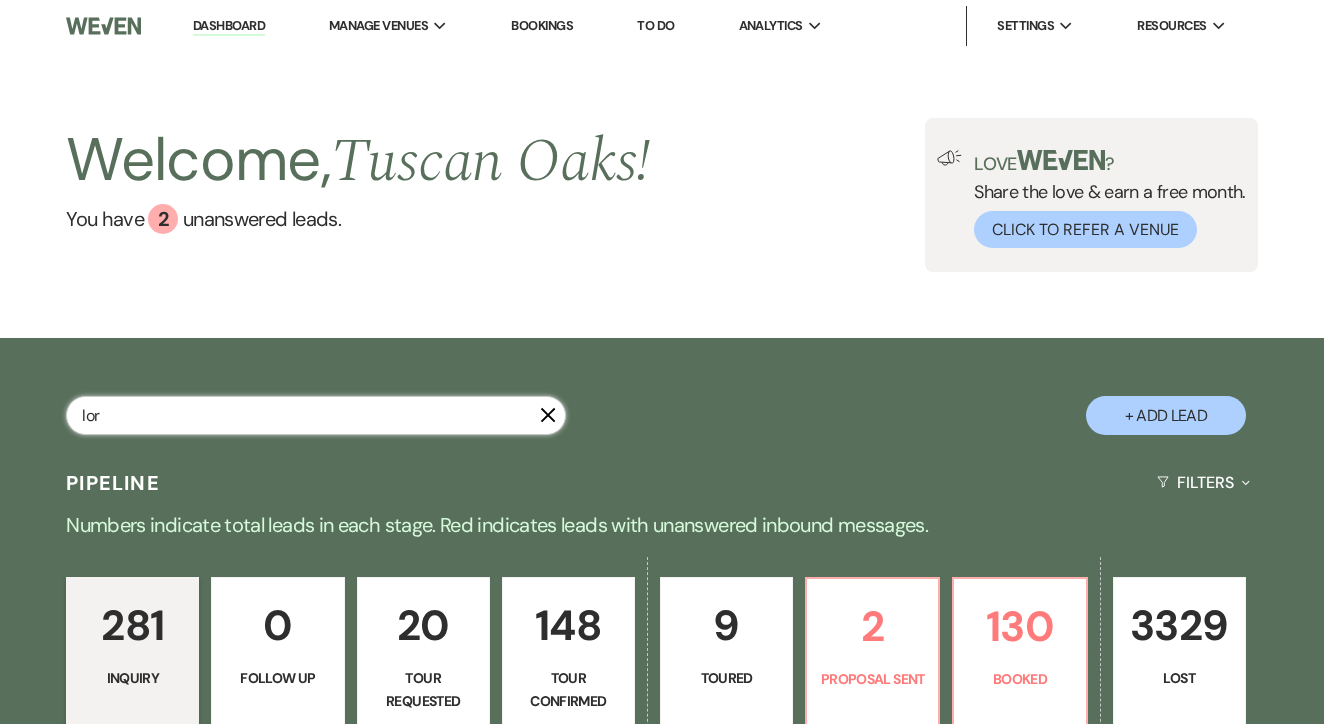 type on "lorr" 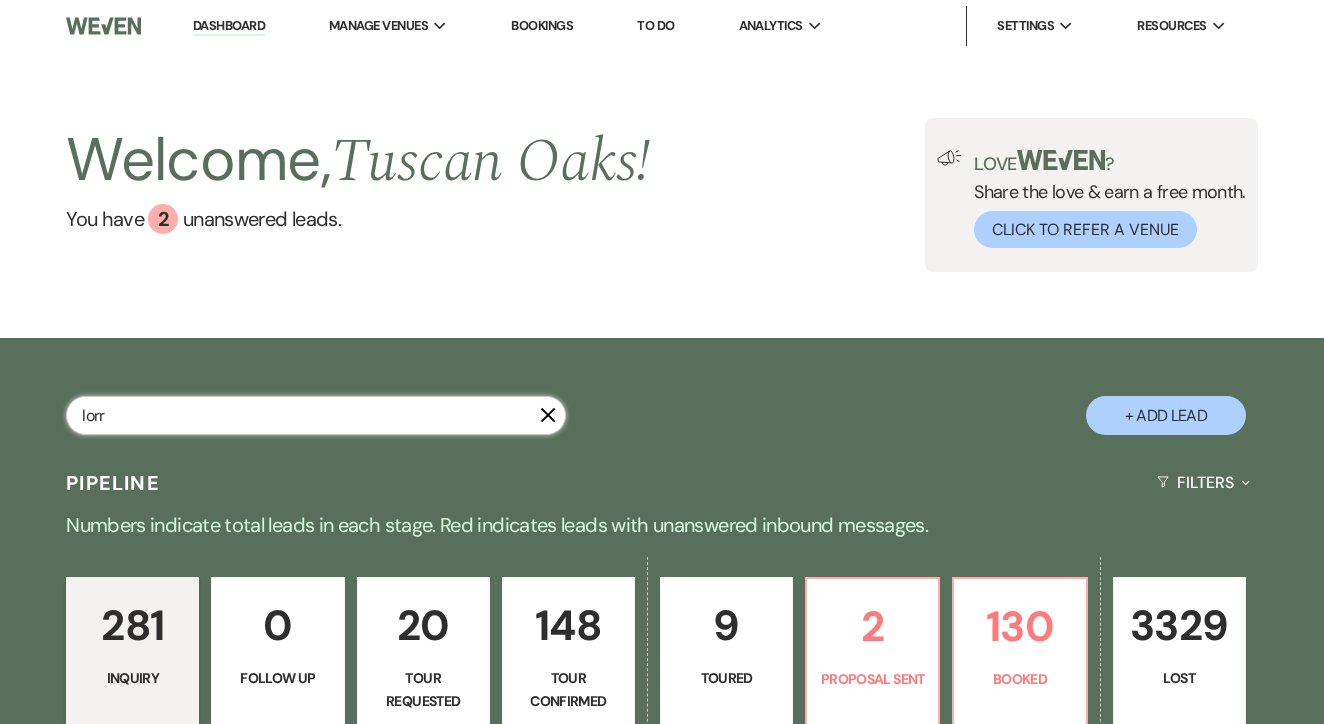 select on "8" 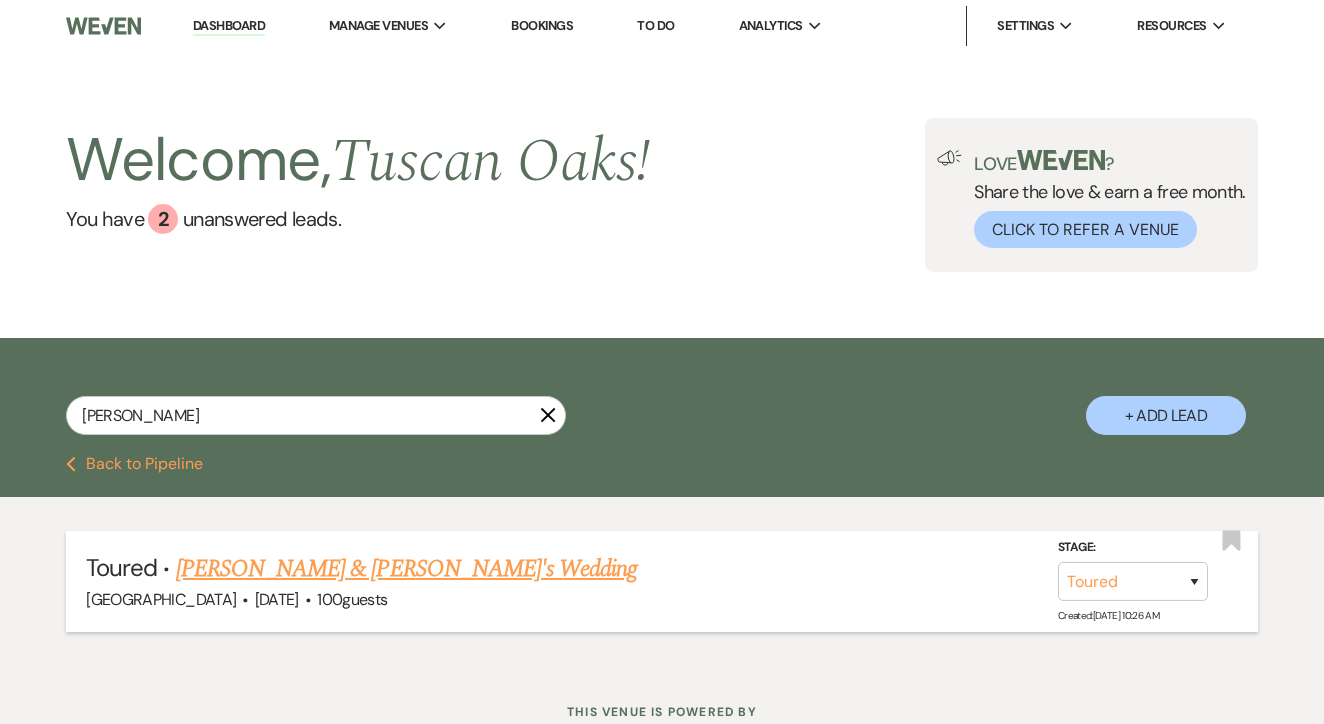 drag, startPoint x: 359, startPoint y: 410, endPoint x: 366, endPoint y: 558, distance: 148.16545 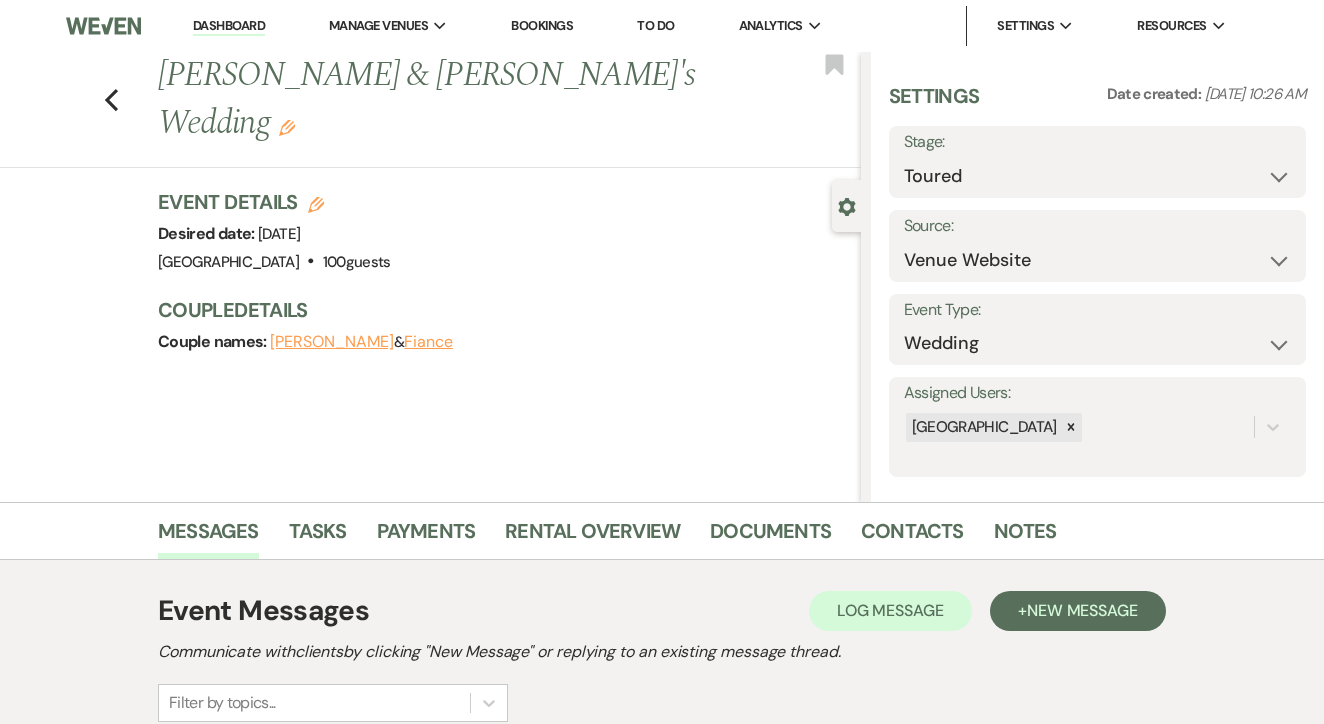 scroll, scrollTop: 0, scrollLeft: 0, axis: both 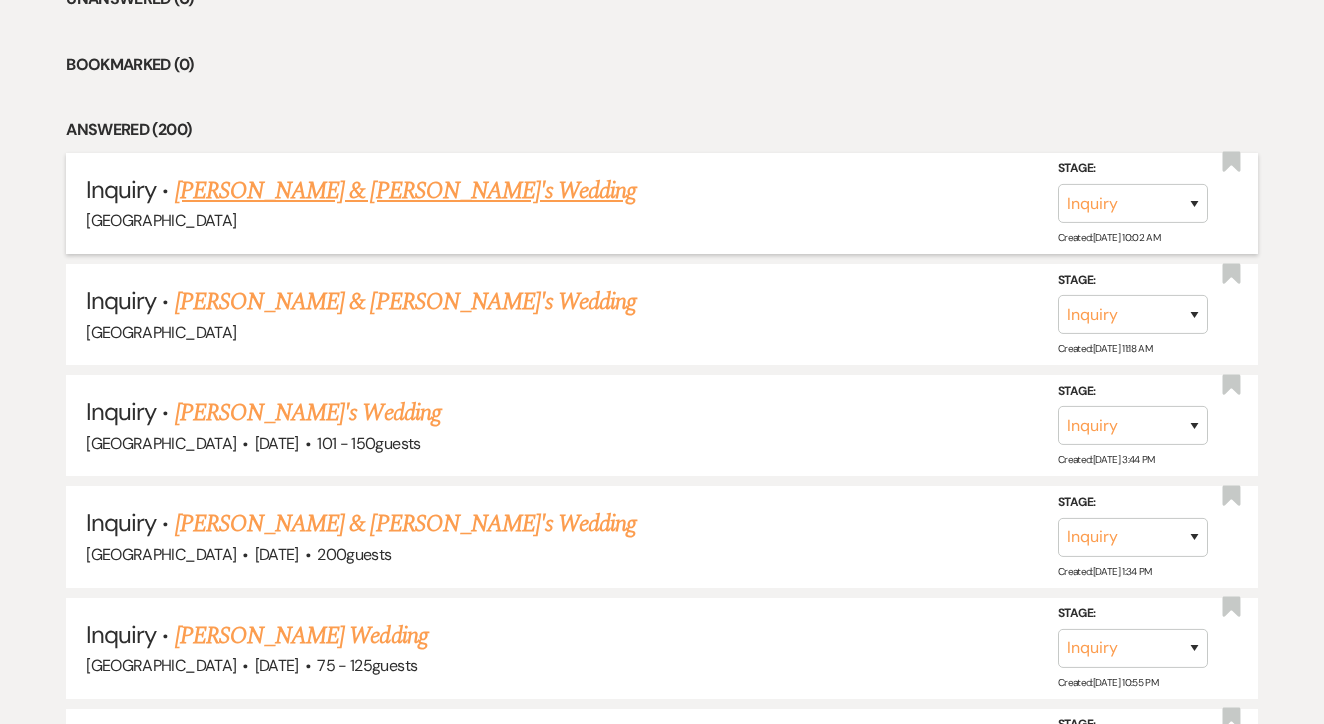 click on "[PERSON_NAME] & [PERSON_NAME]'s Wedding" at bounding box center (406, 191) 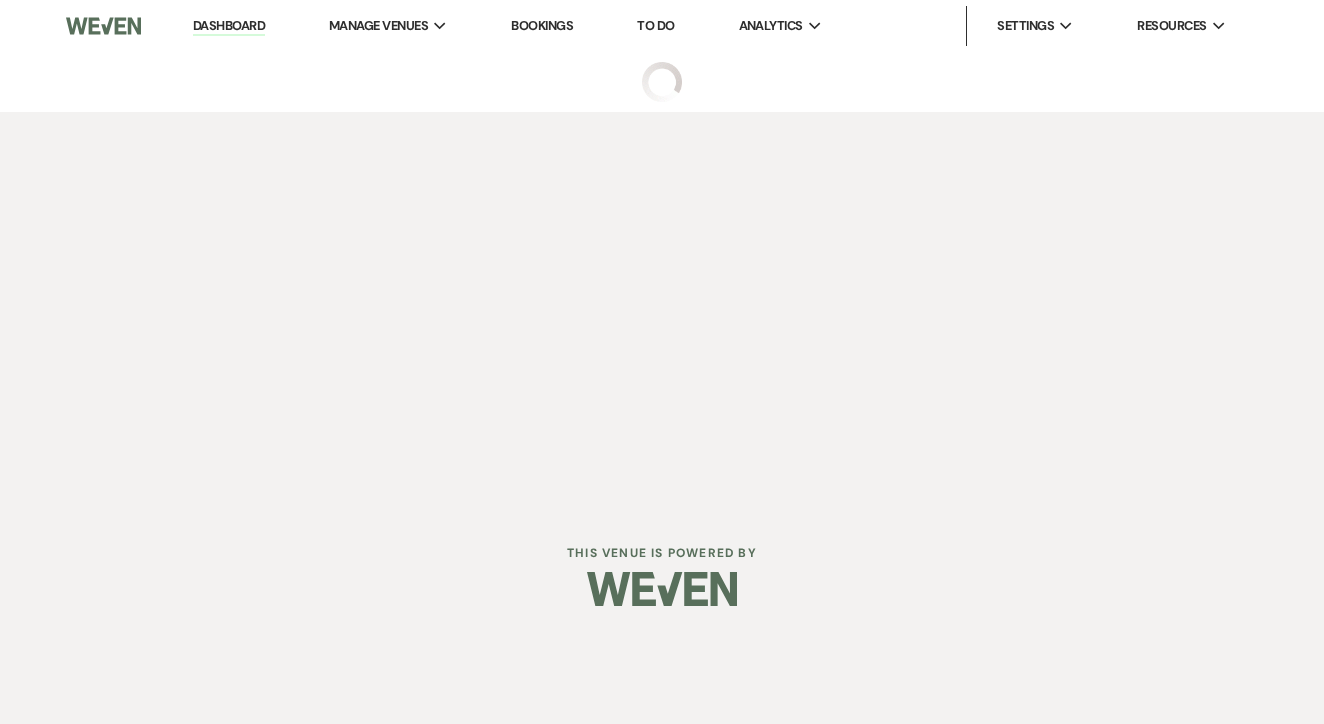 scroll, scrollTop: 0, scrollLeft: 0, axis: both 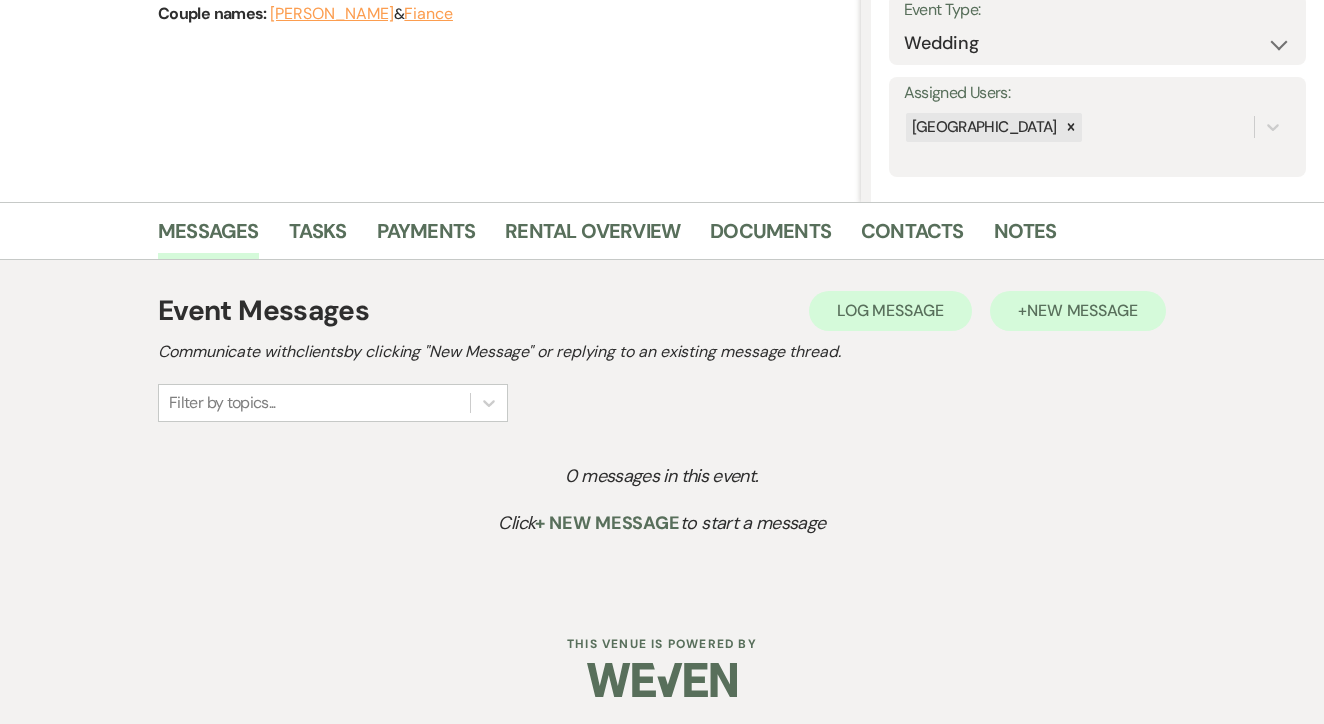 click on "New Message" at bounding box center (1082, 310) 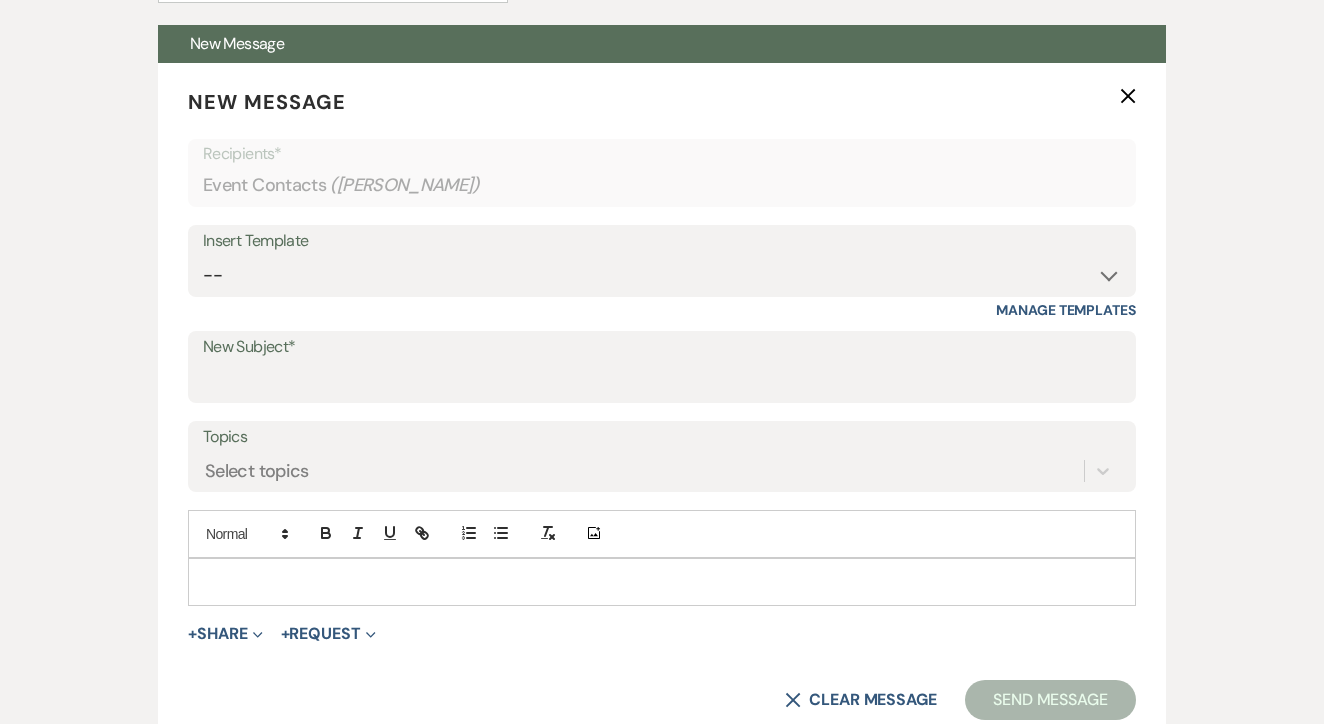 scroll, scrollTop: 754, scrollLeft: 0, axis: vertical 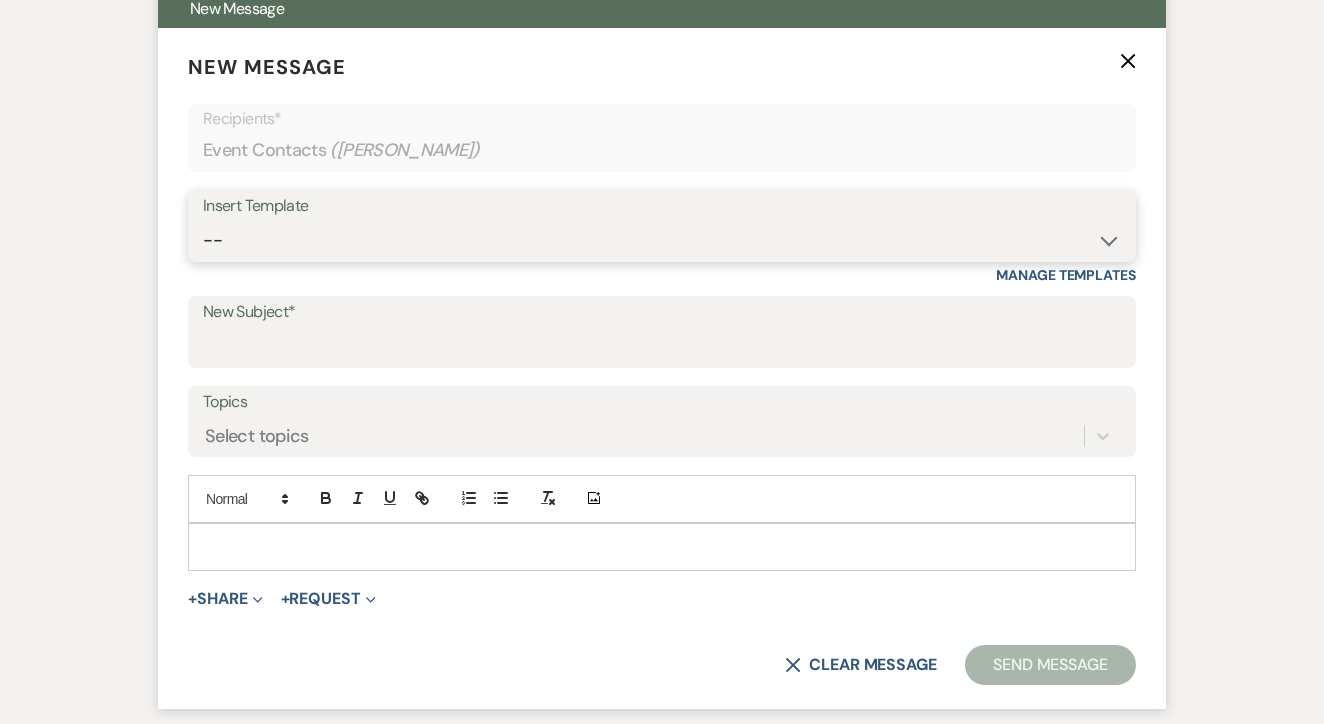 click on "-- Lead: Automated Intro Email (Wedding) Lead: 1st Follow Up Email Images Lead: TEXT (1st) Lead: 2nd Follow Up Email Lead: Booking Proposal (Post-Tour) Booked: Weven Planning Portal Introduction (AI) Lead: TEXT (Intro) Lead: Phone Consult Follow-up Lead: Hired Someone Else Lead: Confirm Tour Lead: Confirm Tour (TEXT) Booked: Insta Post Info Lead: 3rd Follow Up Email Booked: Damage Deposit Deduction Lead: Post Tour F/u (no proposal) Lead: Tour No-Show Booked: Day After Wedding Booked: Mailing Address Lead: Cancelled Tour Lead: TEXT (2nd) Lead: 4th Follow Up Email Lead: Booking Deposit Type (ACH or Card) Booked: Vendor Information Needed Booked: Review Request Lead: ACH Instructions Vendor: Photo Request Vendor: Video Request Booked: 6 Month Planning Meeting Booked: 6 Week Final Consult Open House Invite Booked: Late Payment Booked: Weven Planning Portal Introduction" at bounding box center (662, 240) 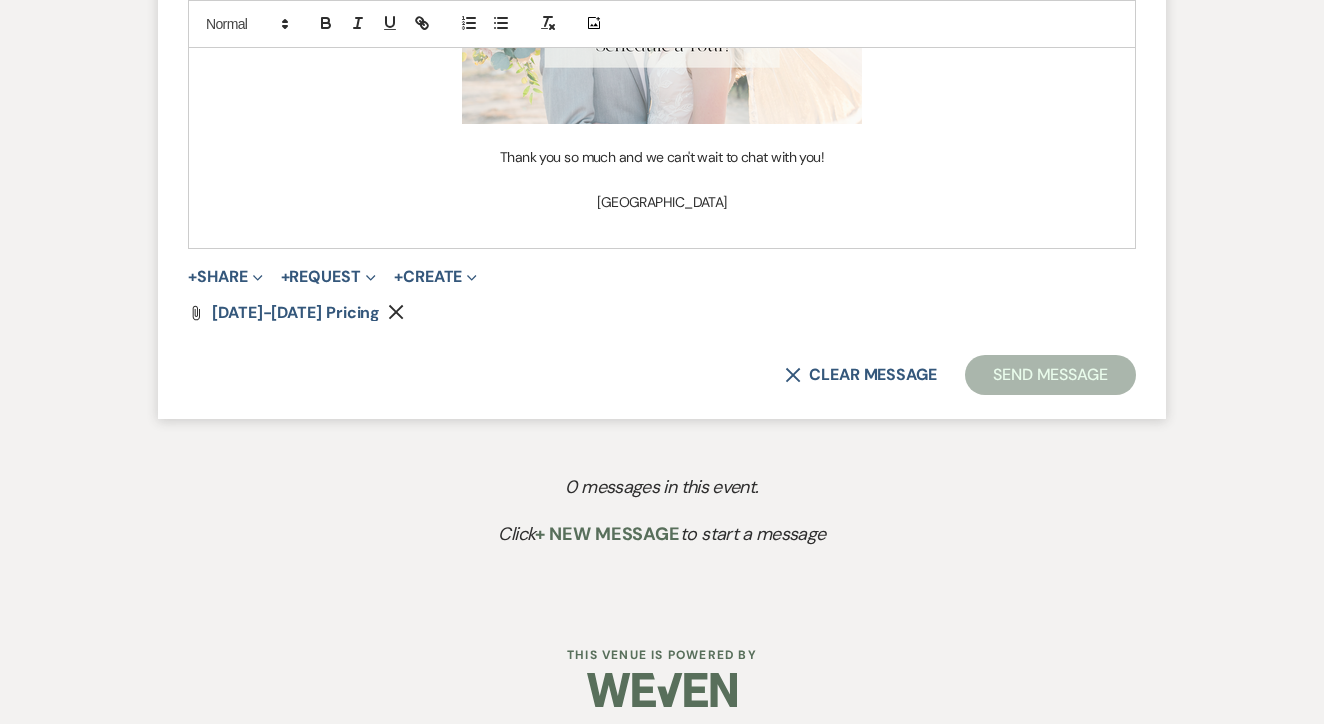 click on "Send Message" at bounding box center (1050, 375) 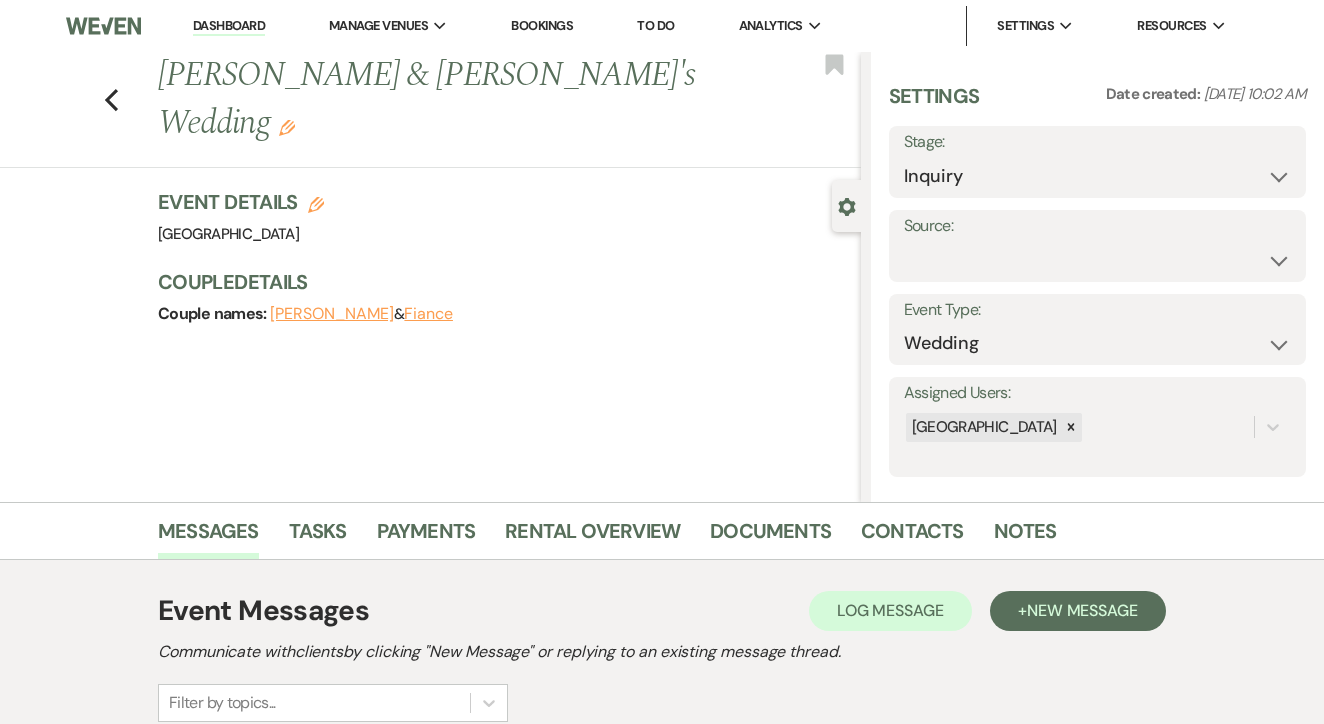 scroll, scrollTop: 0, scrollLeft: 0, axis: both 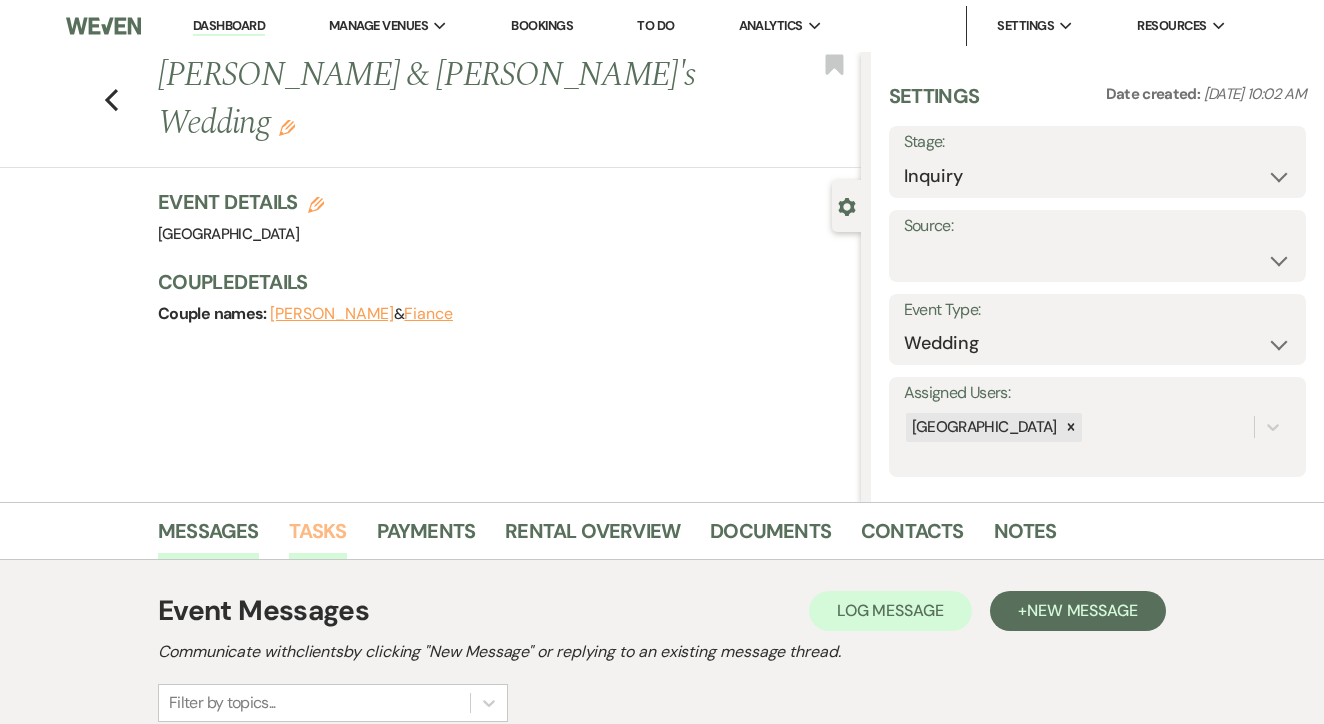 click on "Tasks" at bounding box center (318, 537) 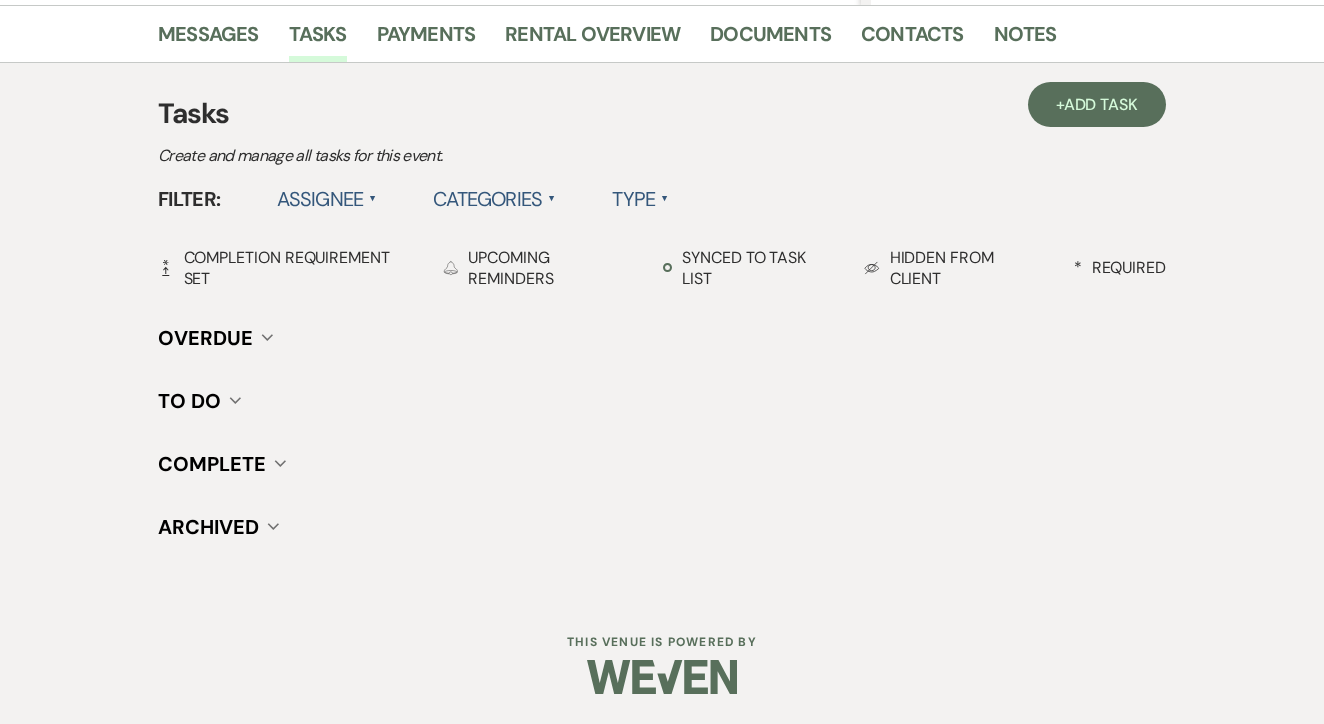 scroll, scrollTop: 496, scrollLeft: 0, axis: vertical 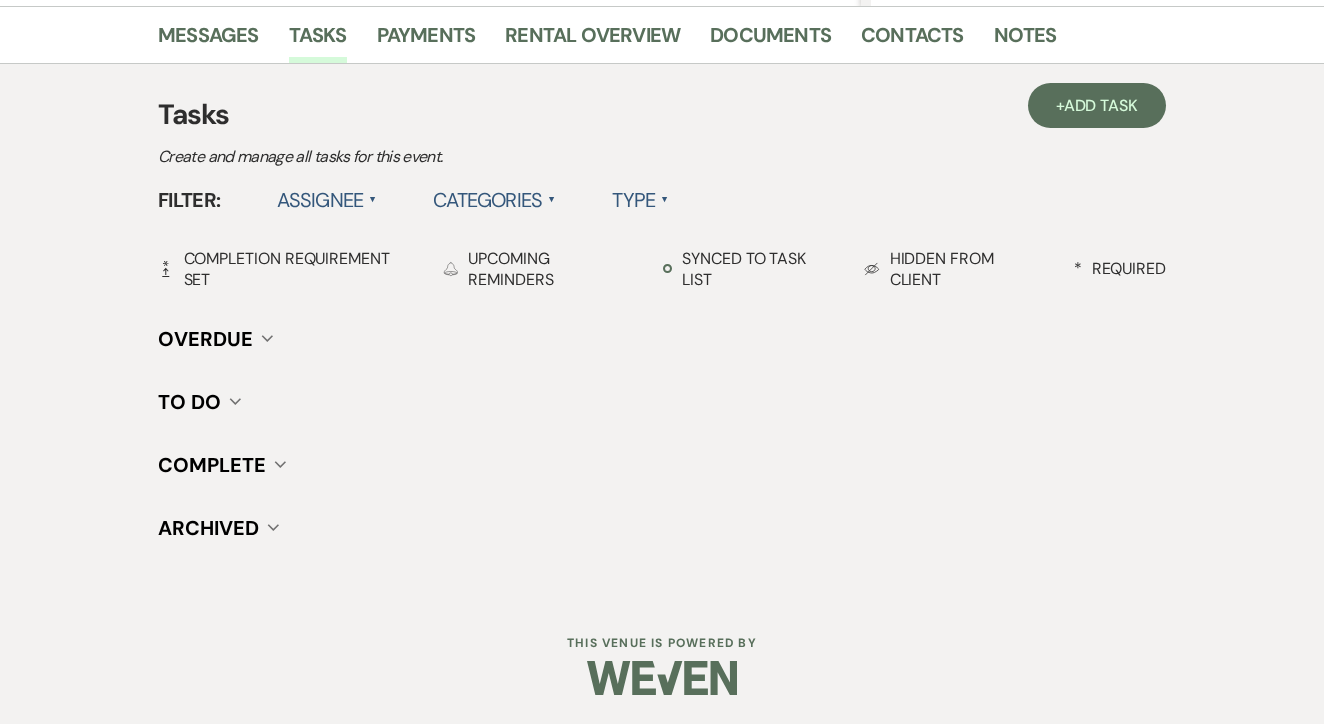 click on "+  Add Task Tasks Create and manage all tasks for this event. Filter: Assignee   ▲ Categories   ▲ Type   ▲ Completion Requirement Completion Requirement Set Reminder Bell Upcoming Reminders Synced to task list Hidden Eye Hidden from Client * Required Overdue Collapse To Do Collapse Complete Collapse Archived Collapse" at bounding box center (662, 330) 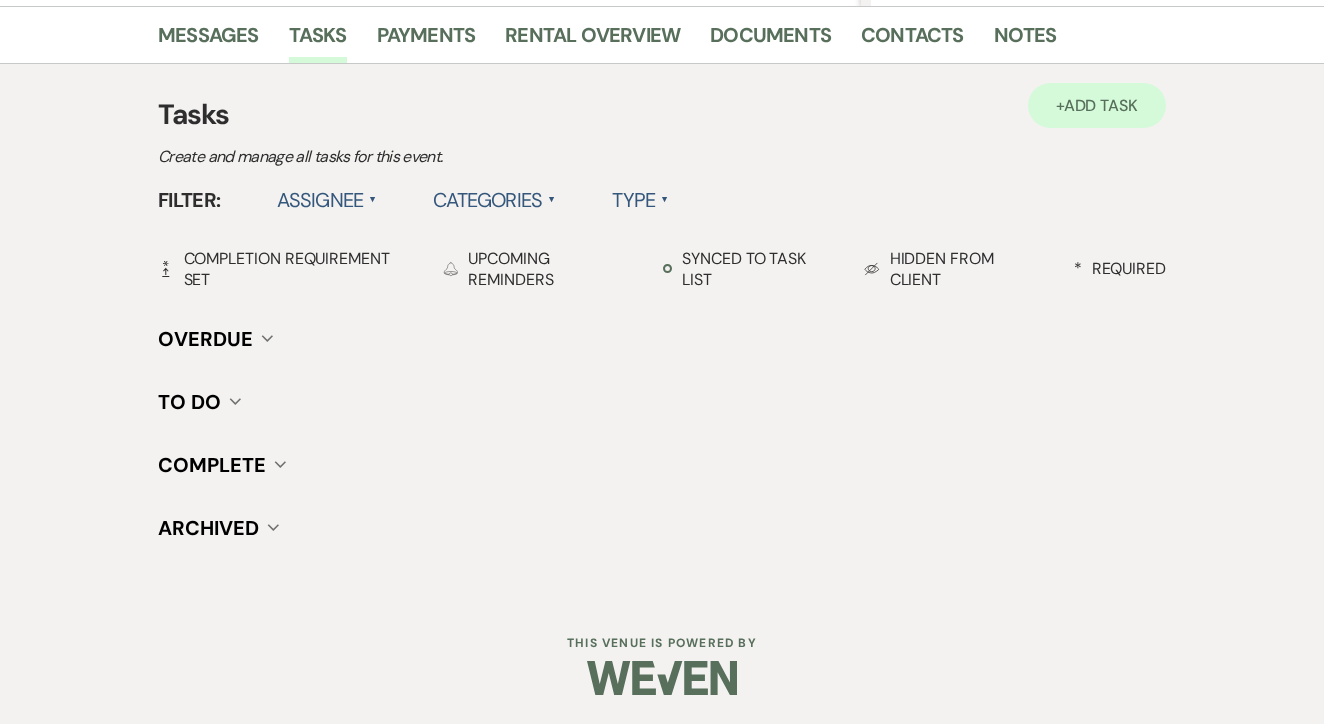 click on "Add Task" at bounding box center [1101, 105] 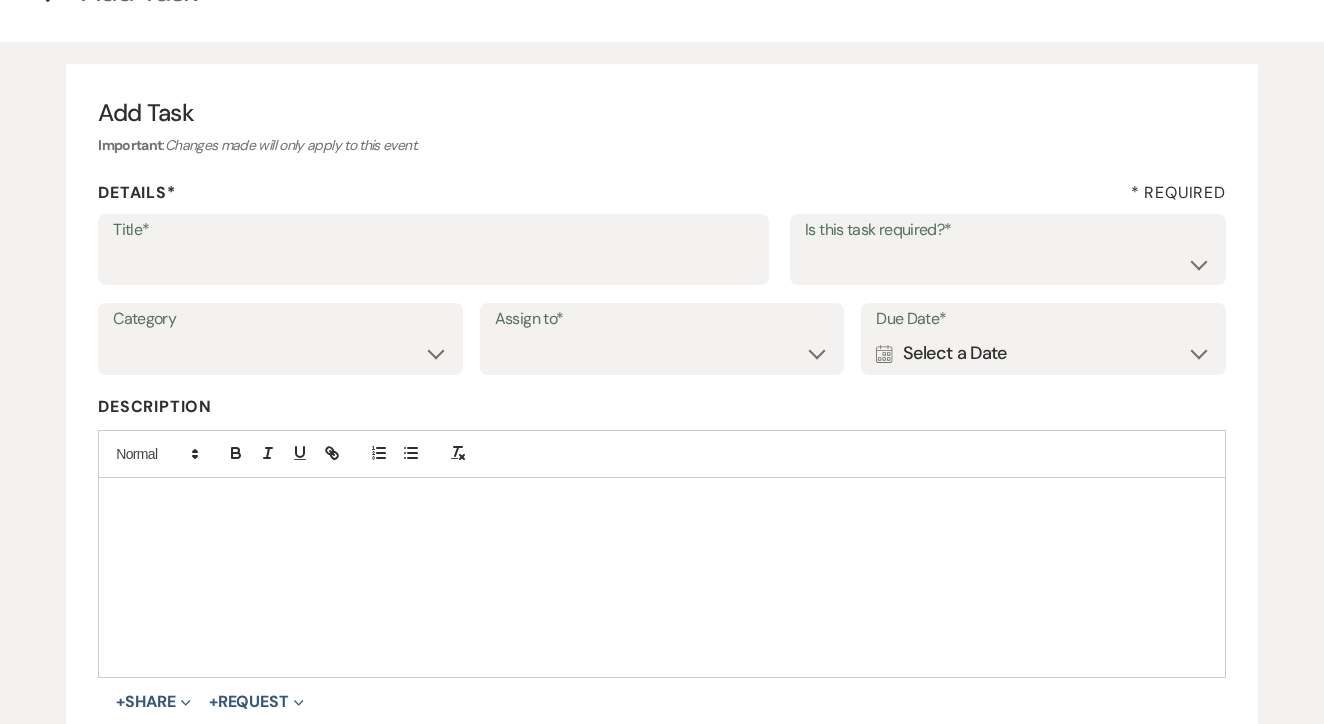 scroll, scrollTop: 130, scrollLeft: 0, axis: vertical 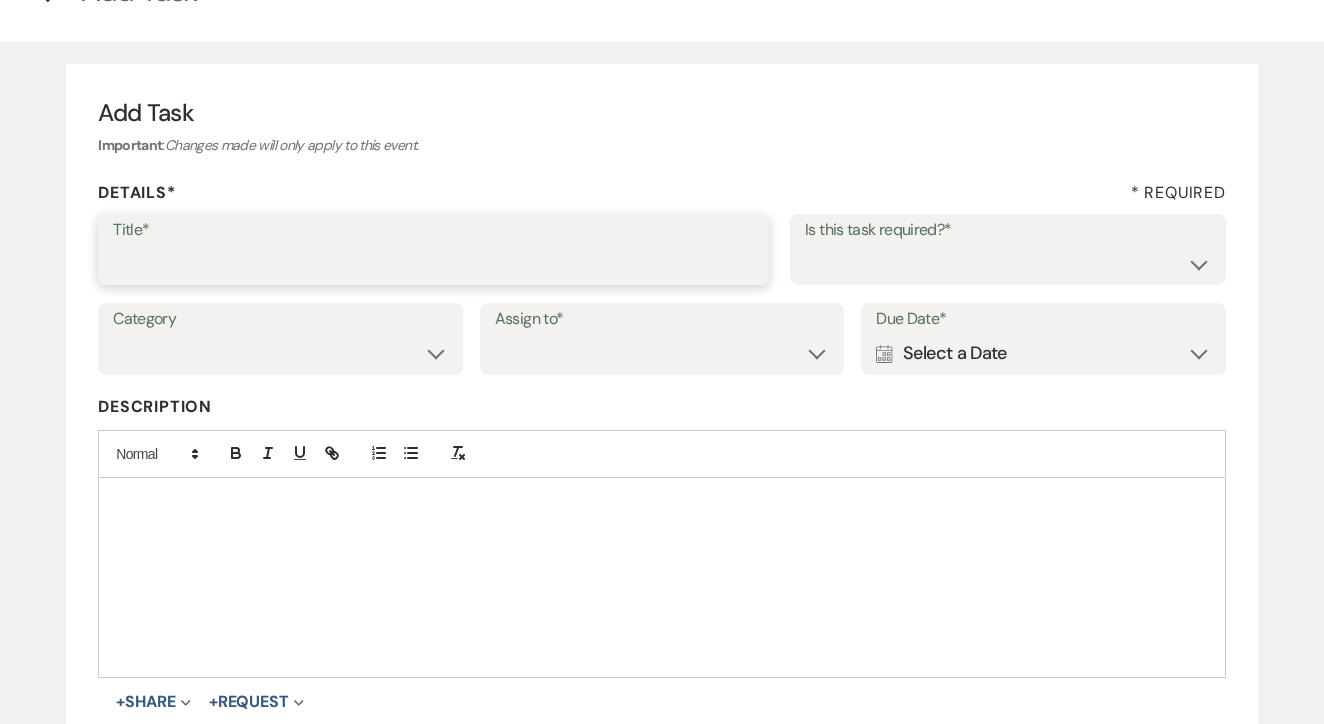 click on "Title*" at bounding box center [433, 263] 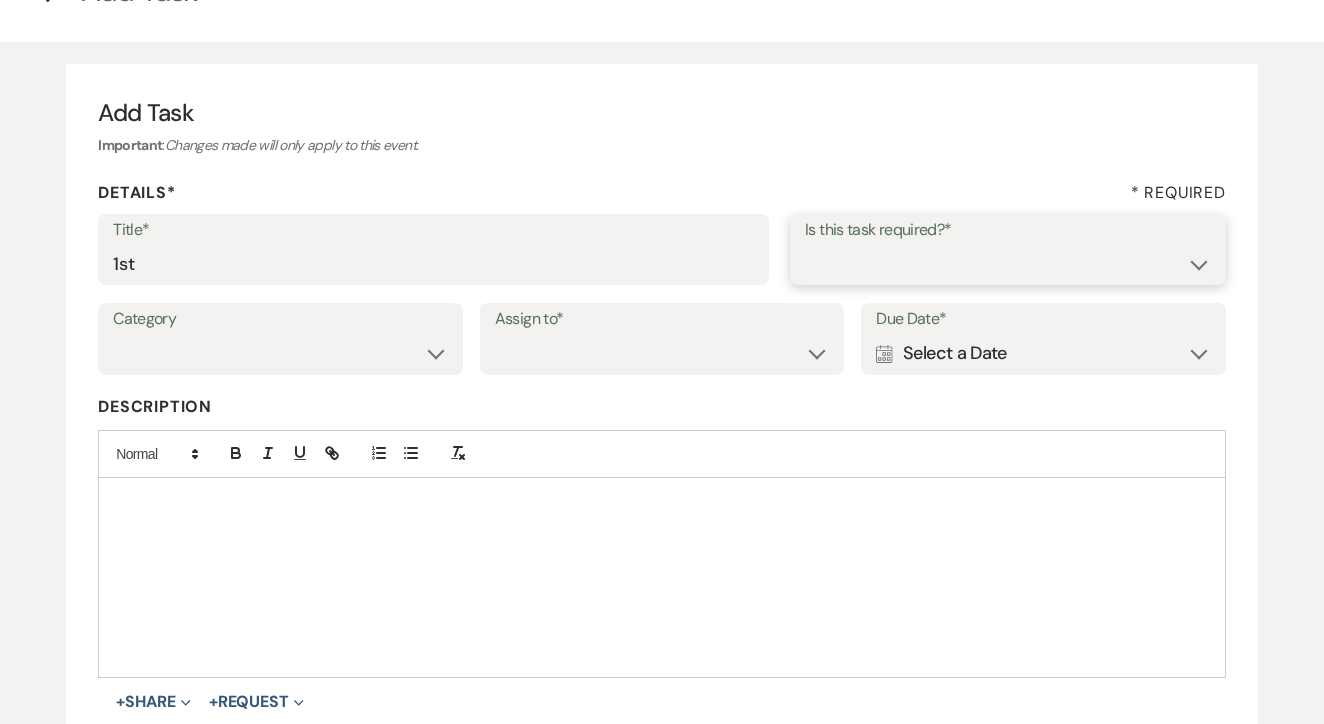 click on "Yes No" at bounding box center (1008, 263) 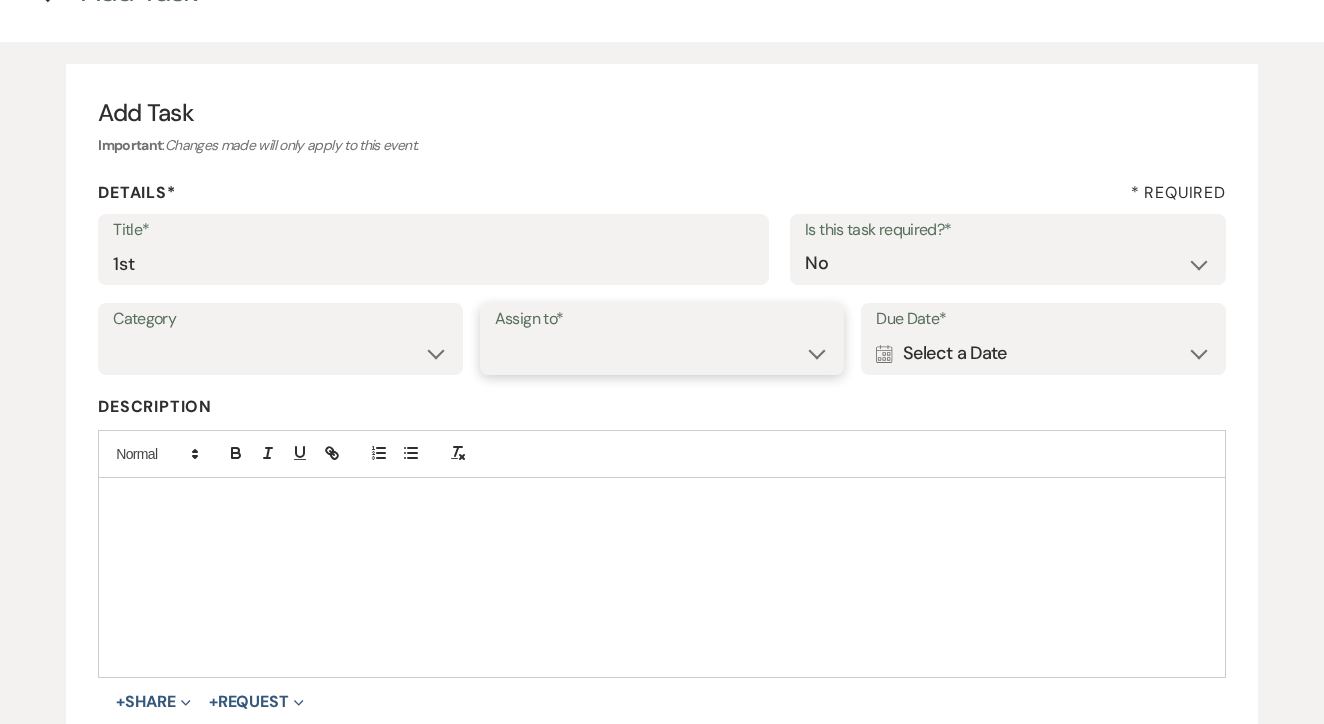click on "Venue Client" at bounding box center [662, 353] 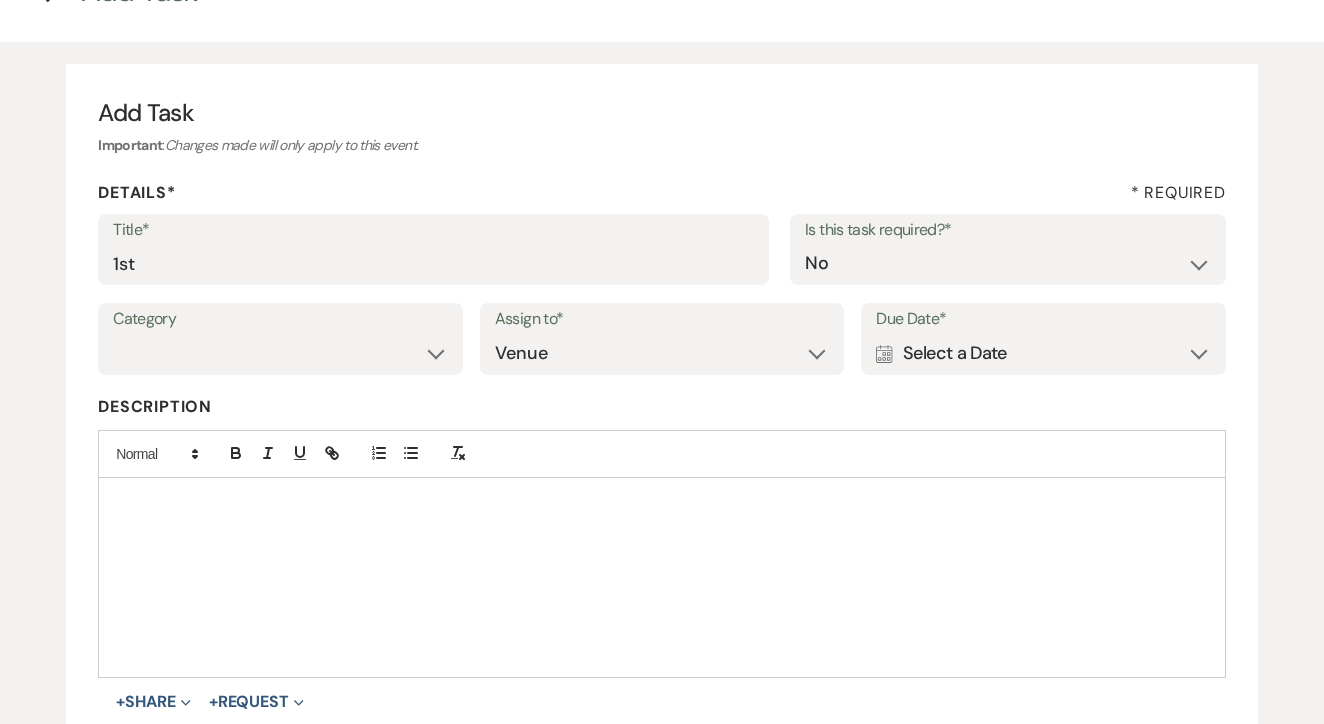 click on "Calendar Select a Date Expand" at bounding box center (1043, 353) 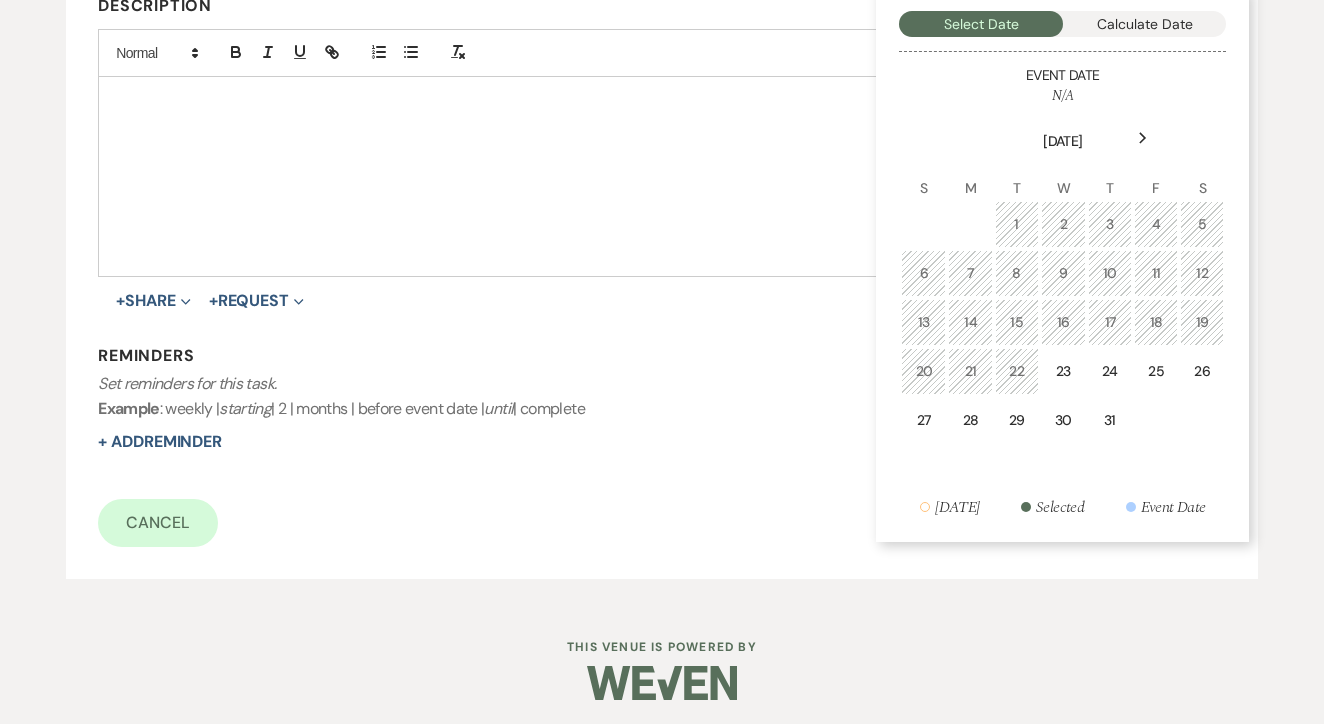 scroll, scrollTop: 530, scrollLeft: 0, axis: vertical 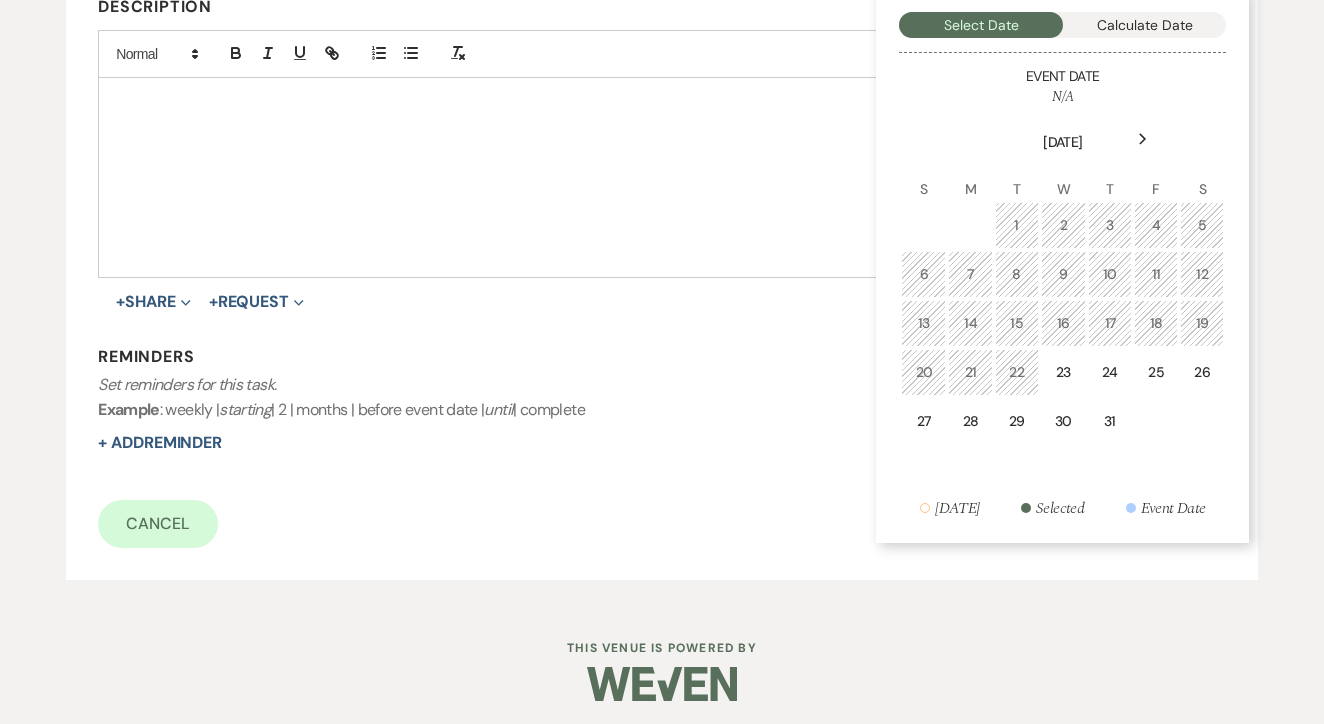 click on "21" at bounding box center [970, 372] 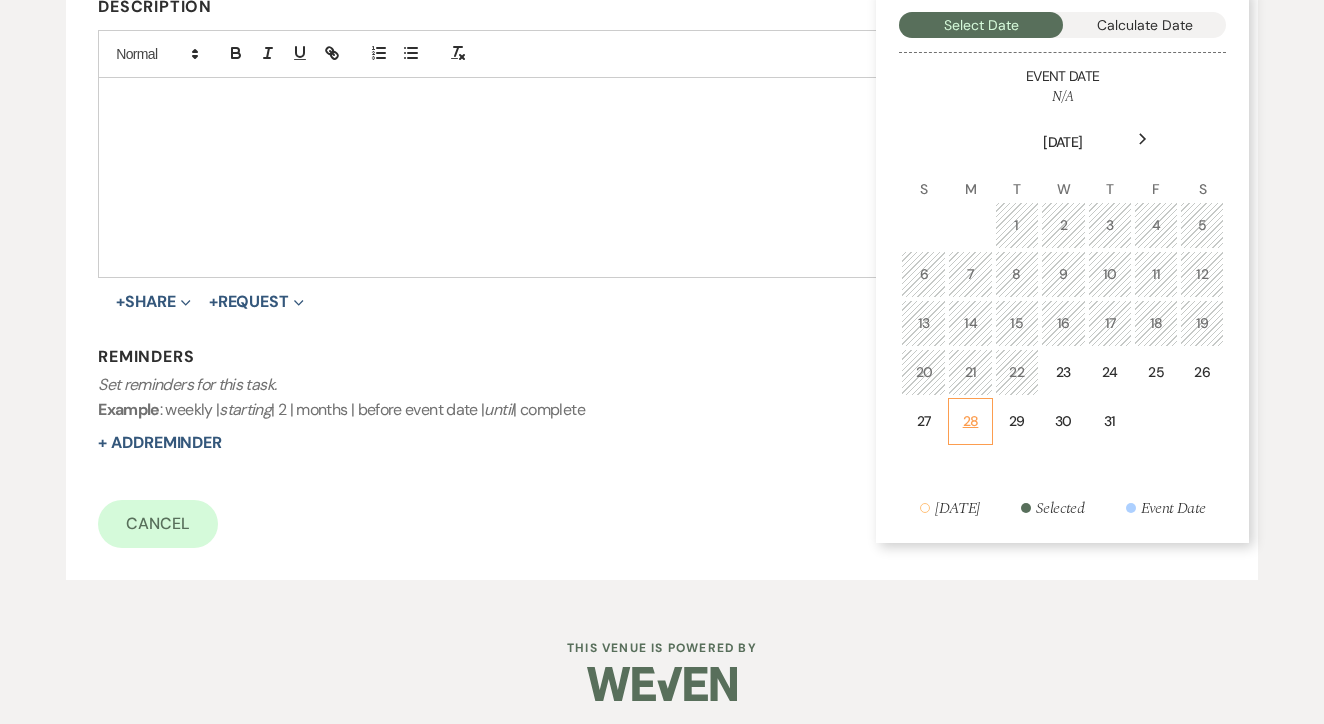 click on "28" at bounding box center (970, 421) 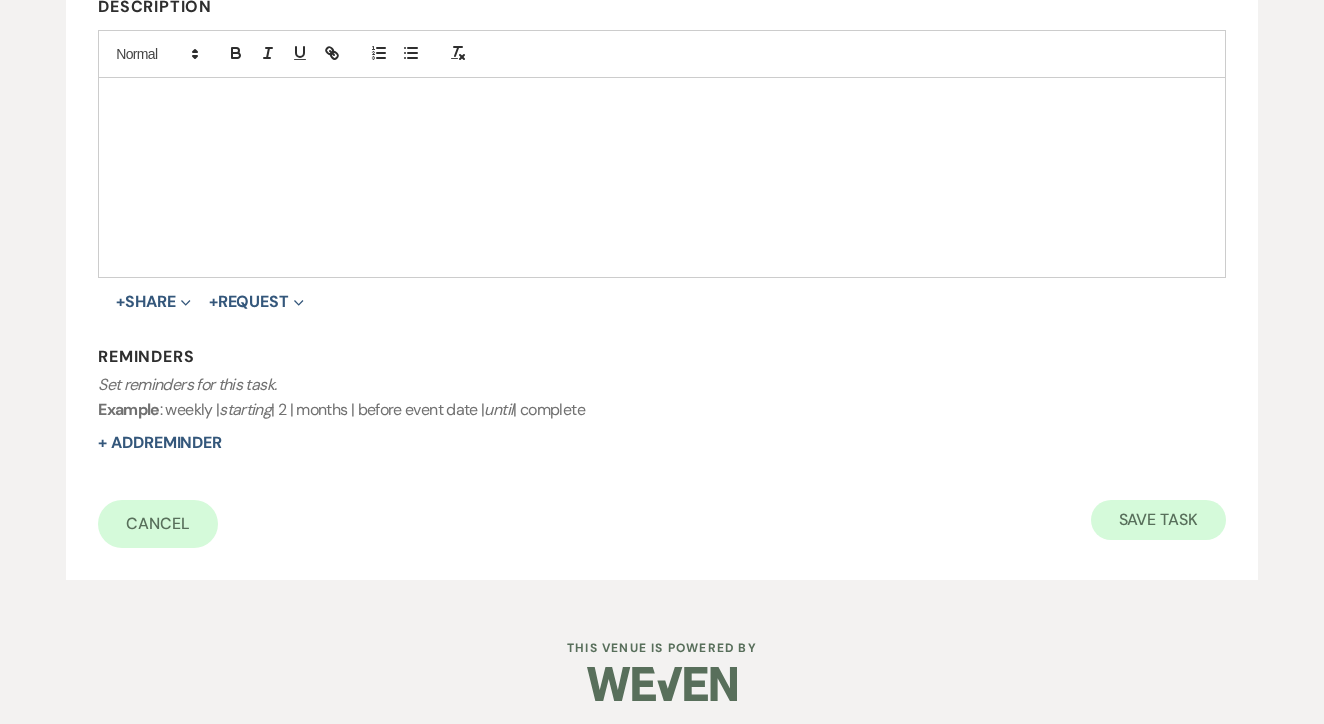 click on "Save Task" at bounding box center (1158, 520) 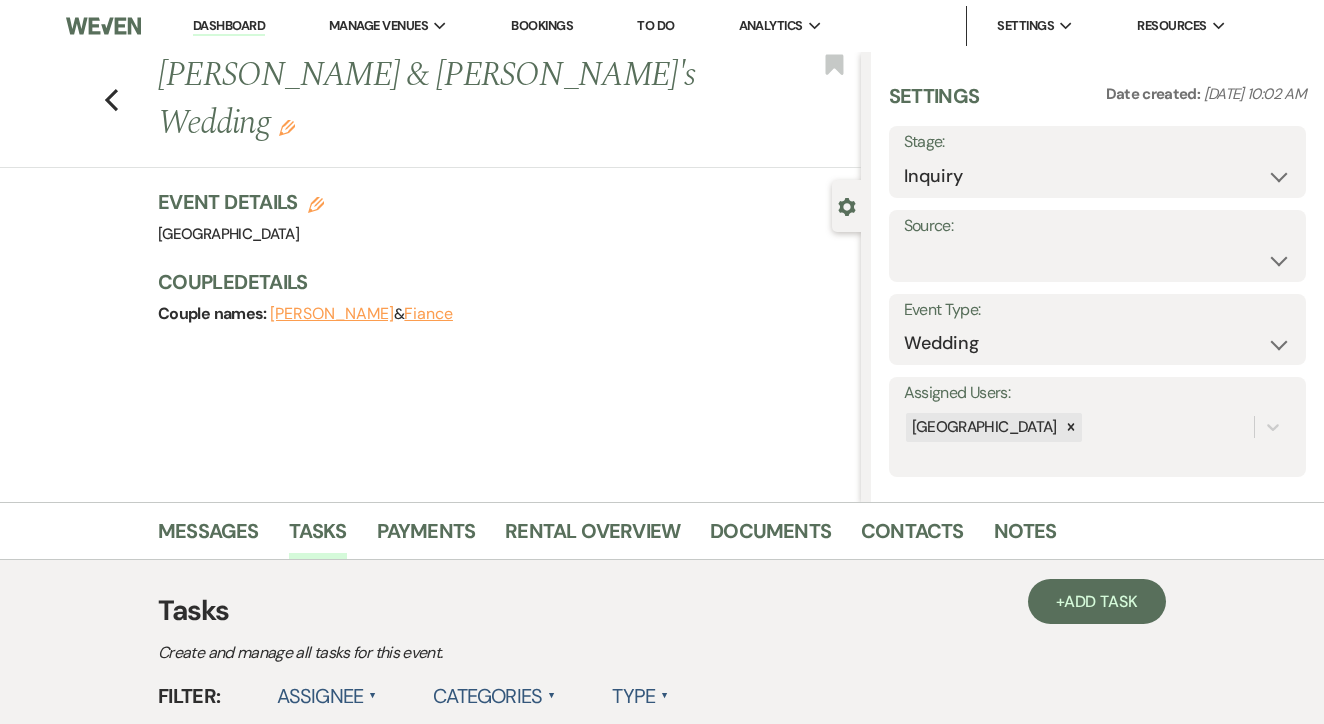 scroll, scrollTop: 0, scrollLeft: 0, axis: both 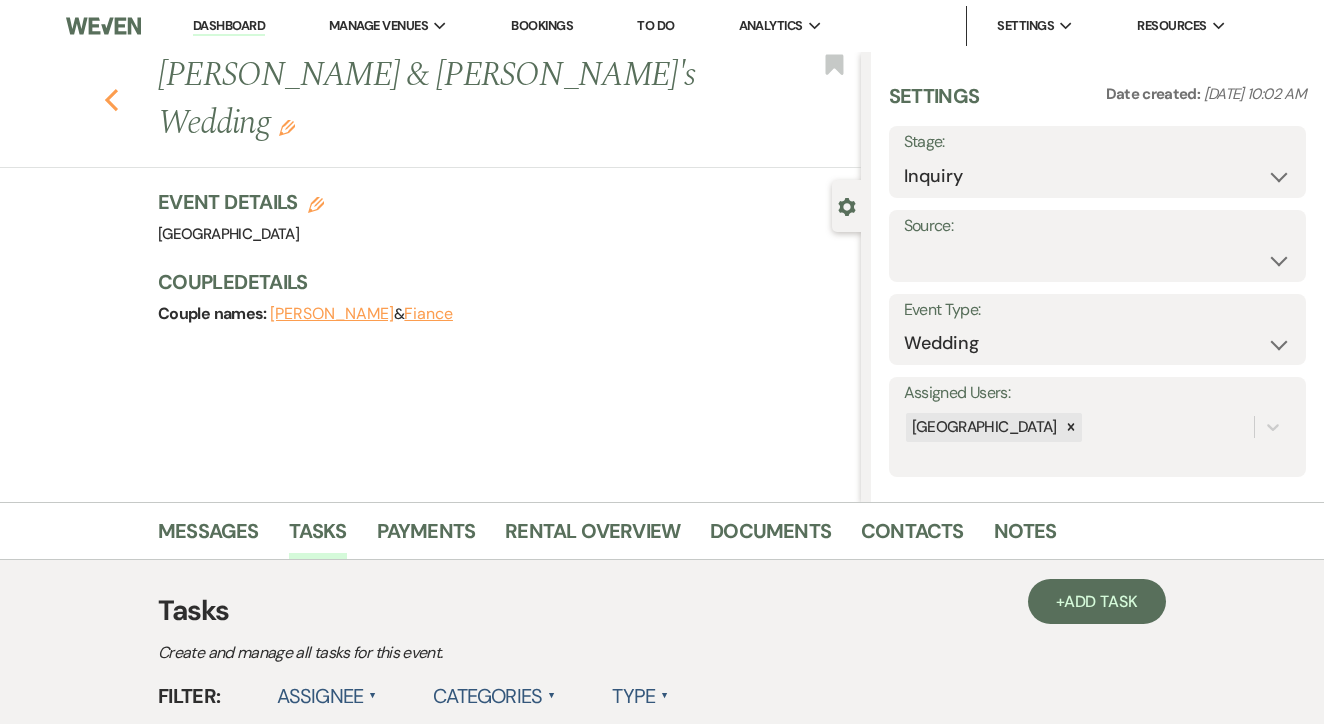 click on "Previous" at bounding box center [111, 98] 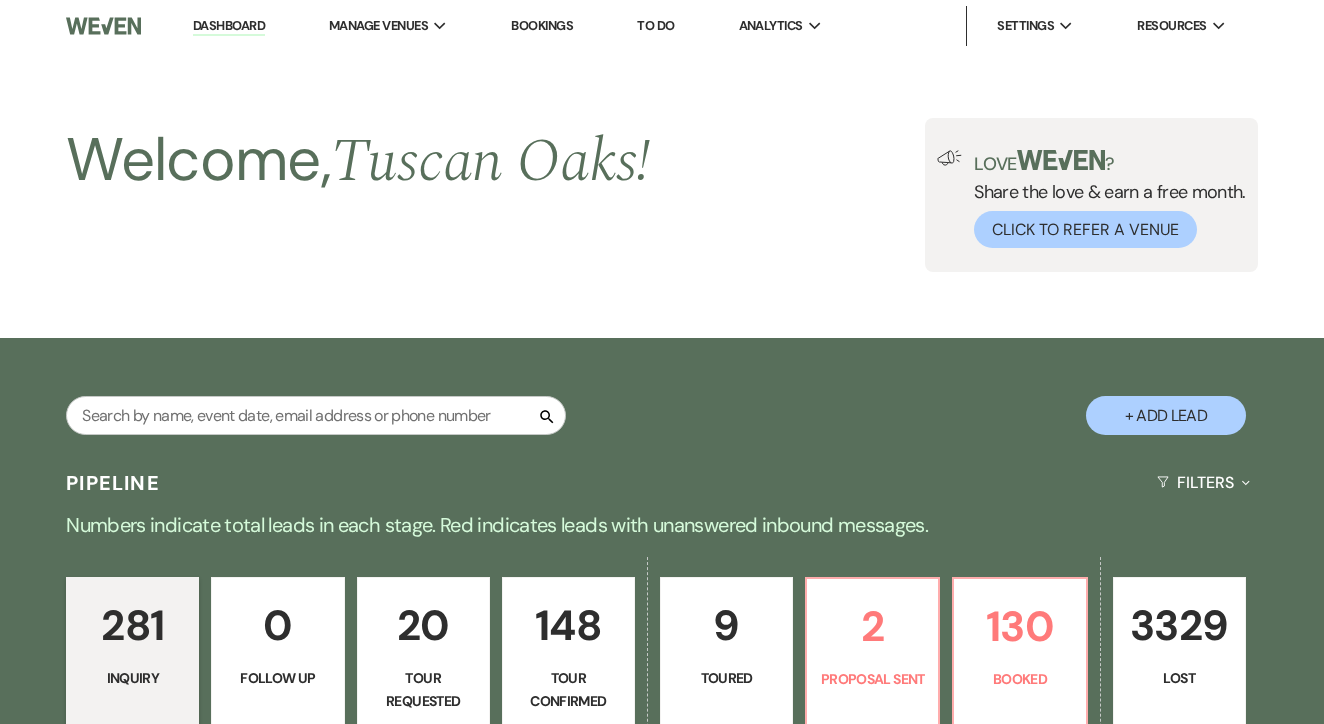 scroll, scrollTop: 868, scrollLeft: 0, axis: vertical 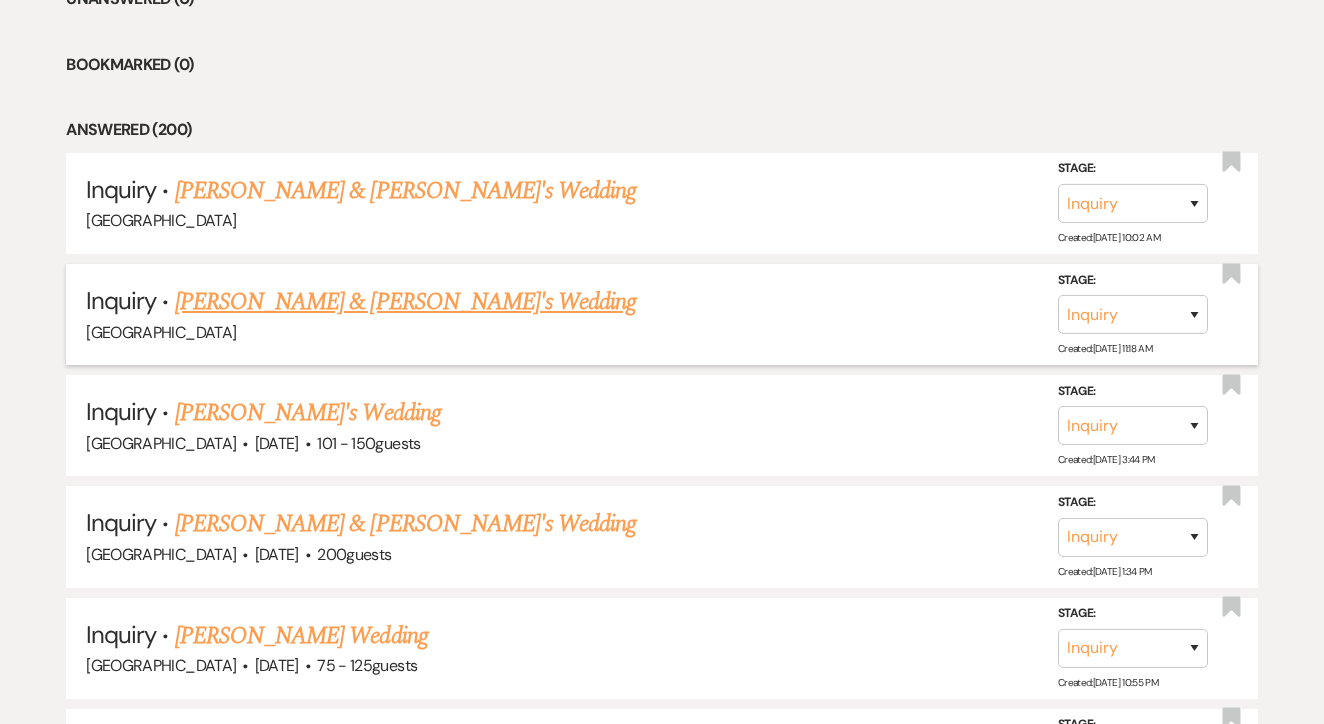 click on "[PERSON_NAME] & [PERSON_NAME]'s Wedding" at bounding box center [406, 302] 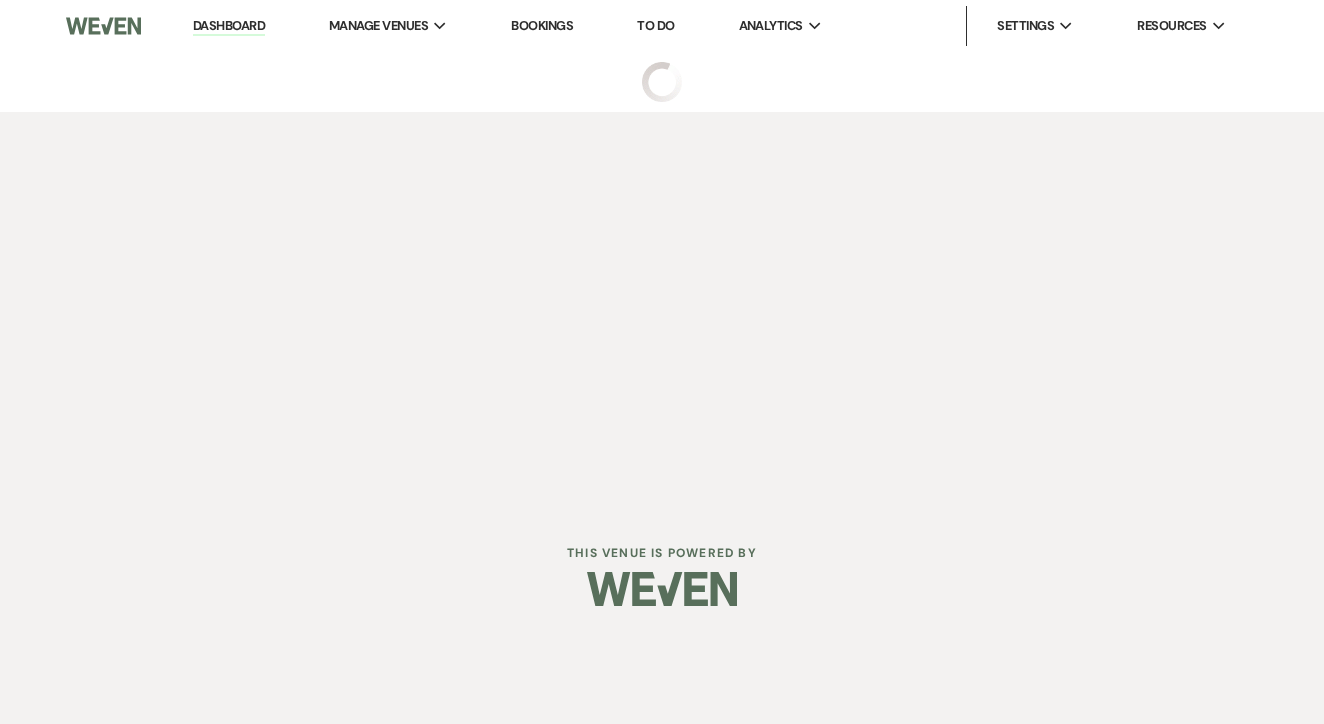 scroll, scrollTop: 0, scrollLeft: 0, axis: both 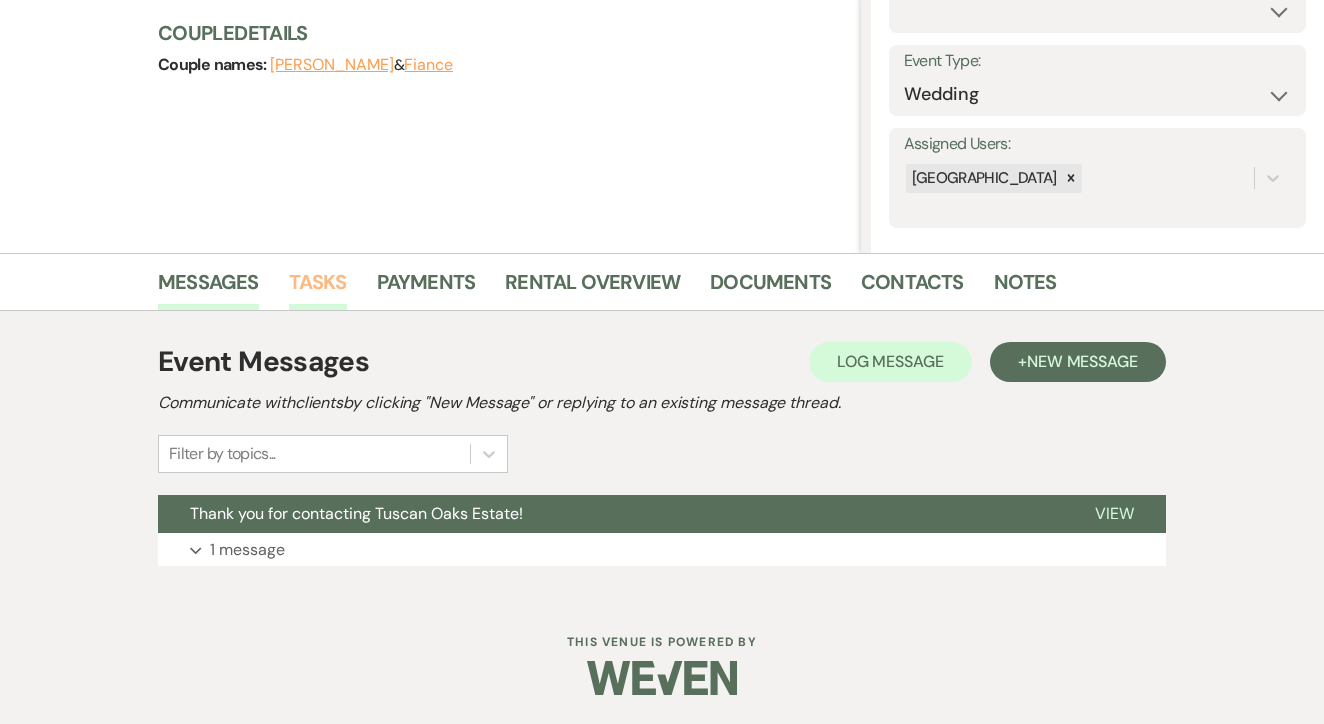 click on "Tasks" at bounding box center [318, 288] 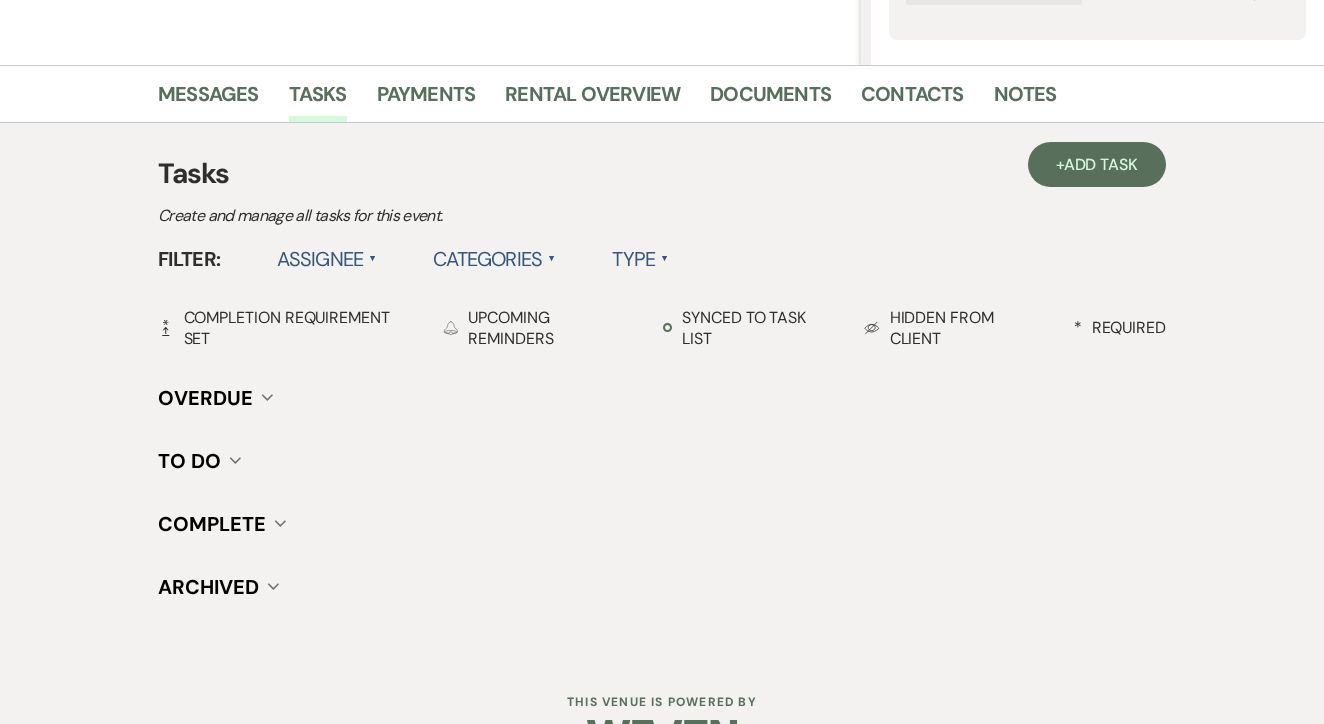 scroll, scrollTop: 430, scrollLeft: 1, axis: both 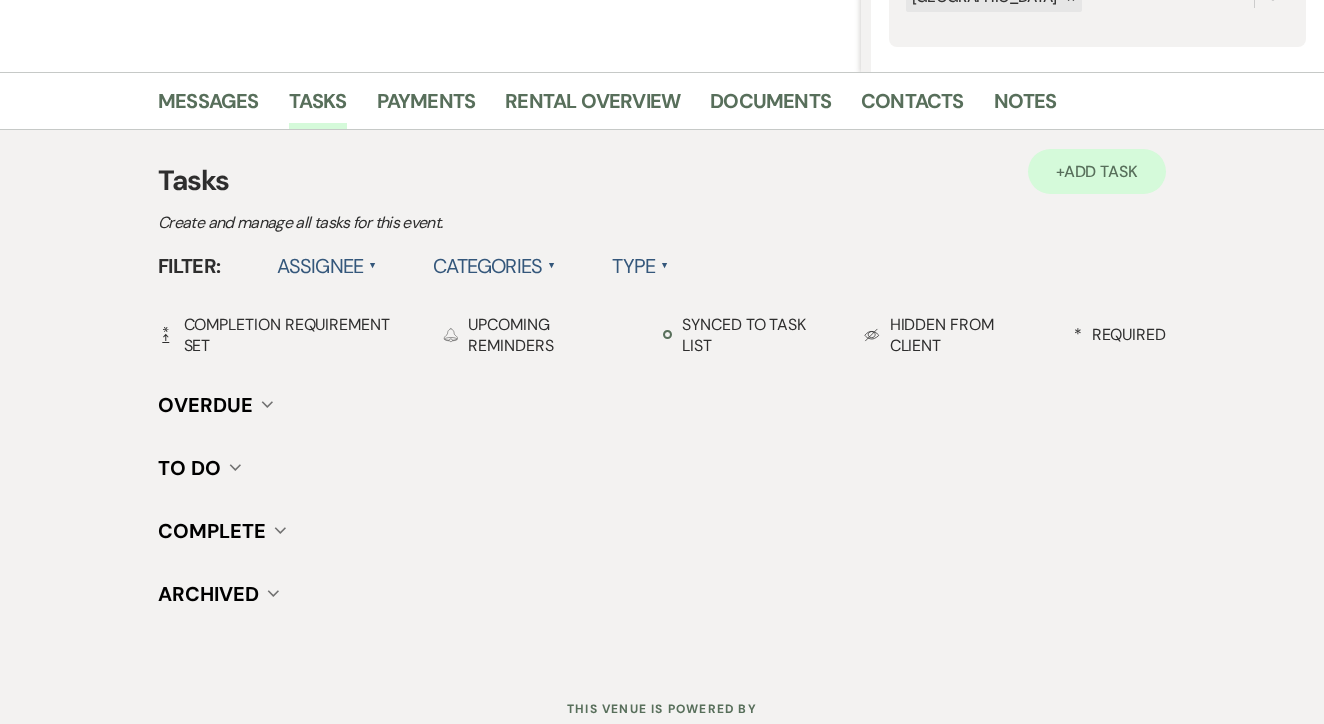 click on "Add Task" at bounding box center (1101, 171) 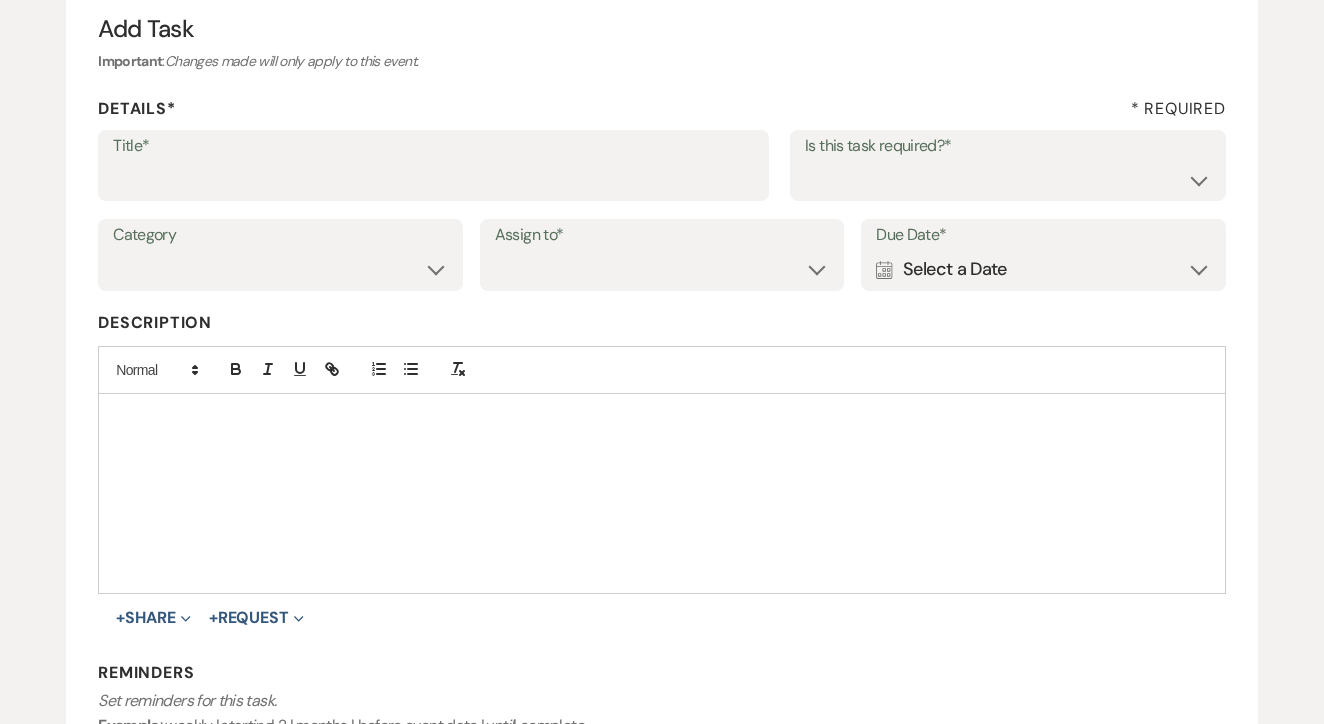 scroll, scrollTop: 209, scrollLeft: 0, axis: vertical 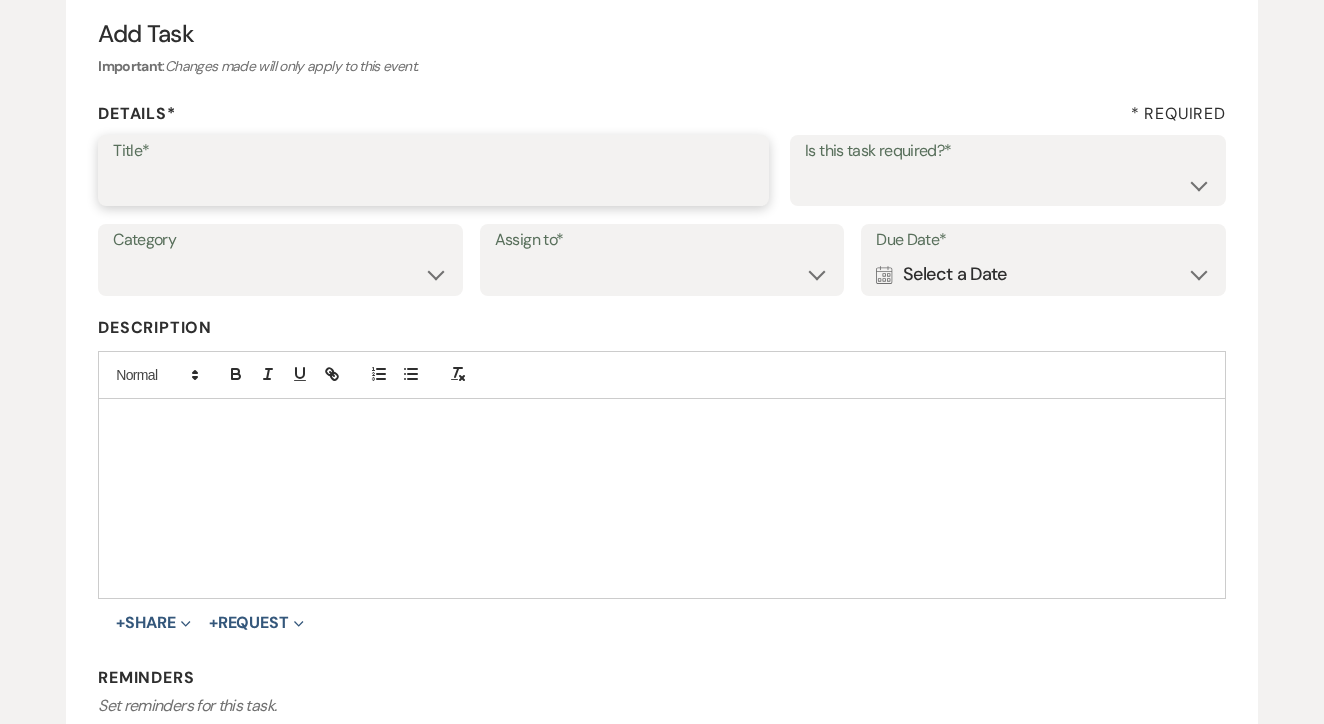click on "Title*" at bounding box center [433, 184] 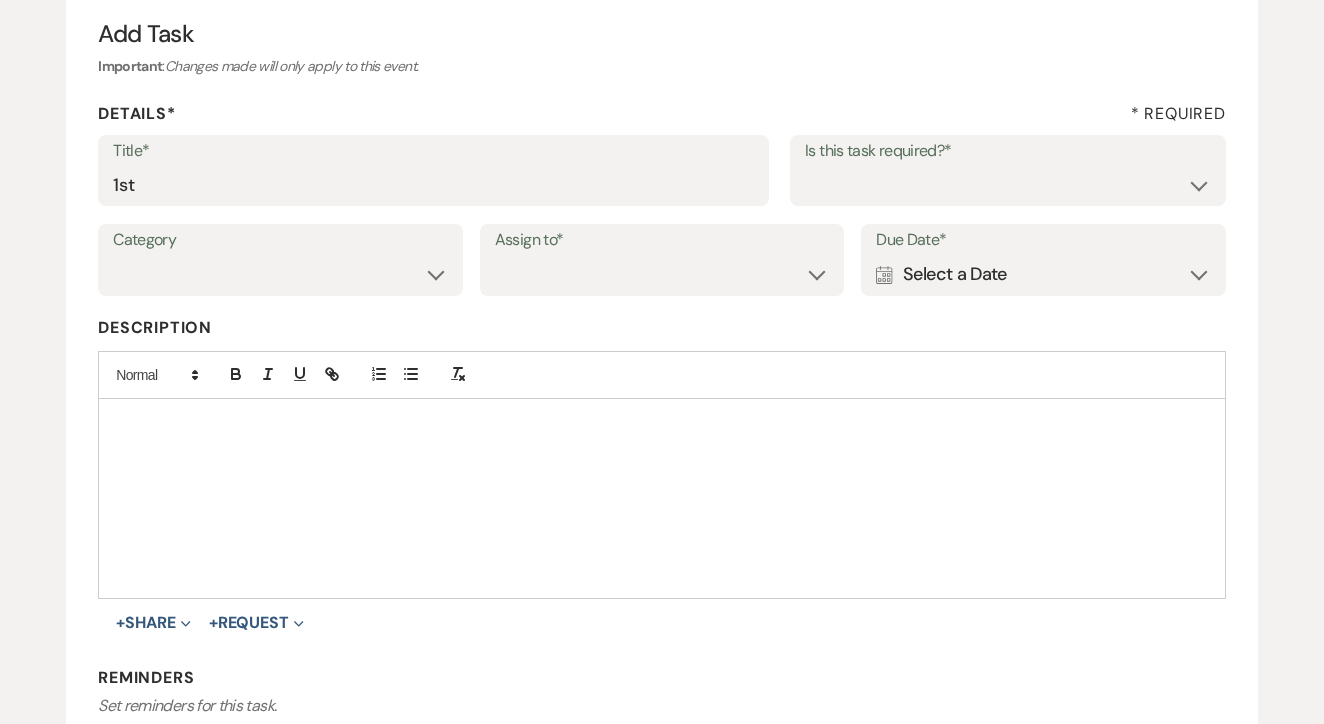 click on "Is this task required?*" at bounding box center [1008, 151] 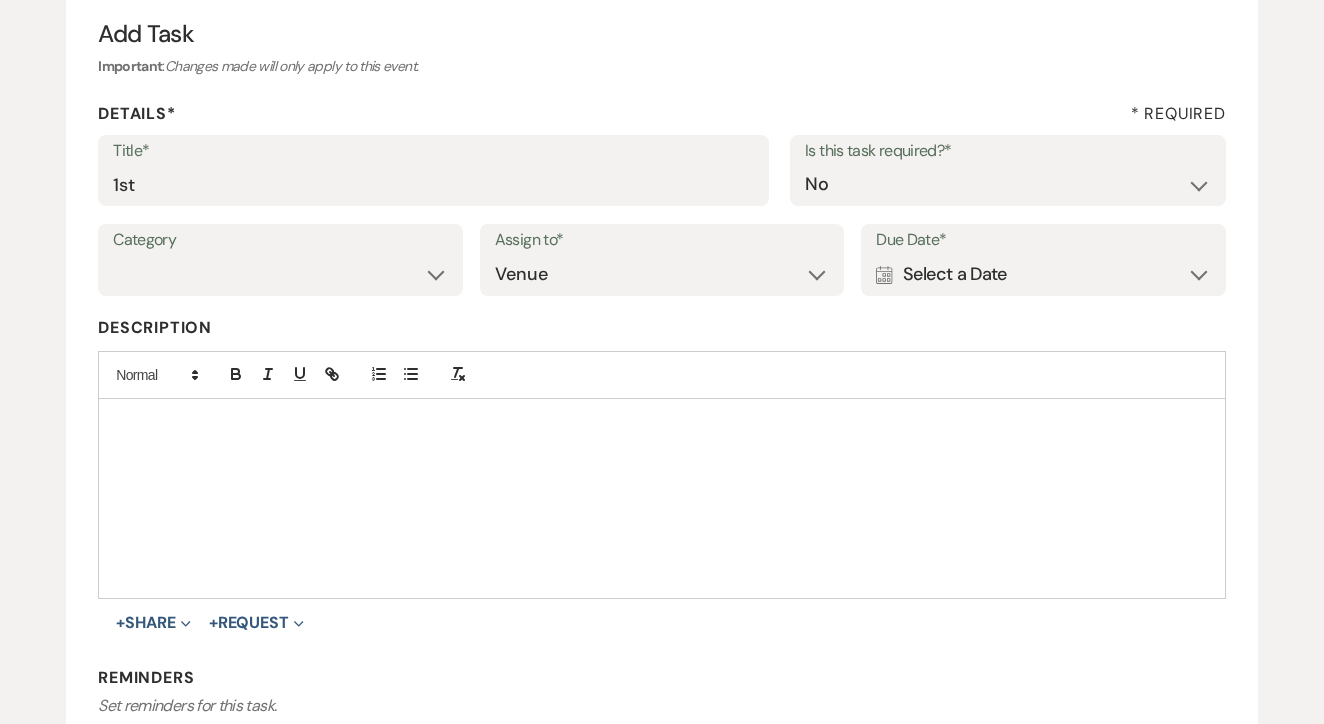 click on "Calendar Select a Date Expand" at bounding box center [1043, 274] 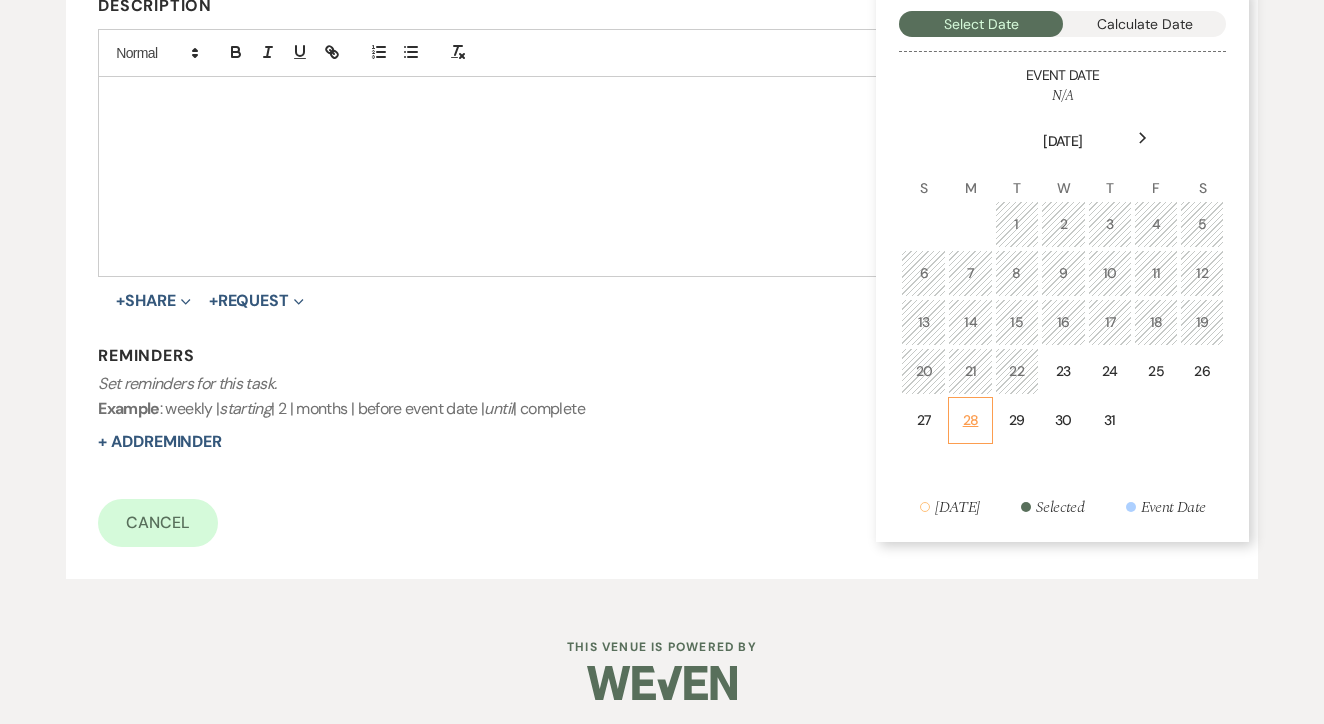 click on "28" at bounding box center [970, 420] 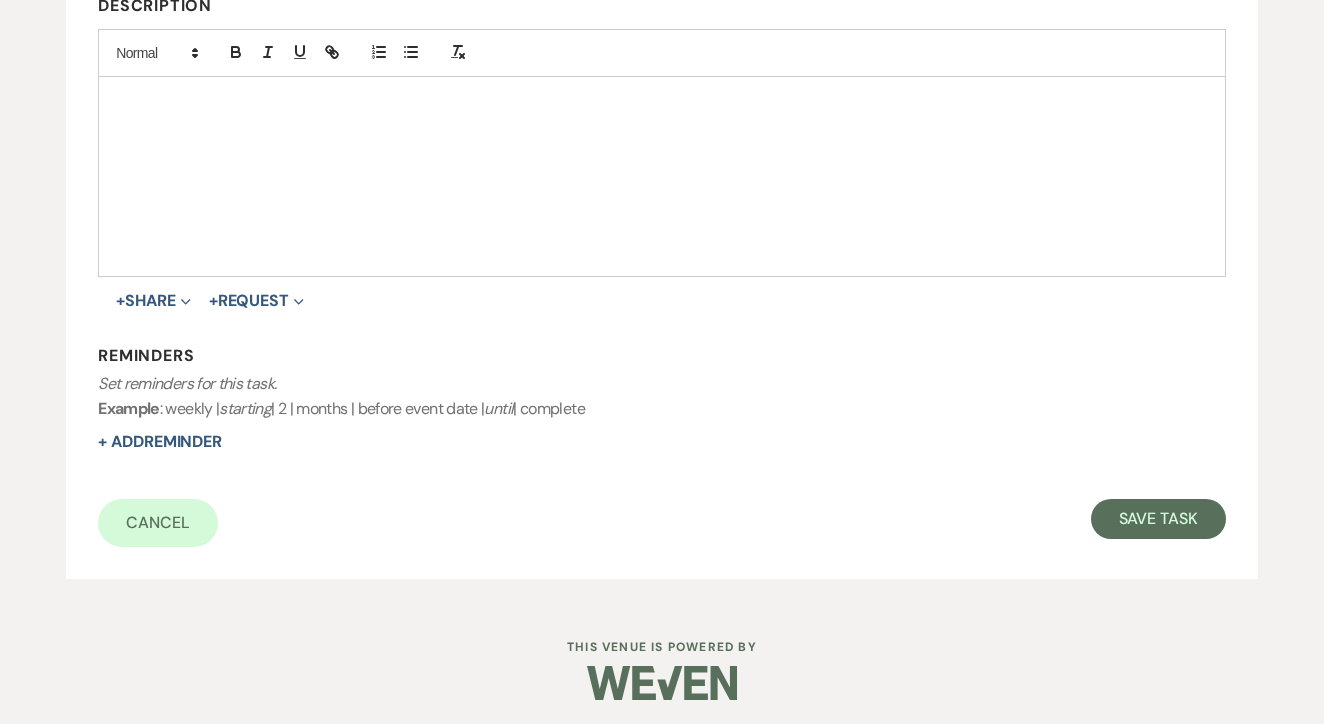 scroll, scrollTop: 530, scrollLeft: 0, axis: vertical 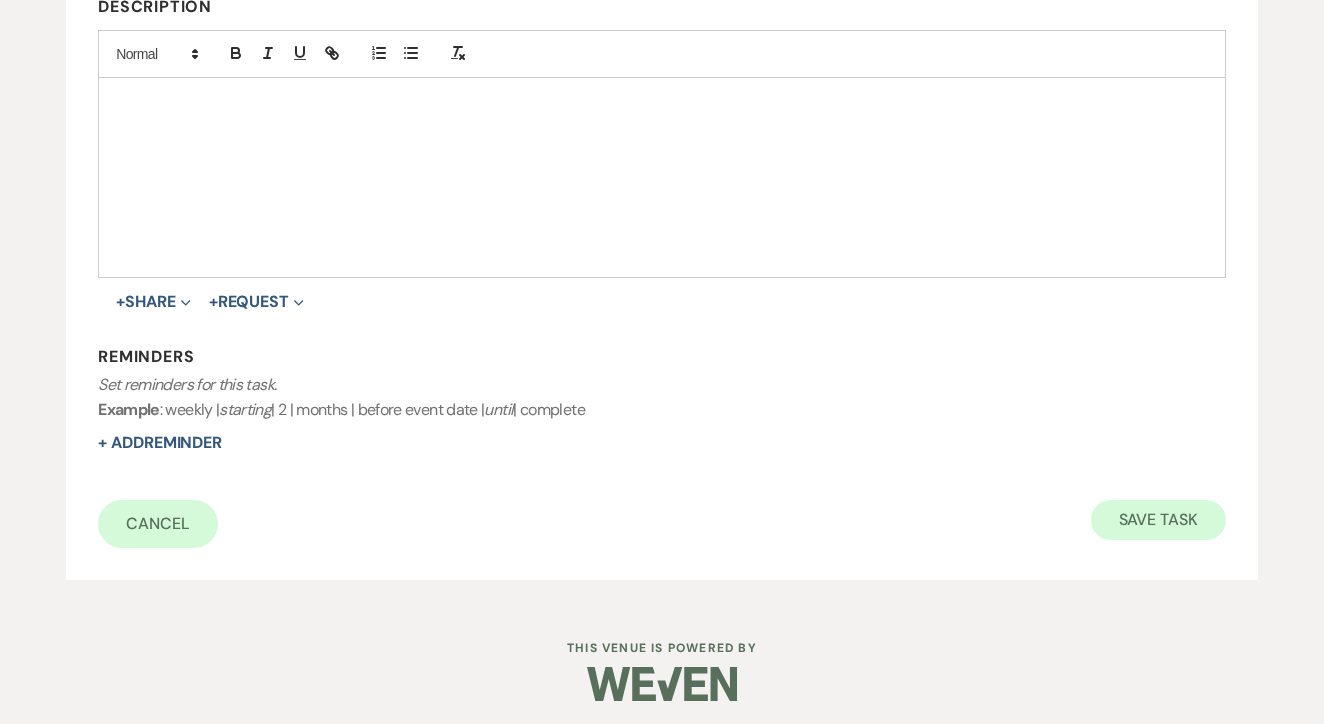 click on "Save Task" at bounding box center [1158, 520] 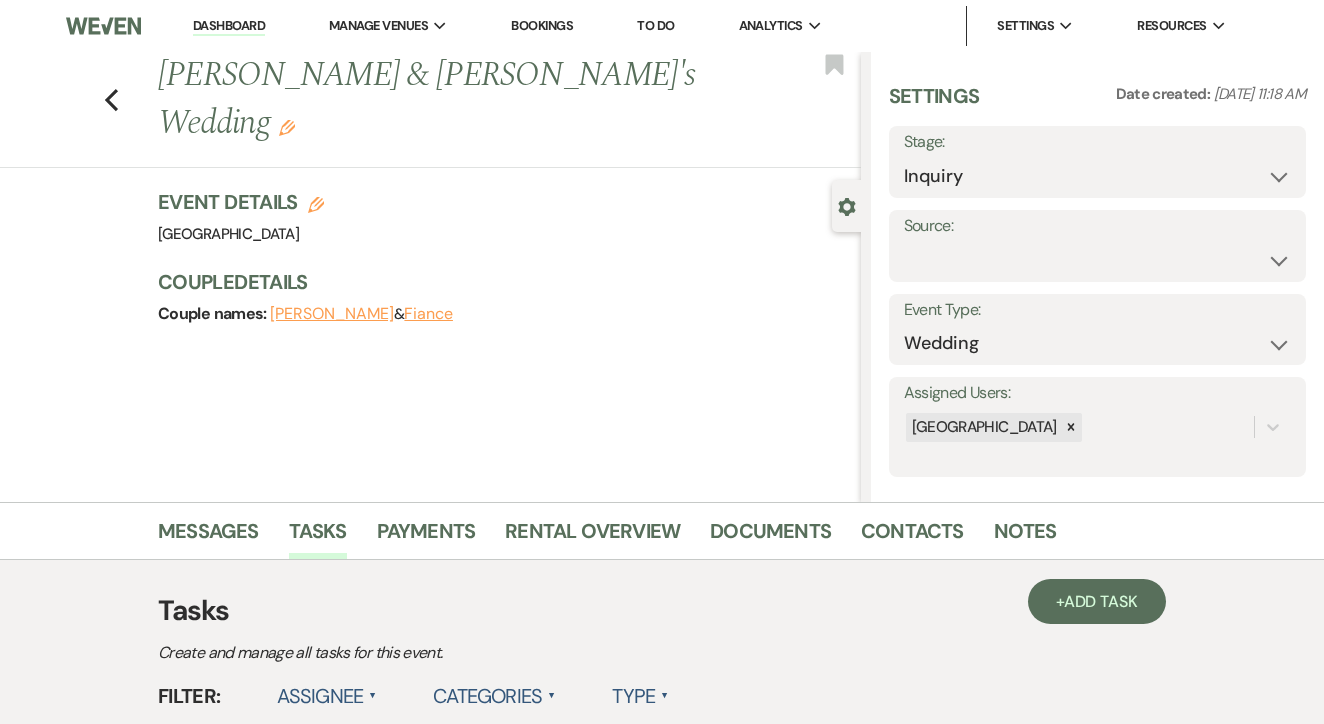 scroll, scrollTop: 0, scrollLeft: 0, axis: both 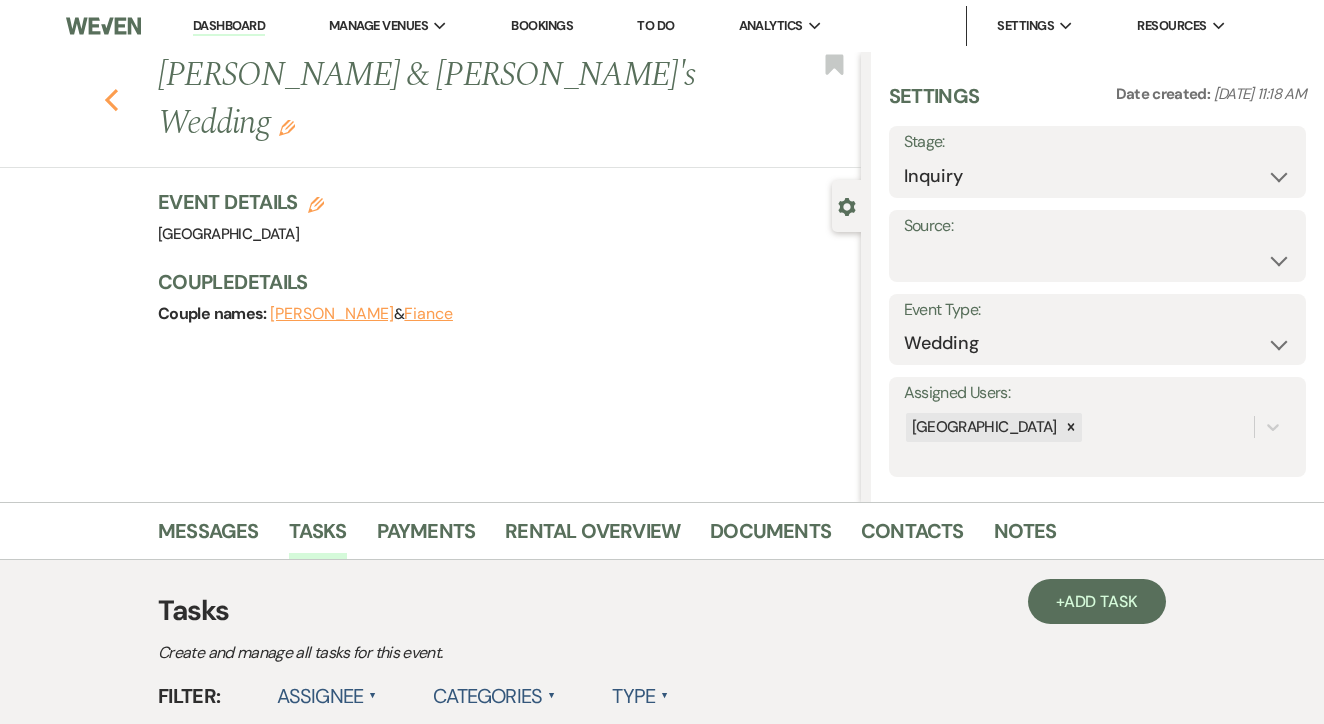 click 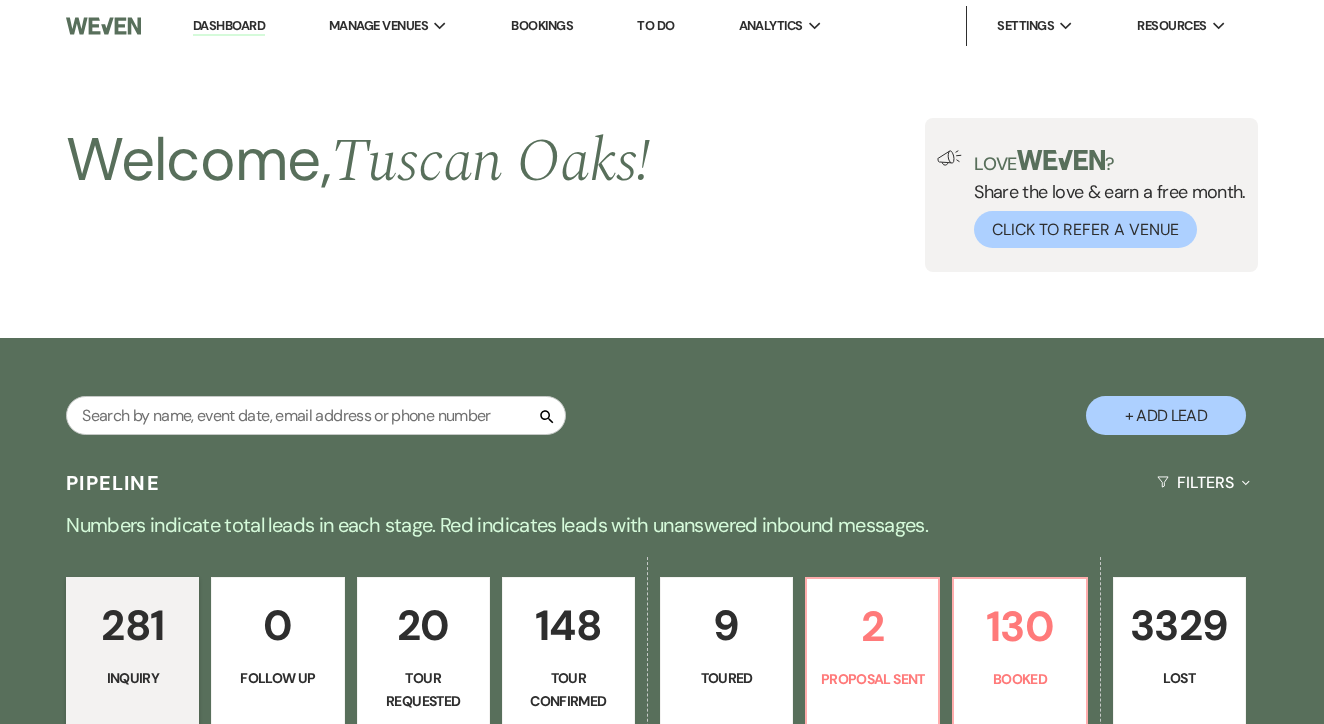 scroll, scrollTop: 868, scrollLeft: 0, axis: vertical 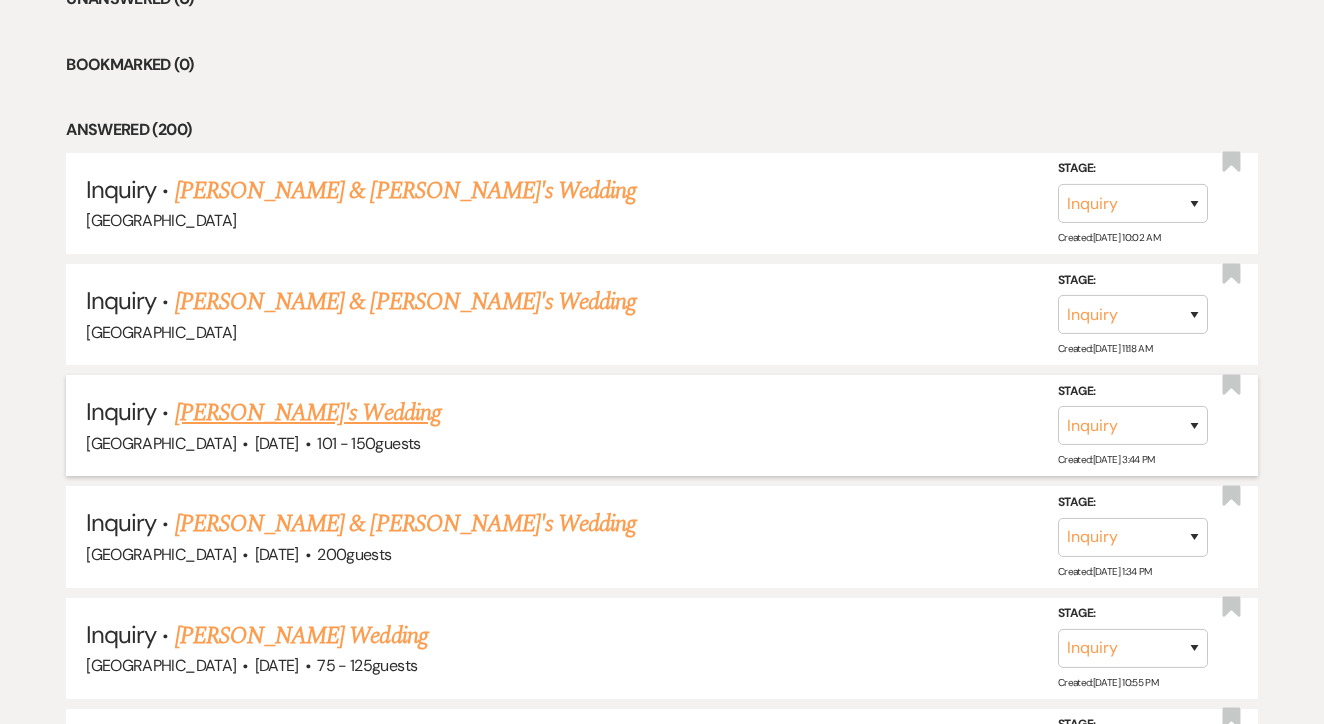 click on "[PERSON_NAME]'s Wedding" at bounding box center [308, 413] 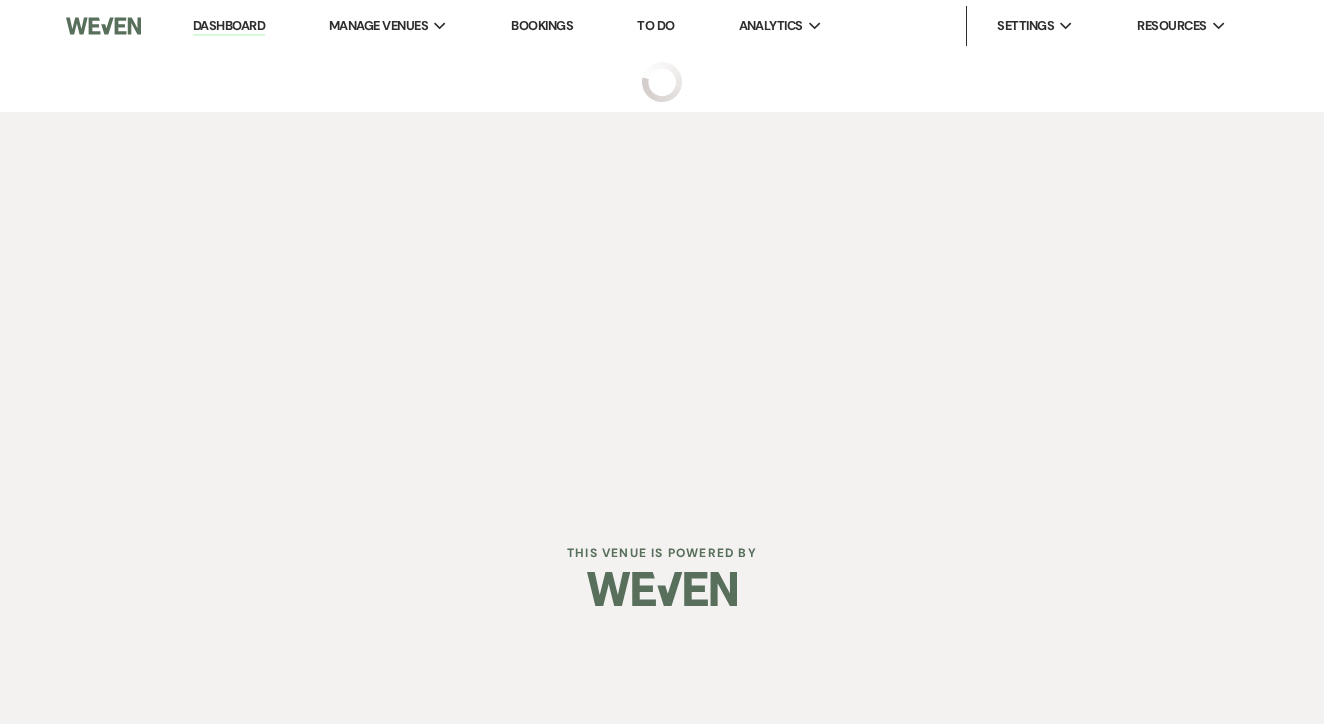 scroll, scrollTop: 0, scrollLeft: 0, axis: both 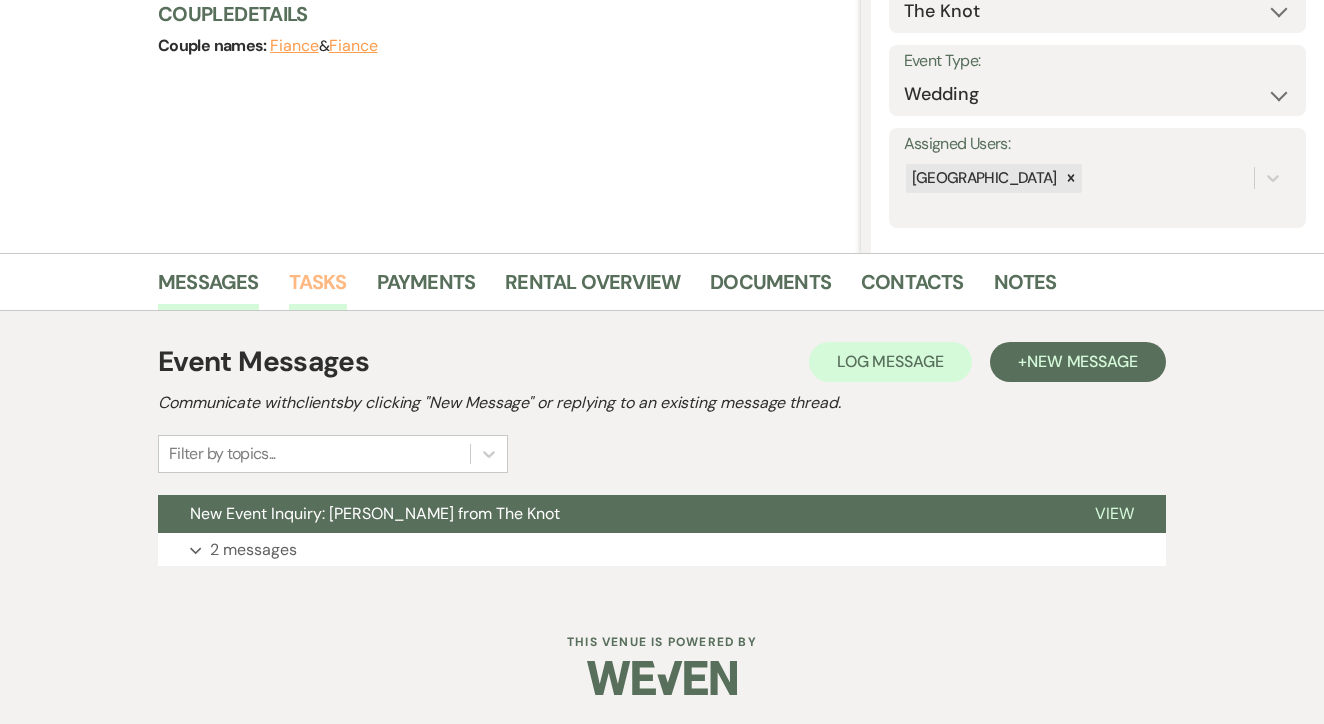 click on "Tasks" at bounding box center (318, 288) 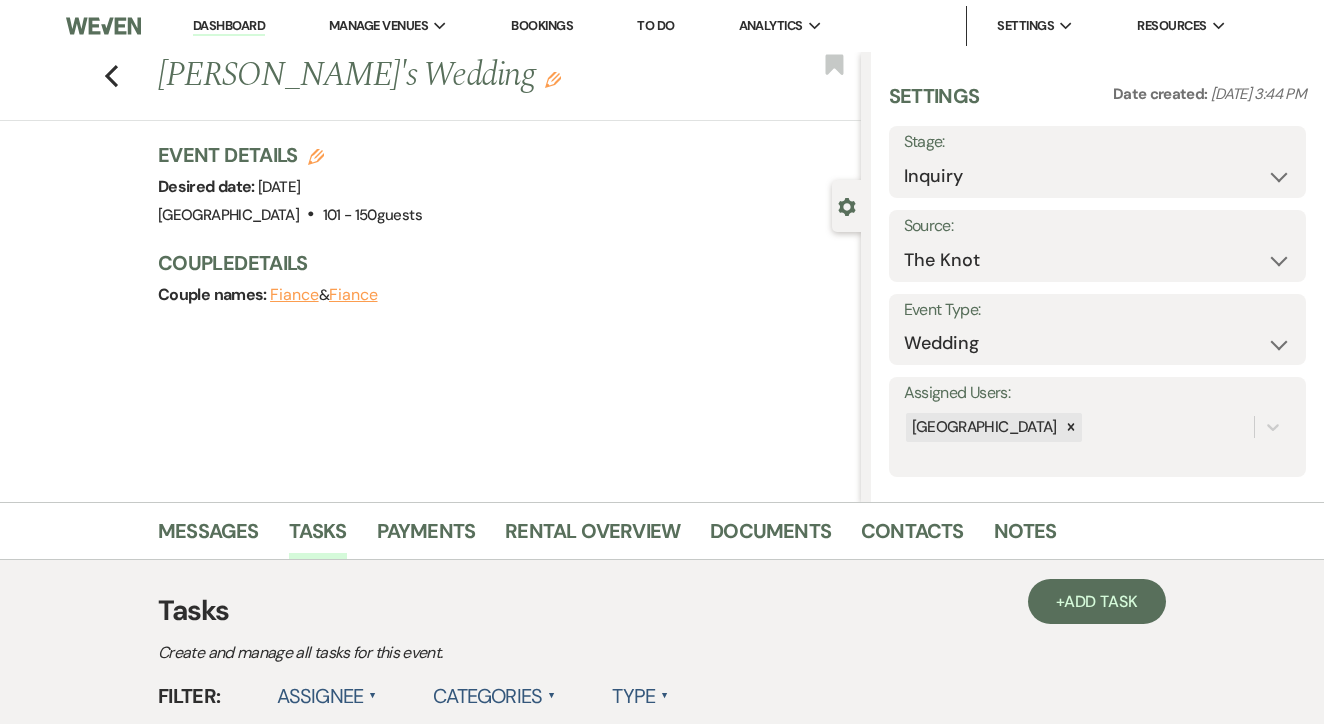 scroll, scrollTop: 0, scrollLeft: 0, axis: both 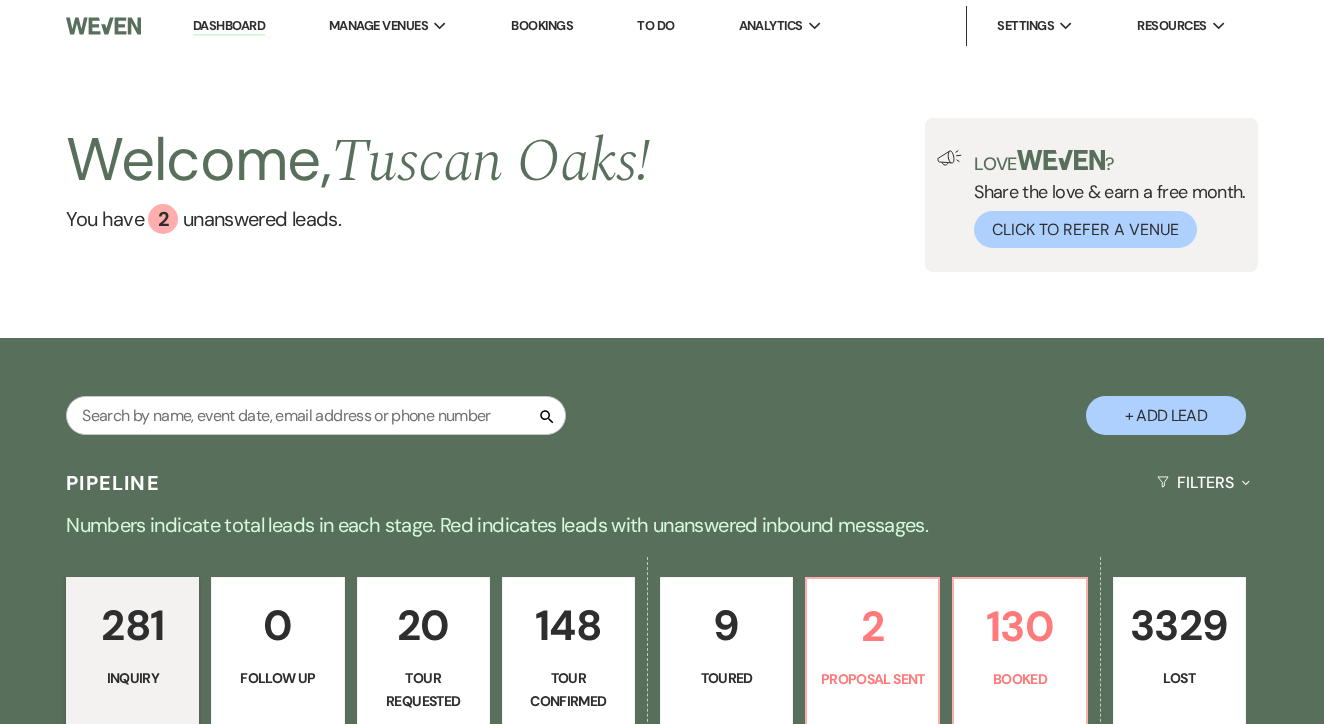click on "Search" at bounding box center (316, 423) 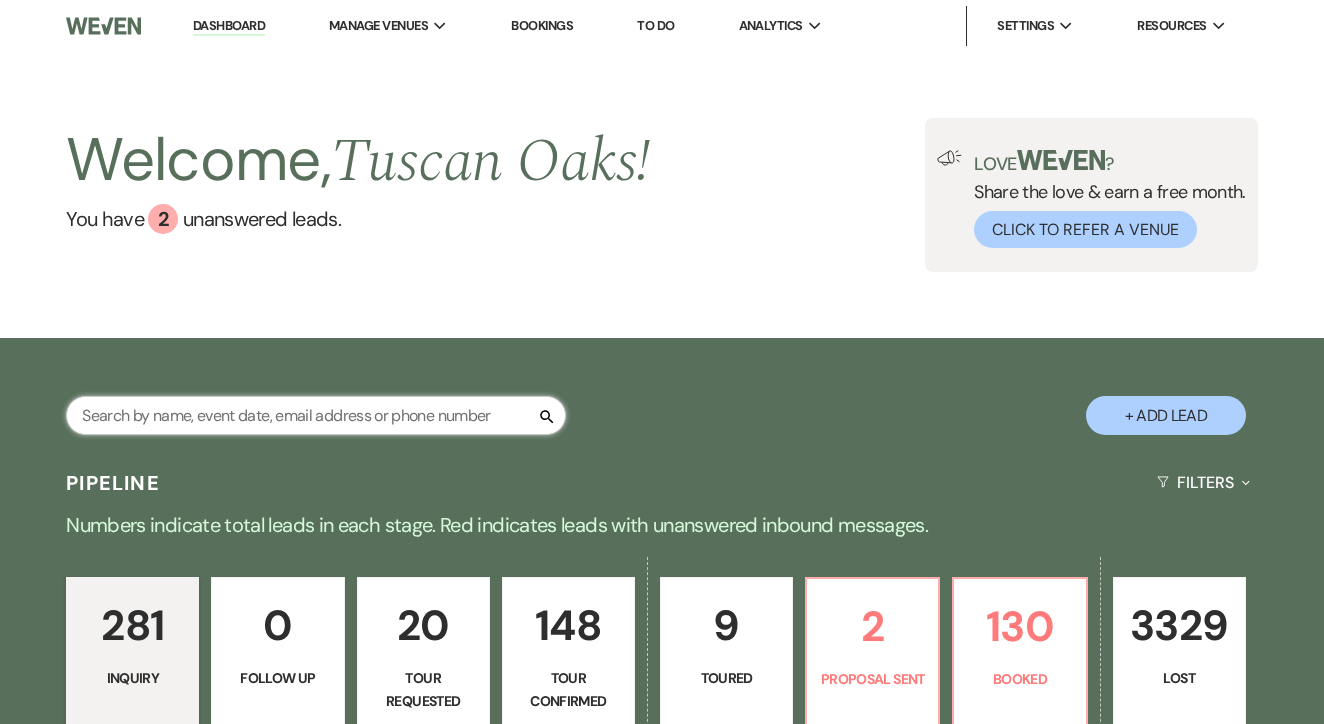 click at bounding box center [316, 415] 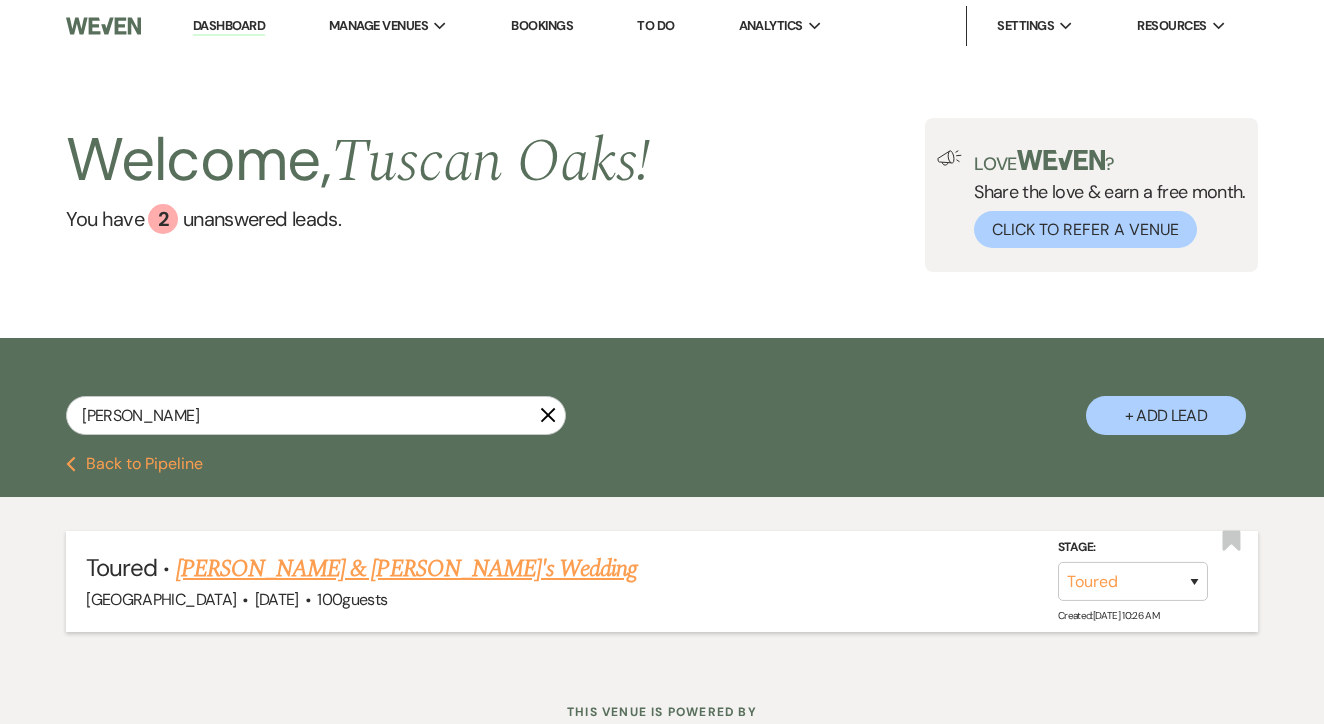 click on "[PERSON_NAME] & [PERSON_NAME]'s Wedding" at bounding box center [407, 569] 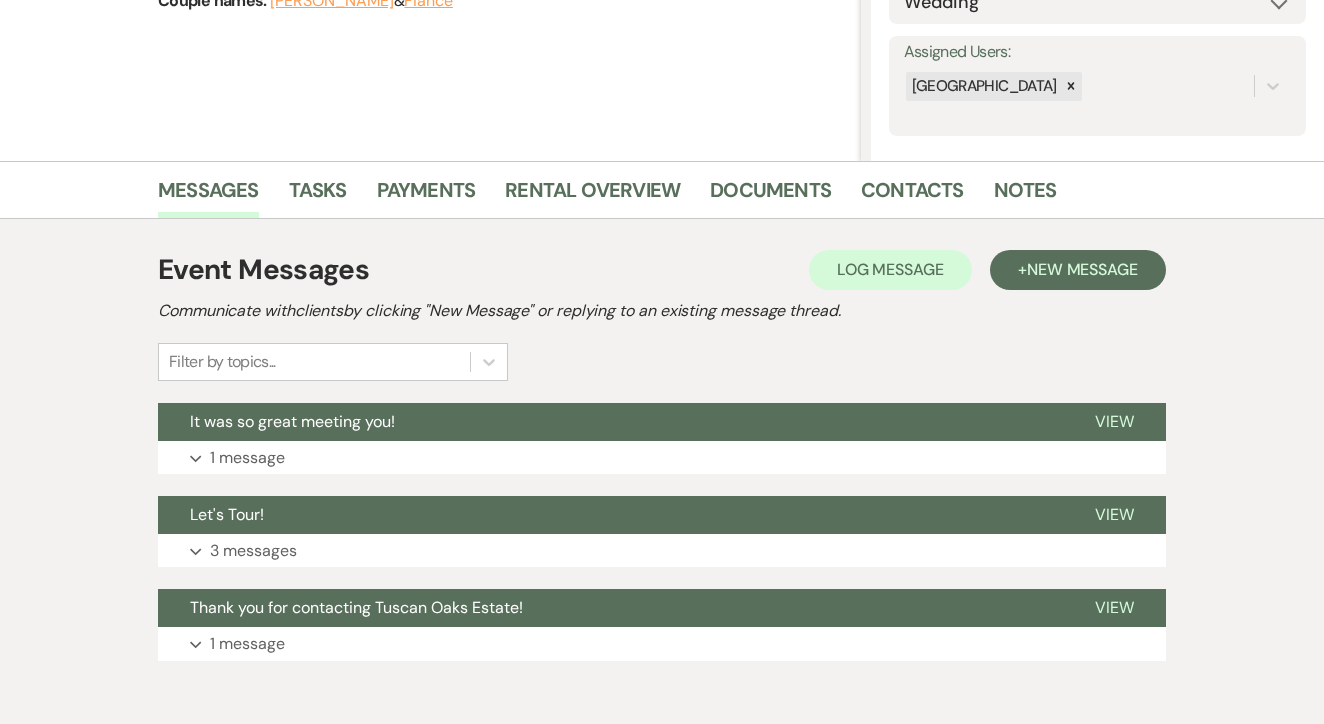 scroll, scrollTop: 346, scrollLeft: 0, axis: vertical 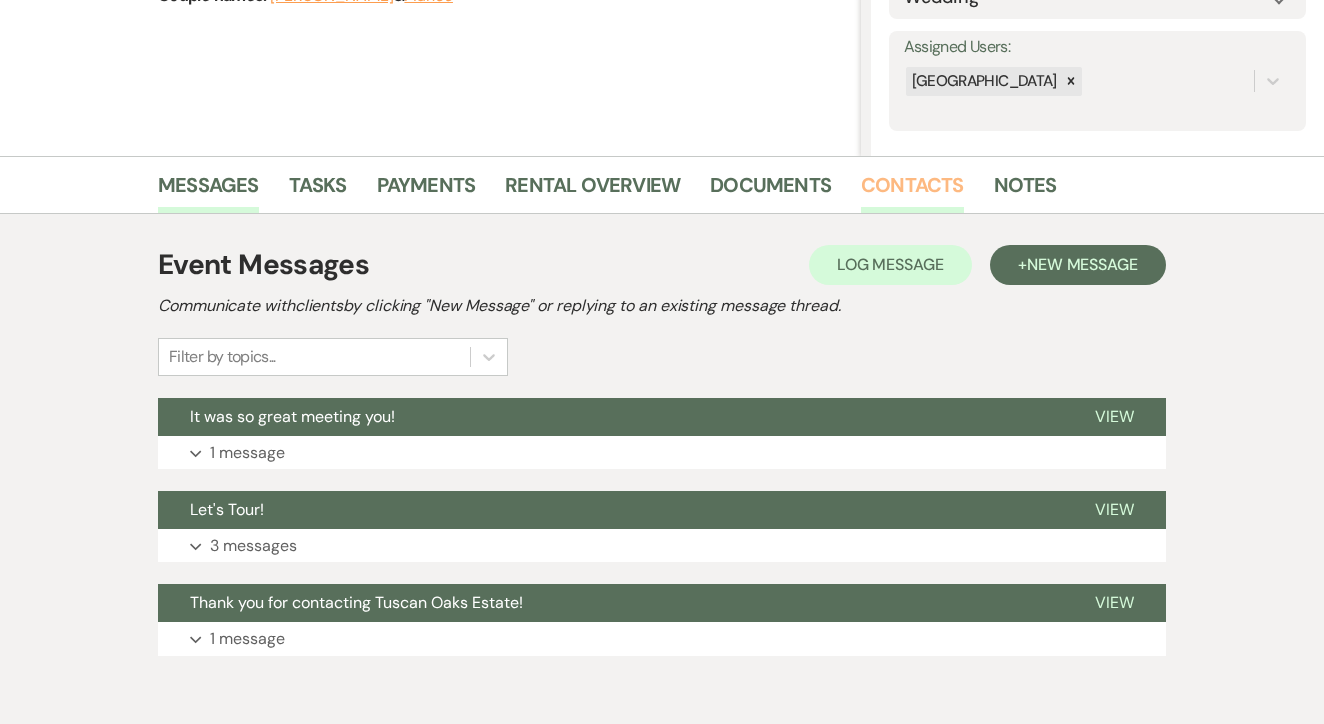 click on "Contacts" at bounding box center [912, 191] 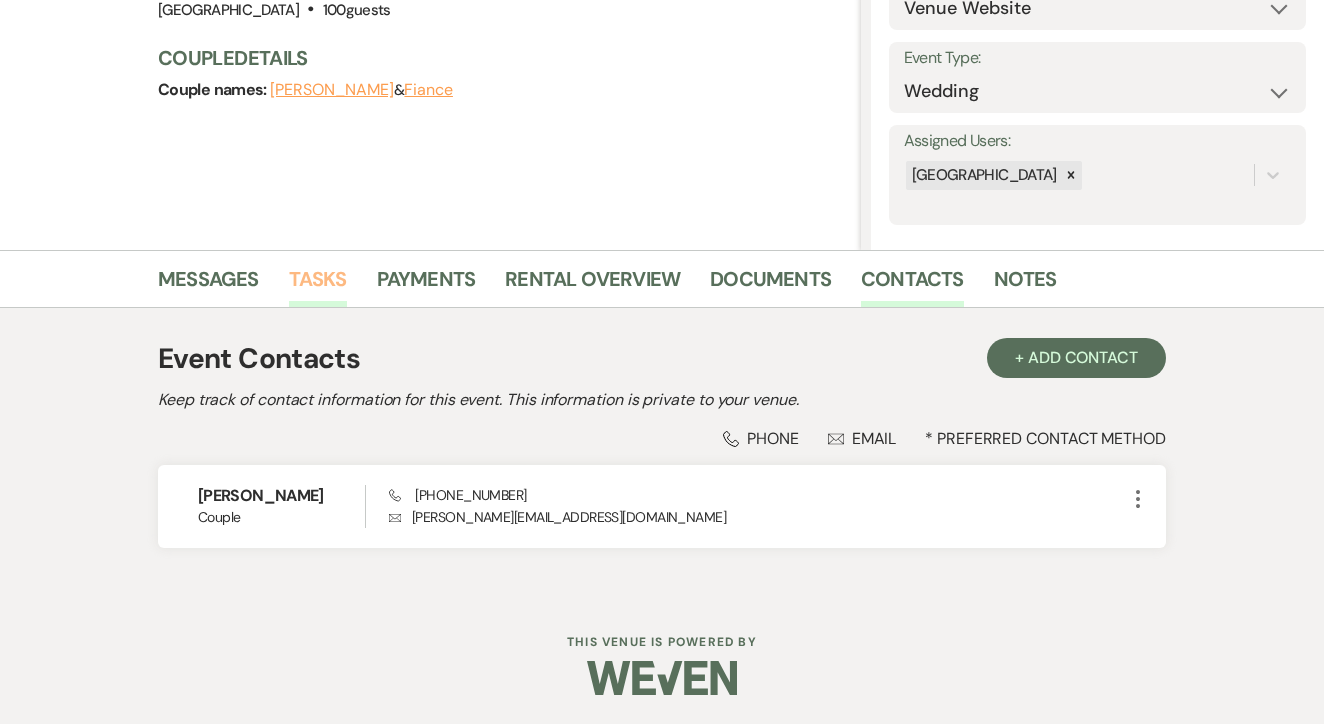 click on "Tasks" at bounding box center [318, 285] 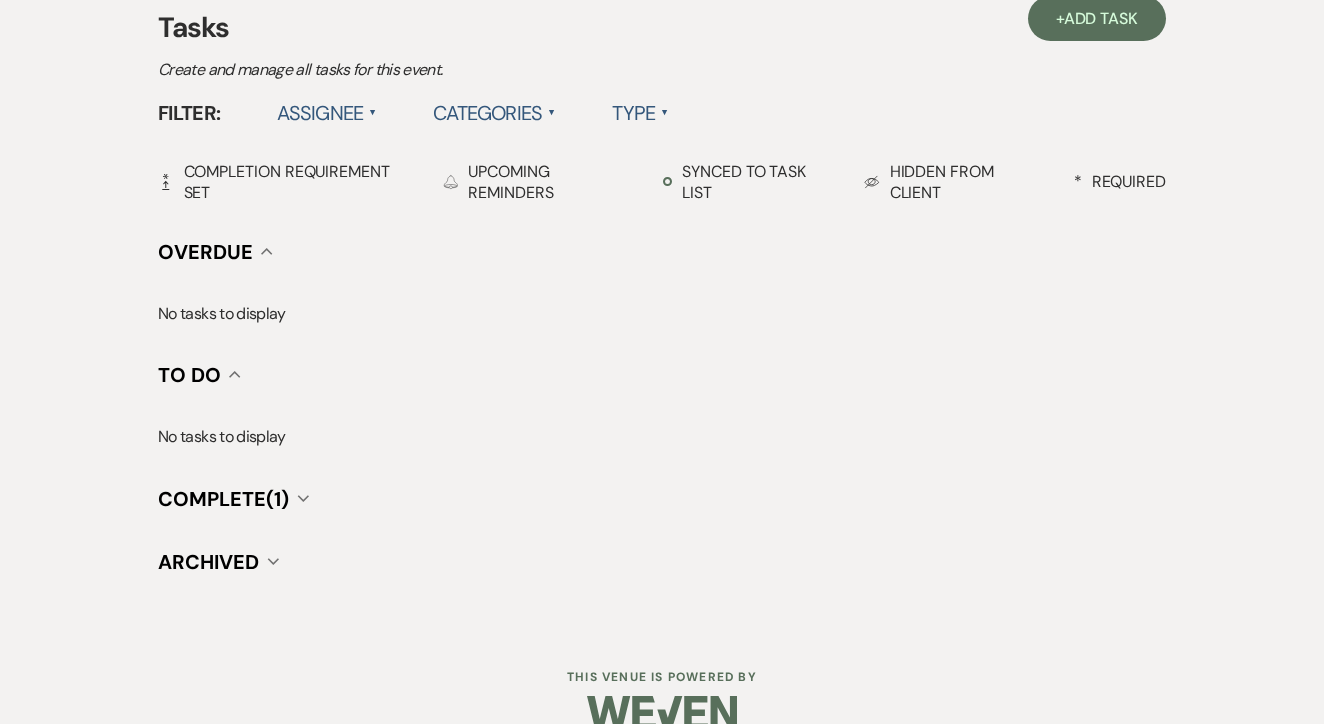 scroll, scrollTop: 581, scrollLeft: 1, axis: both 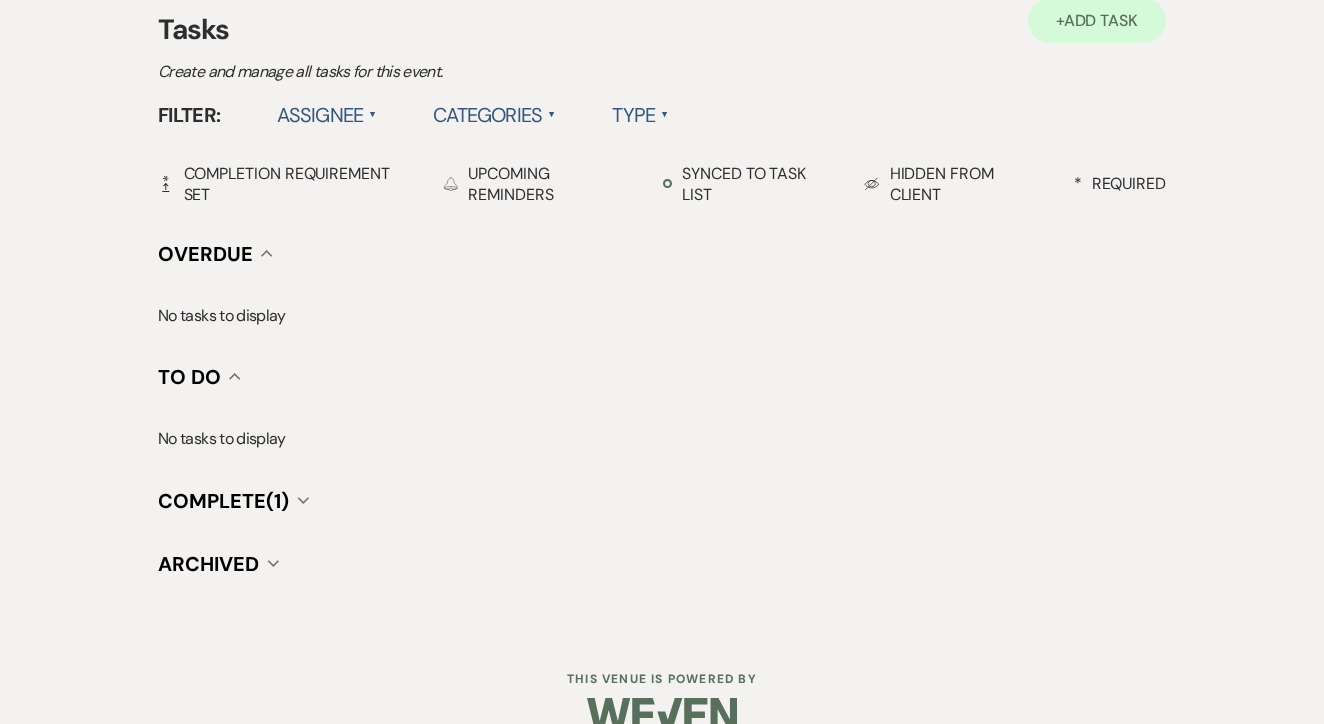 click on "+  Add Task" at bounding box center (1097, 20) 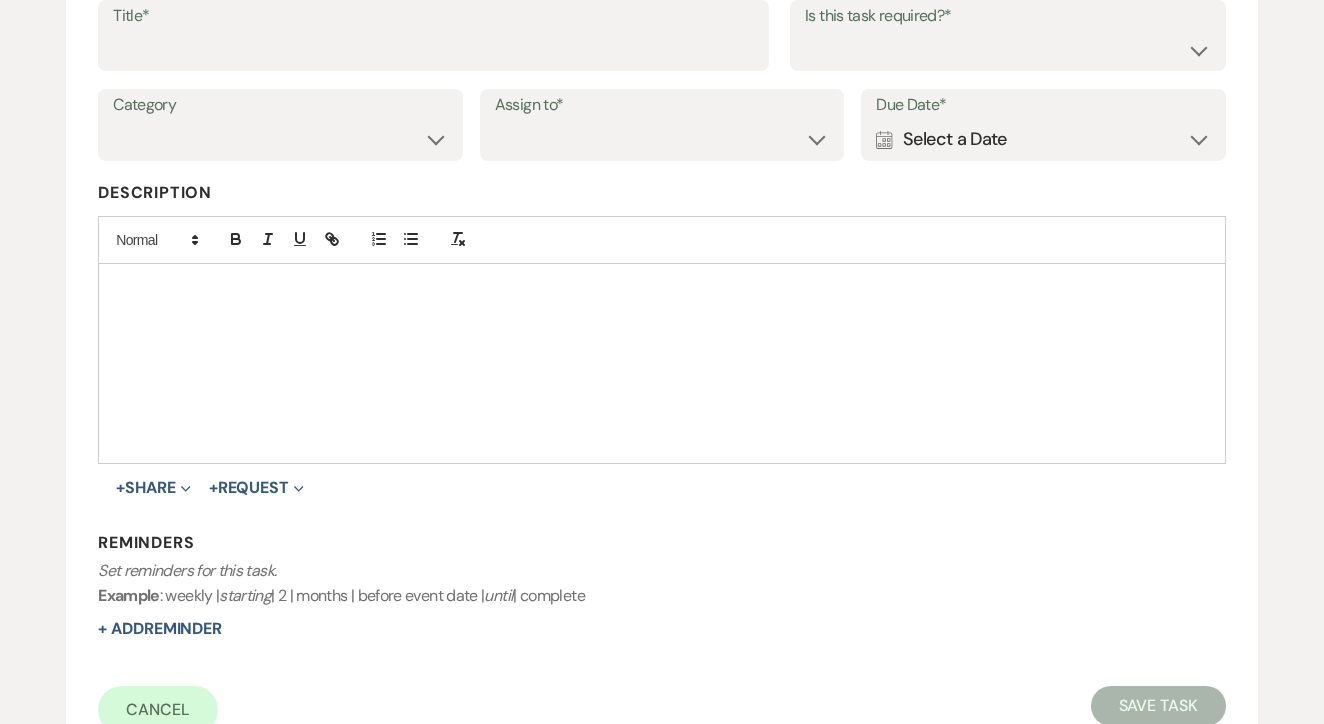 scroll, scrollTop: 303, scrollLeft: 0, axis: vertical 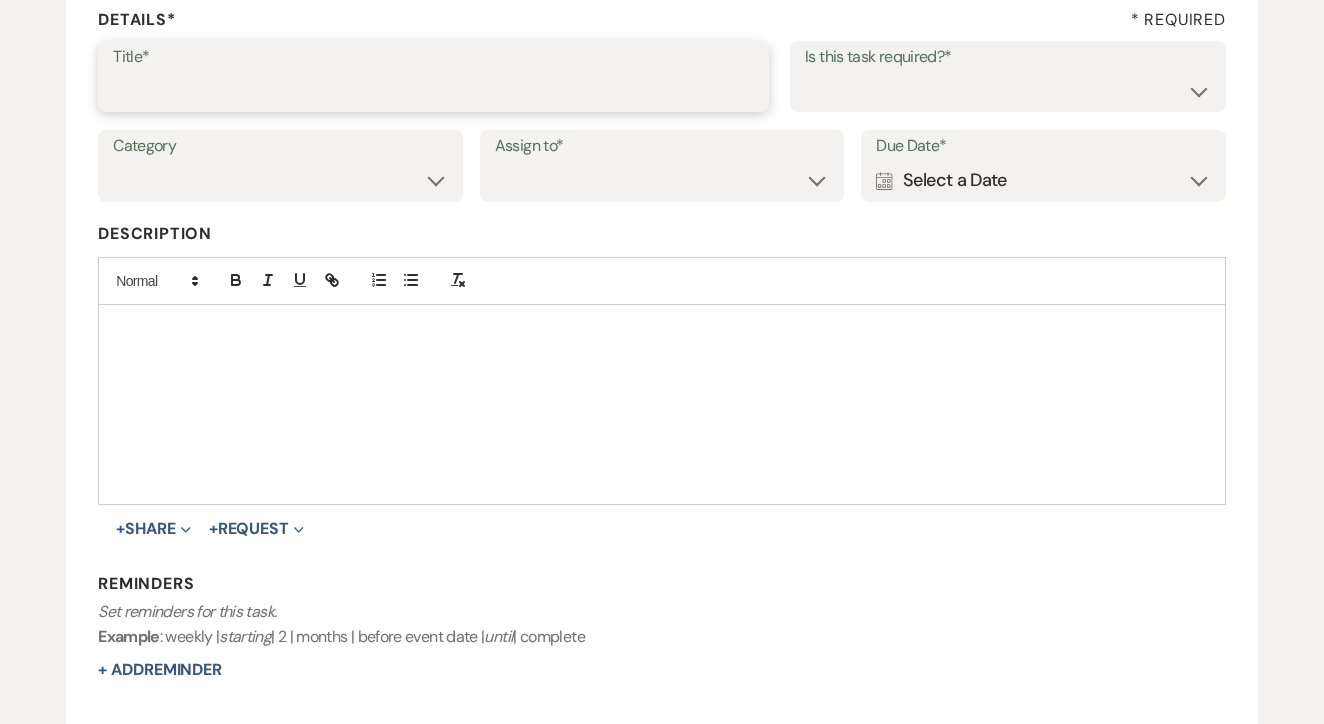 click on "Title*" at bounding box center (433, 90) 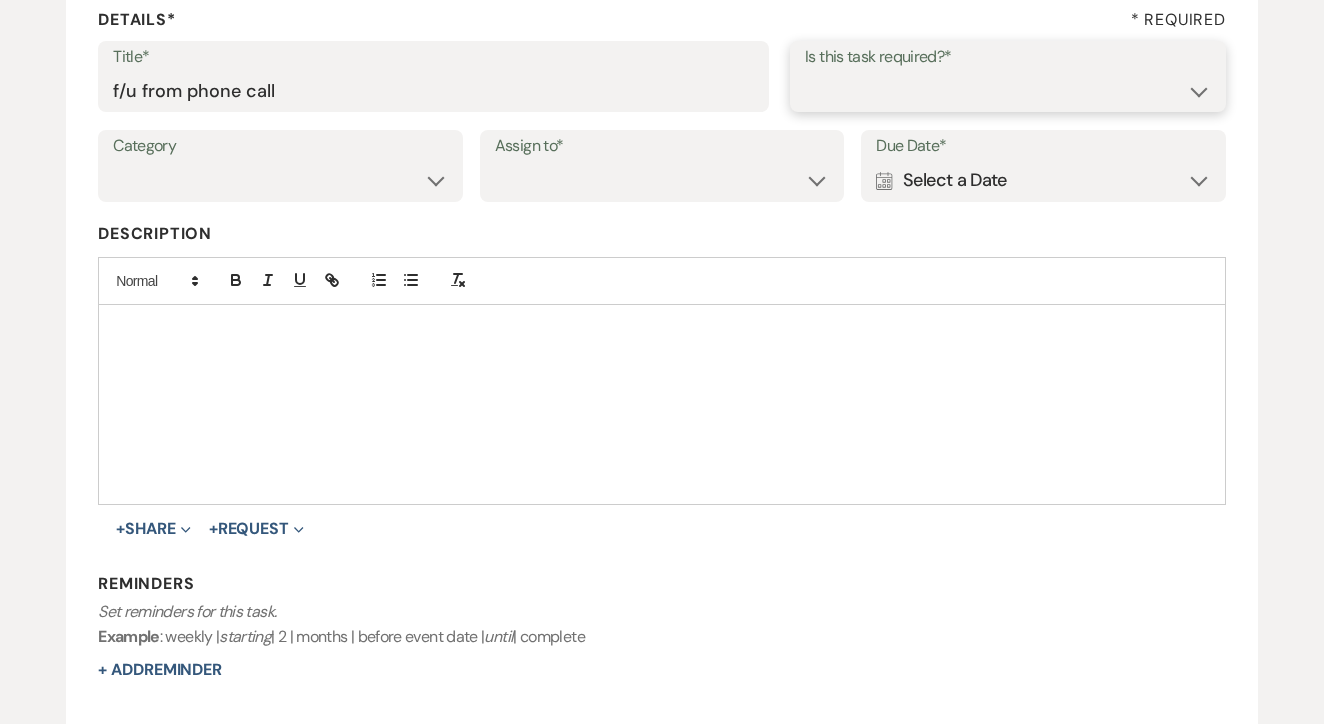 click on "Yes No" at bounding box center (1008, 90) 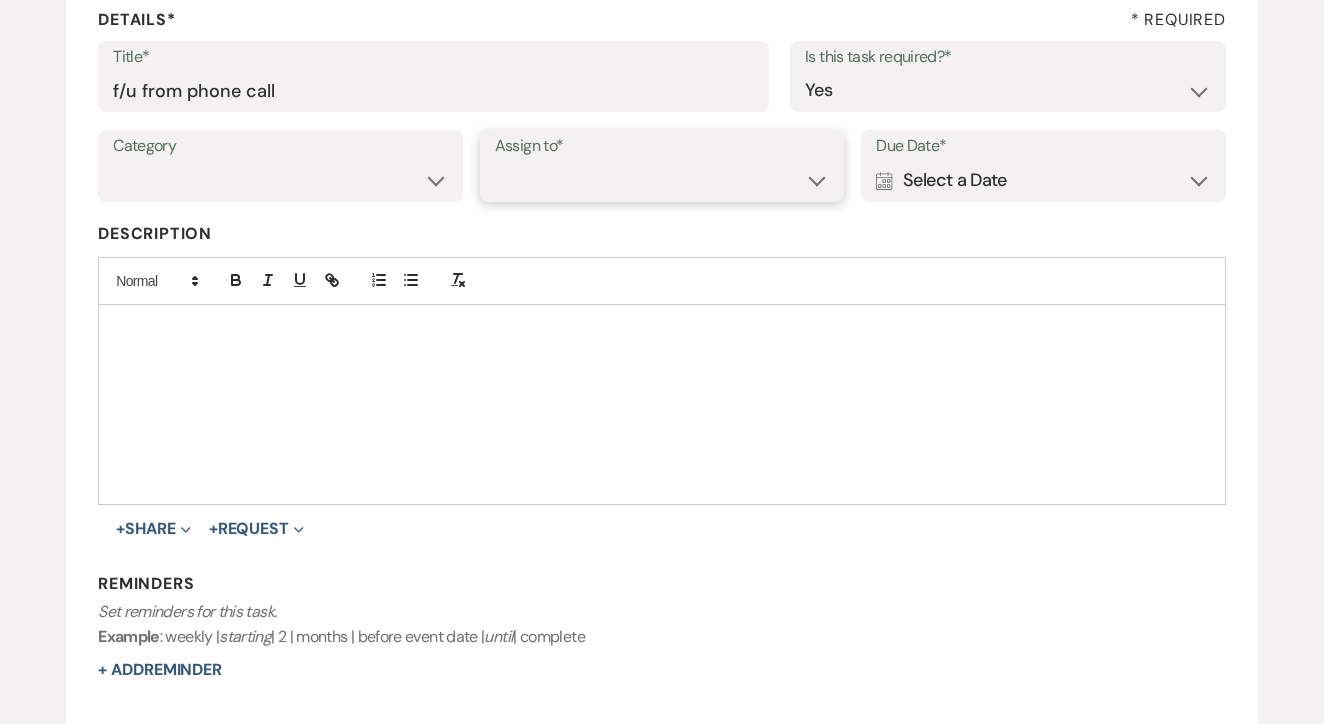 click on "Venue Client" at bounding box center (662, 180) 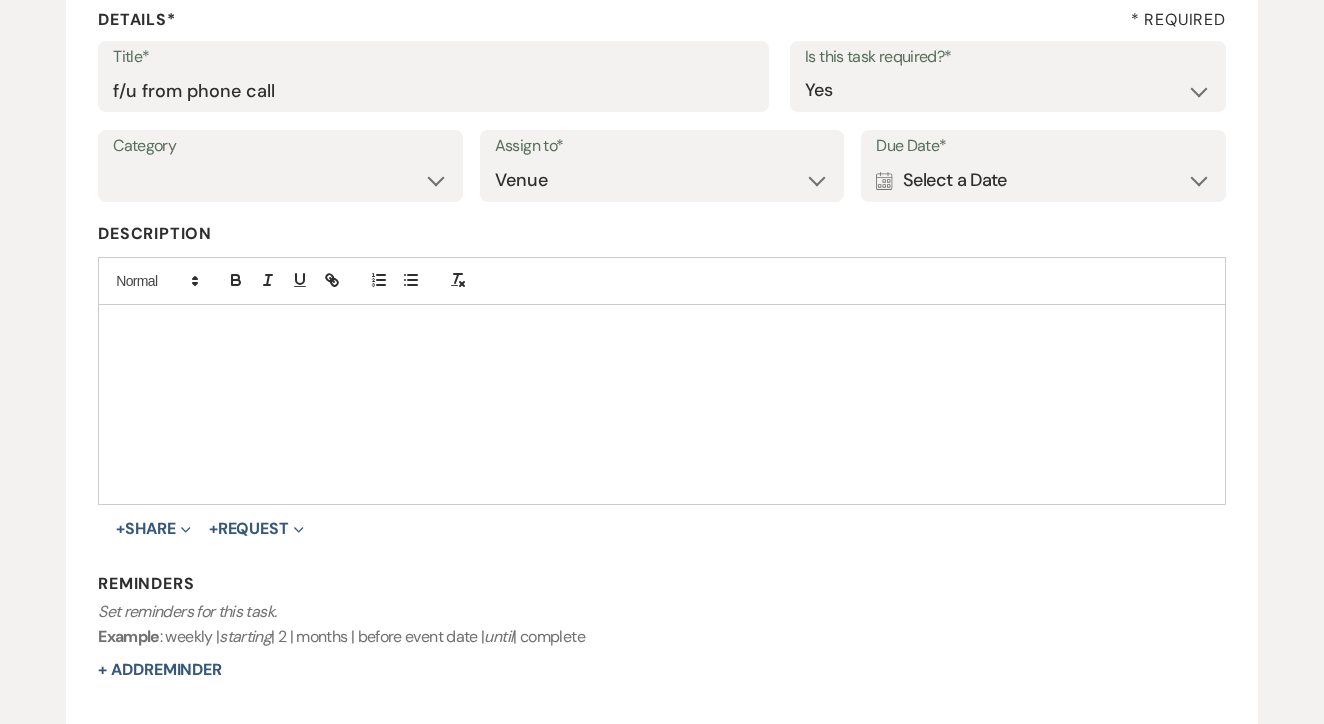 click on "Calendar Select a Date Expand" at bounding box center [1043, 180] 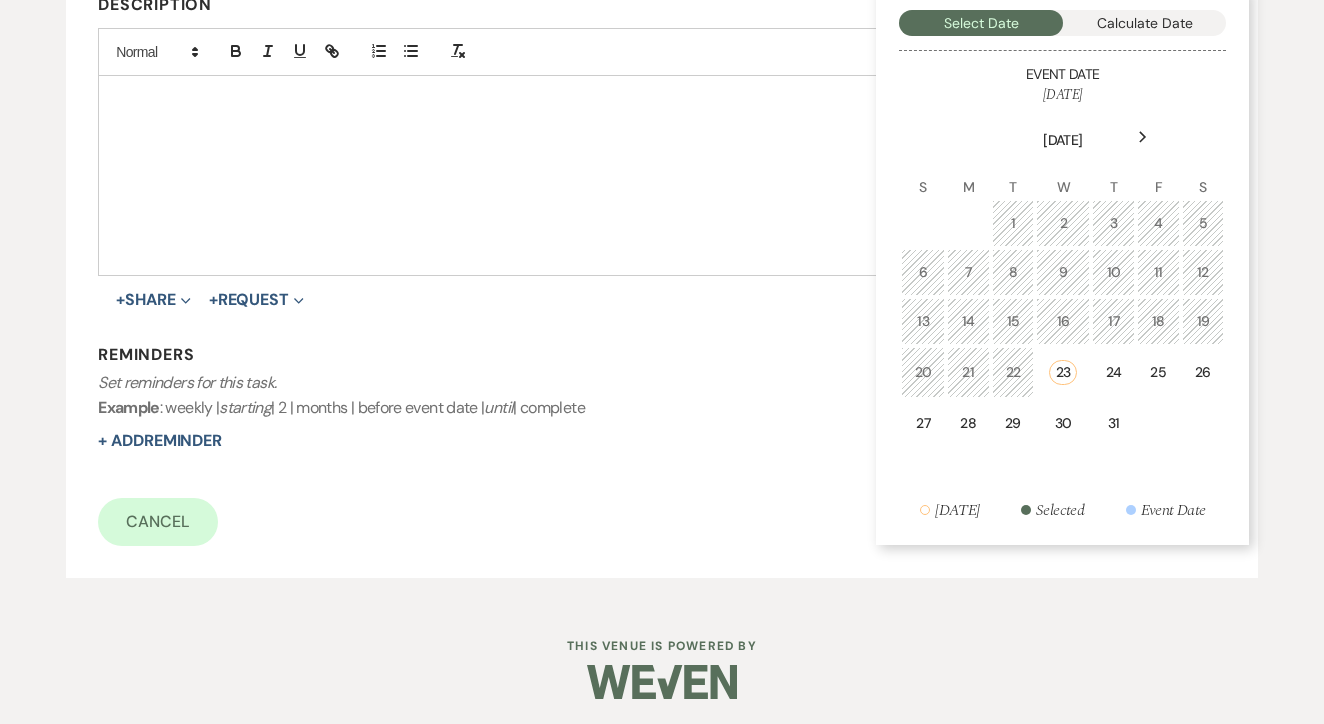 scroll, scrollTop: 530, scrollLeft: 0, axis: vertical 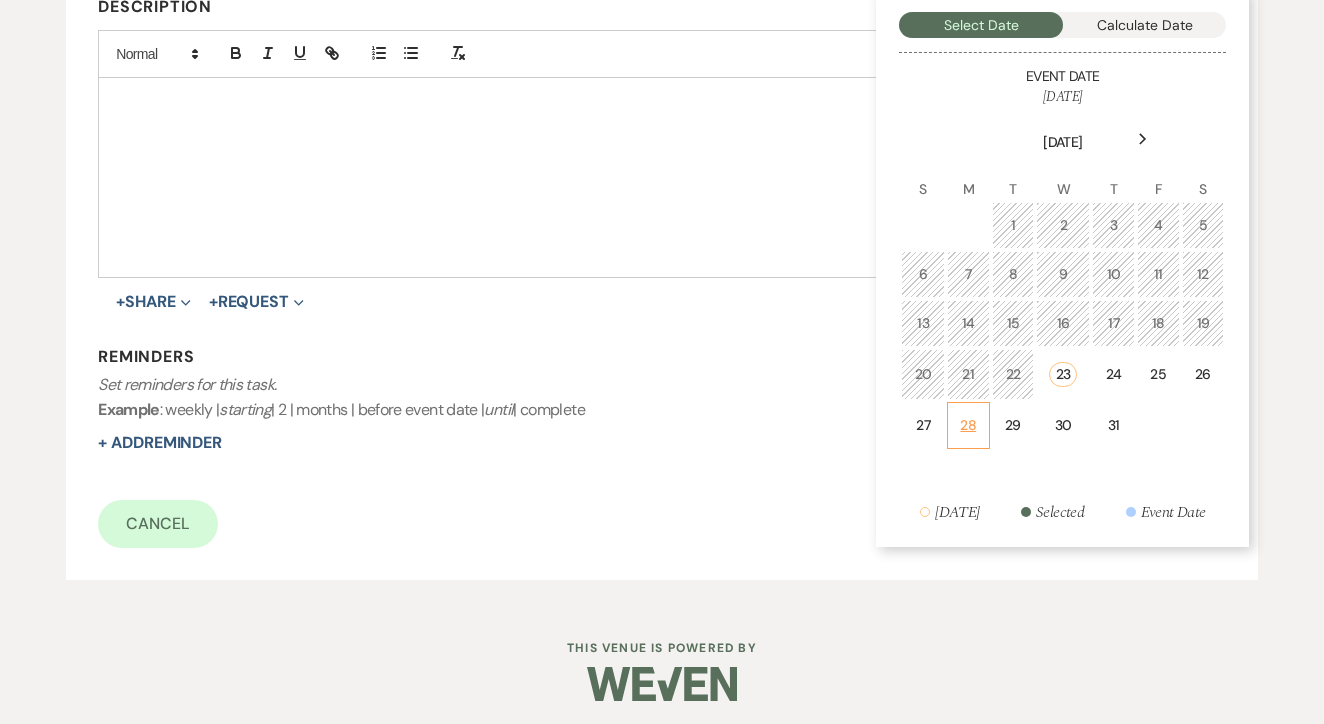 click on "28" at bounding box center (968, 425) 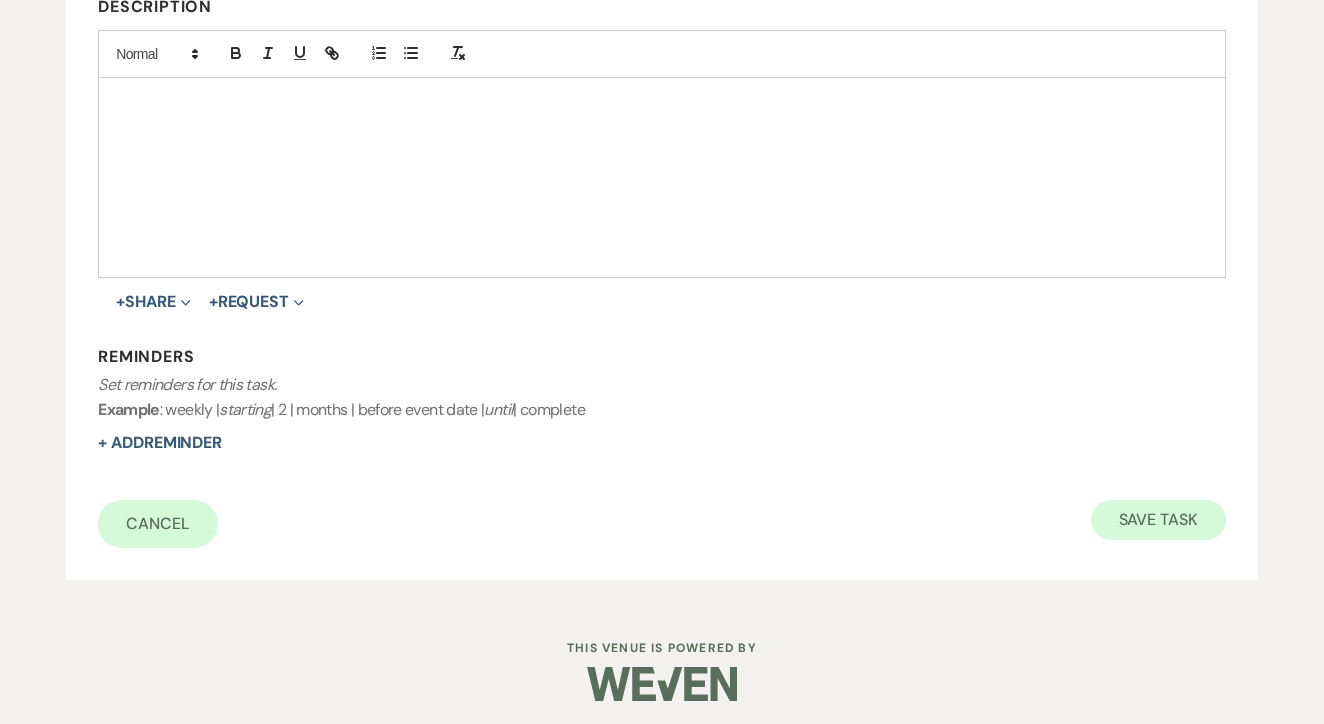 click on "Save Task" at bounding box center (1158, 520) 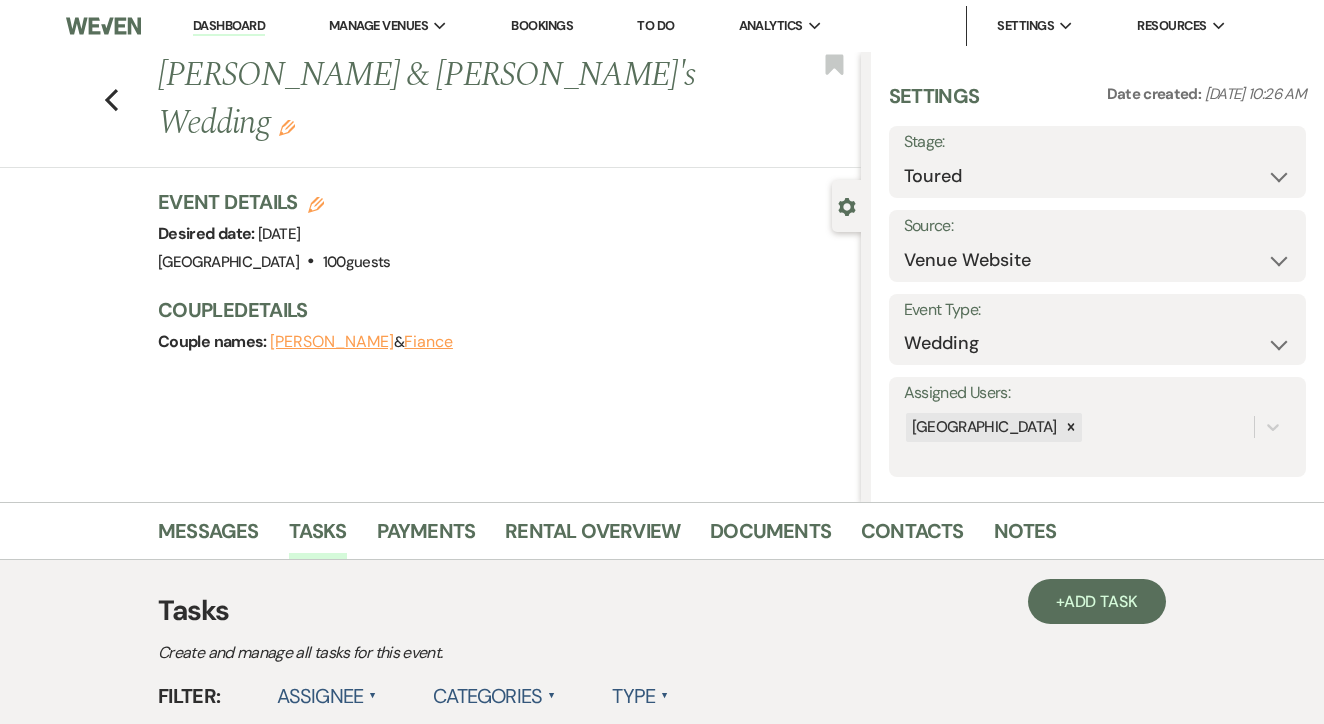 scroll, scrollTop: 0, scrollLeft: 0, axis: both 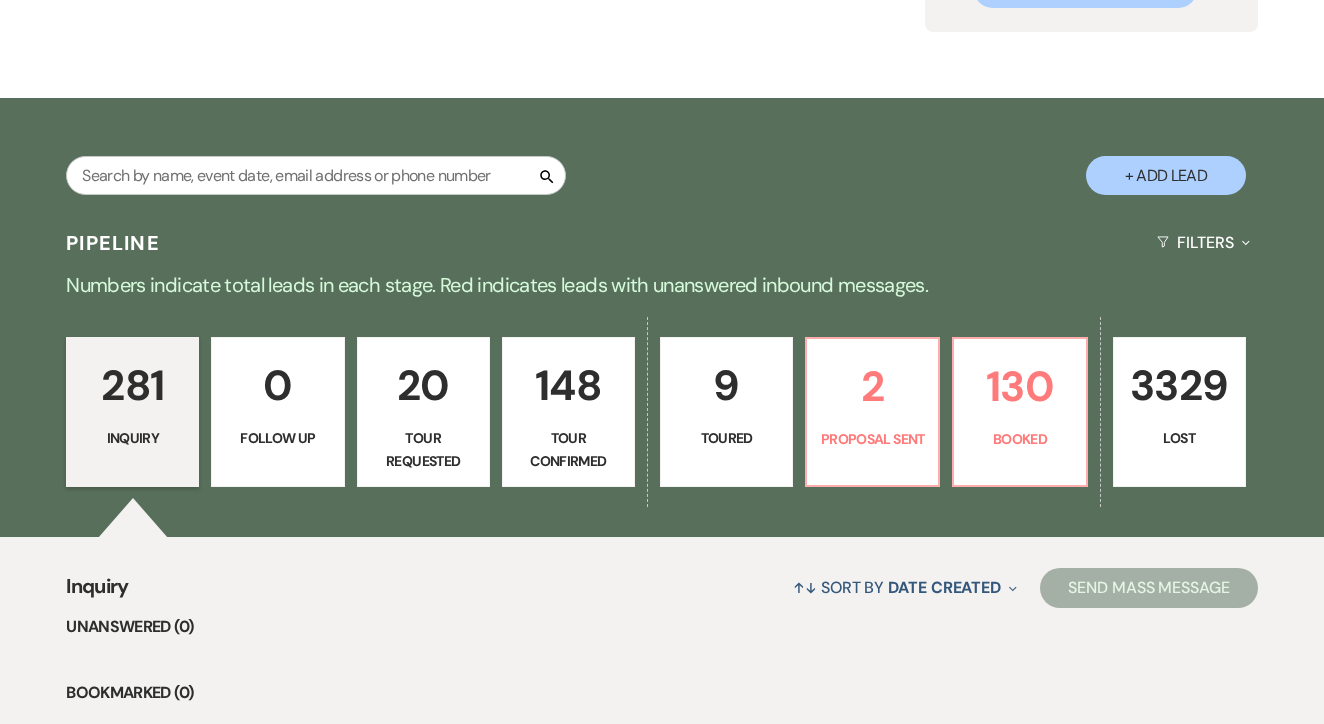 click on "+ Add Lead" at bounding box center [1166, 175] 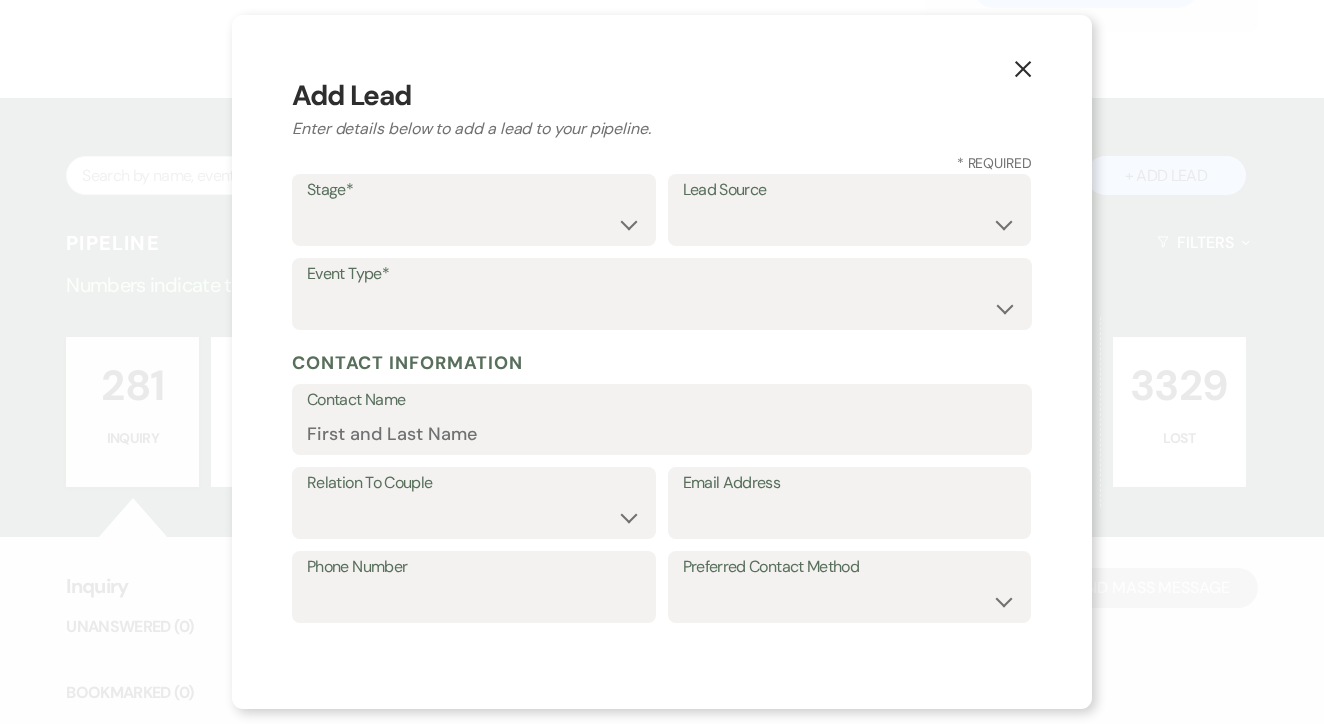 click on "Contact Name" at bounding box center (662, 400) 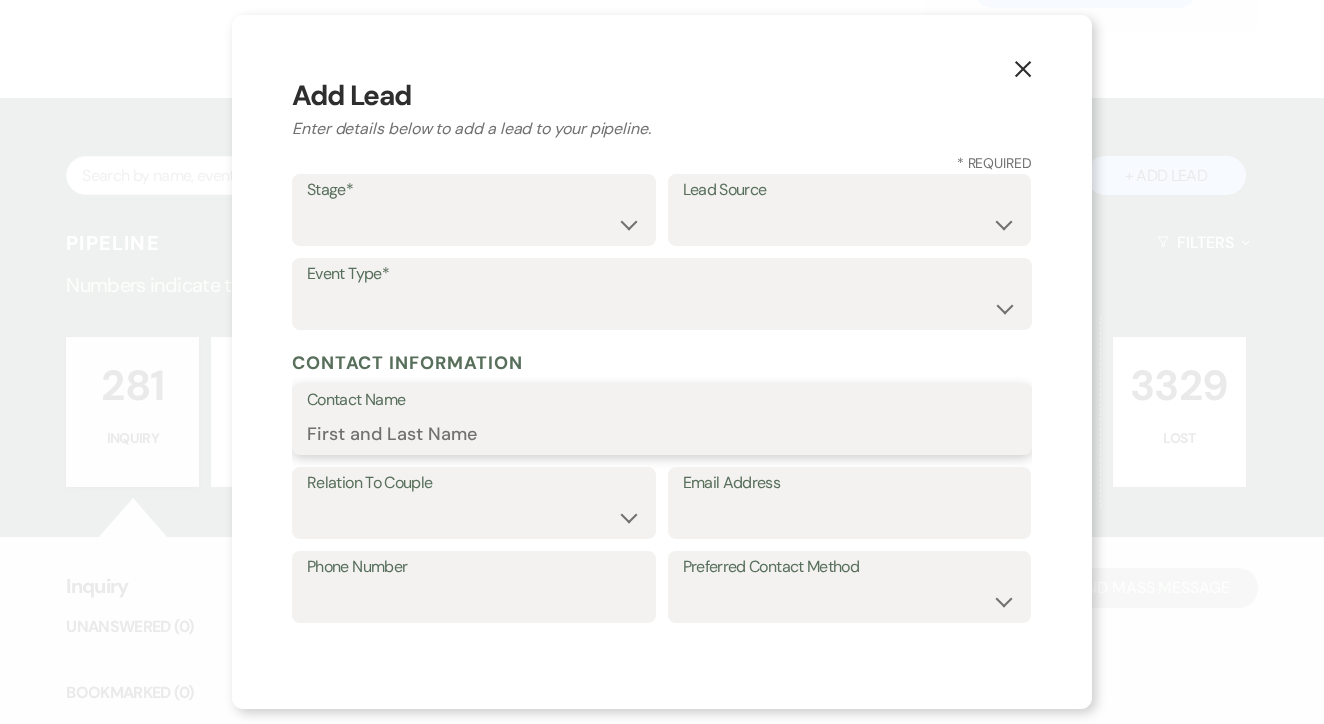 click on "Contact Name" at bounding box center (662, 433) 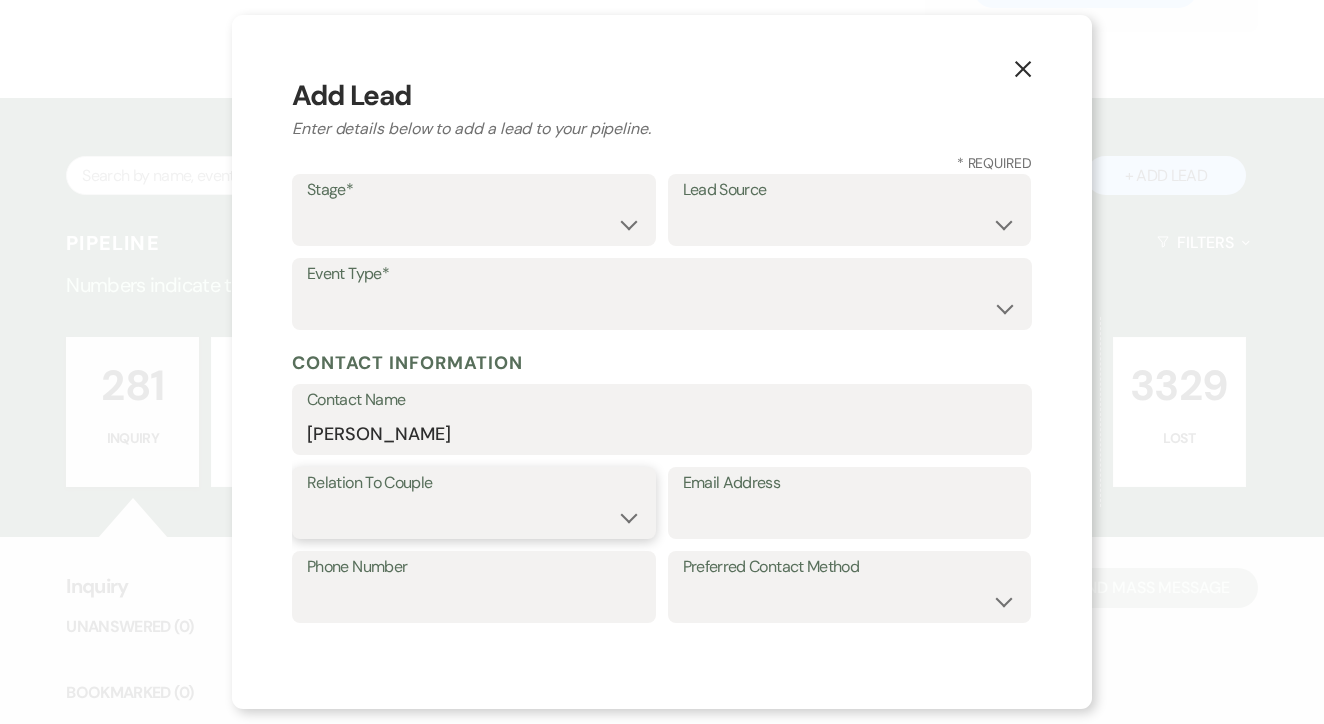 click on "Couple Planner Parent of Couple Family Member Friend Other" at bounding box center [474, 517] 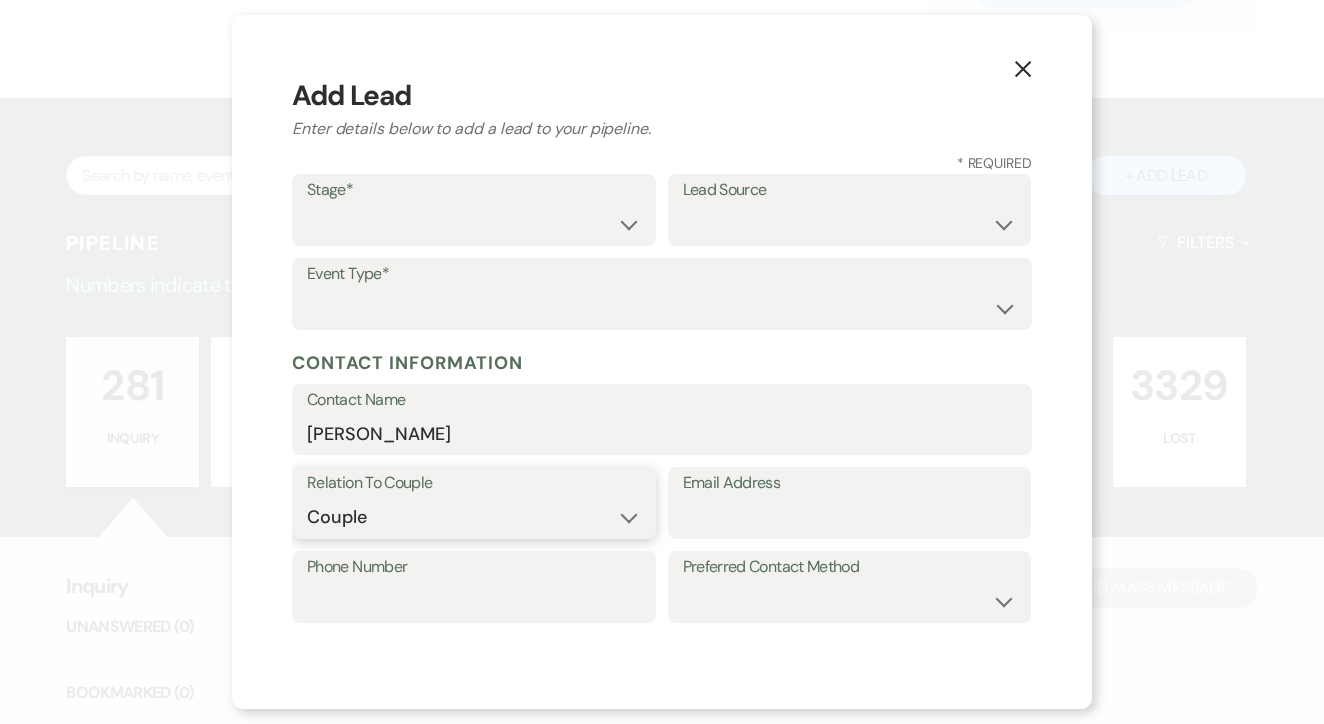 scroll, scrollTop: 327, scrollLeft: 0, axis: vertical 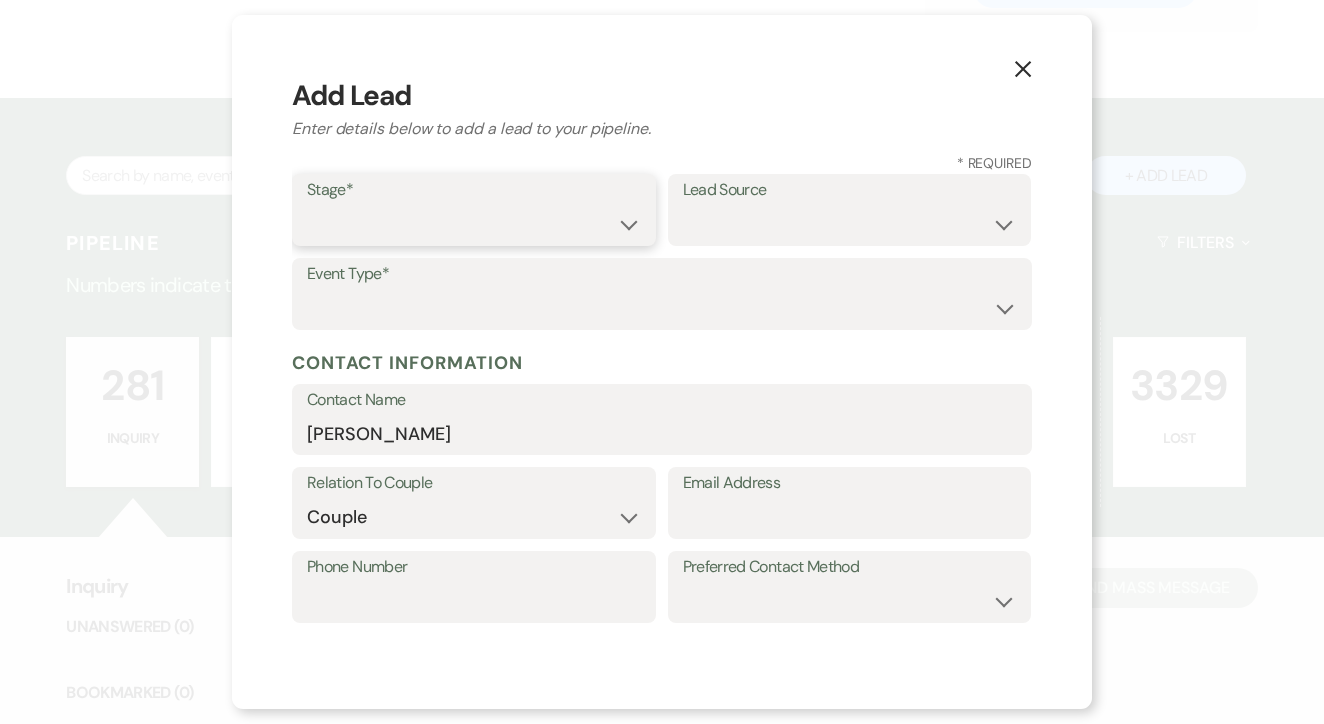 click on "Inquiry Follow Up Tour Requested Tour Confirmed Toured Proposal Sent Booked Lost" at bounding box center [474, 224] 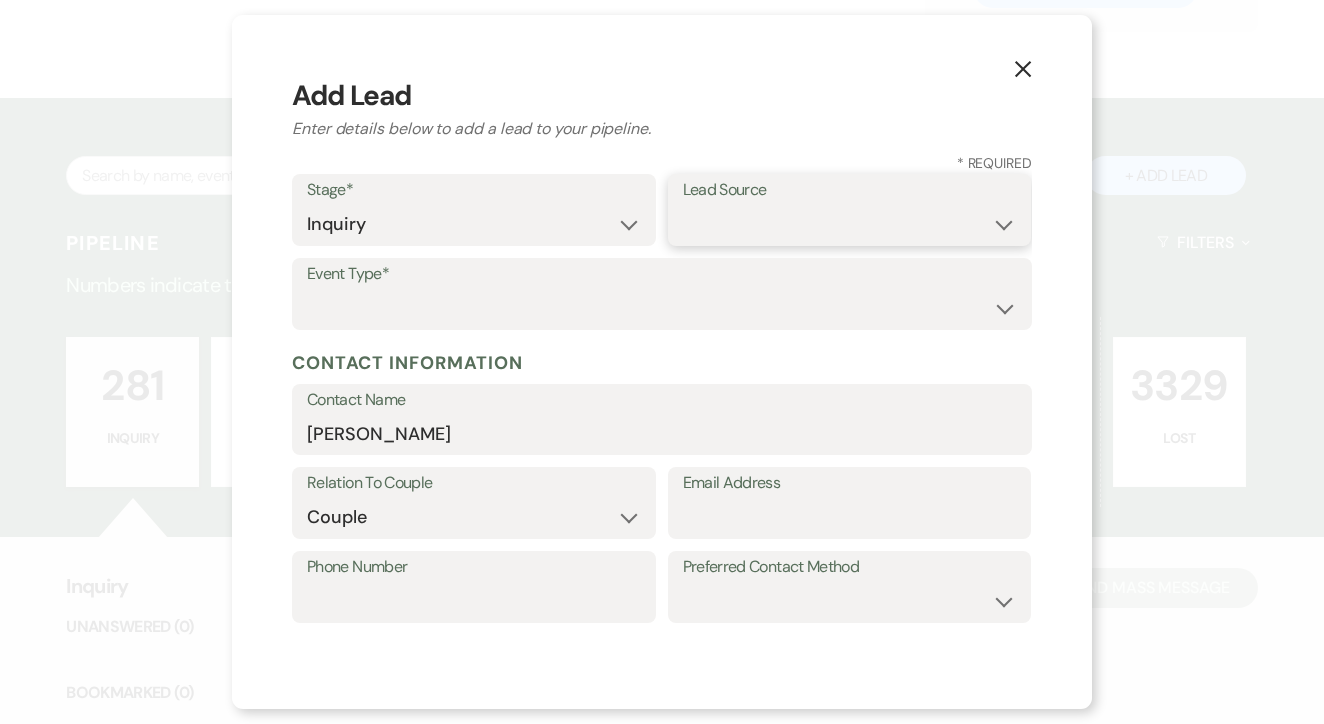 click on "Weven Venue Website Instagram Facebook Pinterest Google The Knot Wedding Wire Here Comes the Guide Wedding Spot Eventective [PERSON_NAME] The Venue Report PartySlate VRBO / Homeaway Airbnb Wedding Show TikTok X / Twitter Phone Call Walk-in Vendor Referral Advertising Personal Referral Local Referral Other" at bounding box center (850, 224) 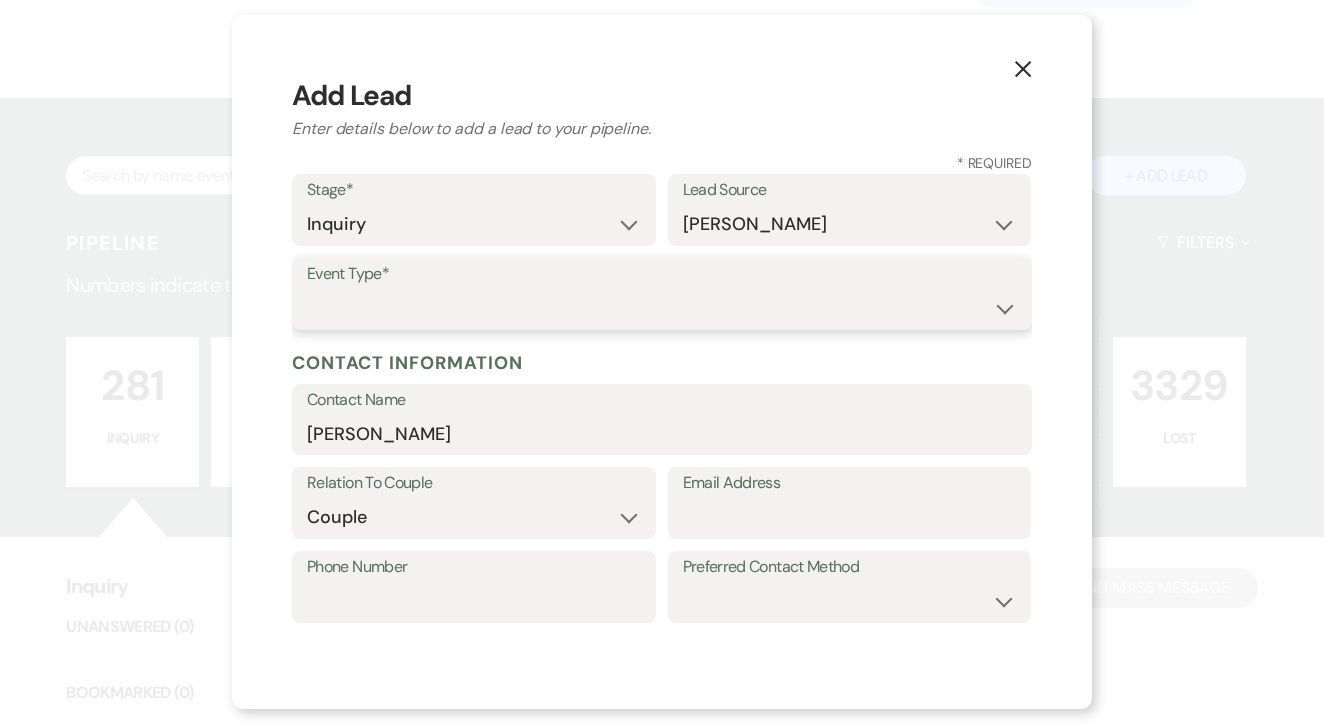 click on "Wedding Anniversary Party Baby Shower Bachelorette / Bachelor Party Birthday Party Bridal Shower Brunch Community Event Concert Corporate Event Elopement End of Life Celebration Engagement Party Fundraiser Graduation Party Micro Wedding Prom Quinceañera Rehearsal Dinner Religious Event Retreat Other" at bounding box center (662, 308) 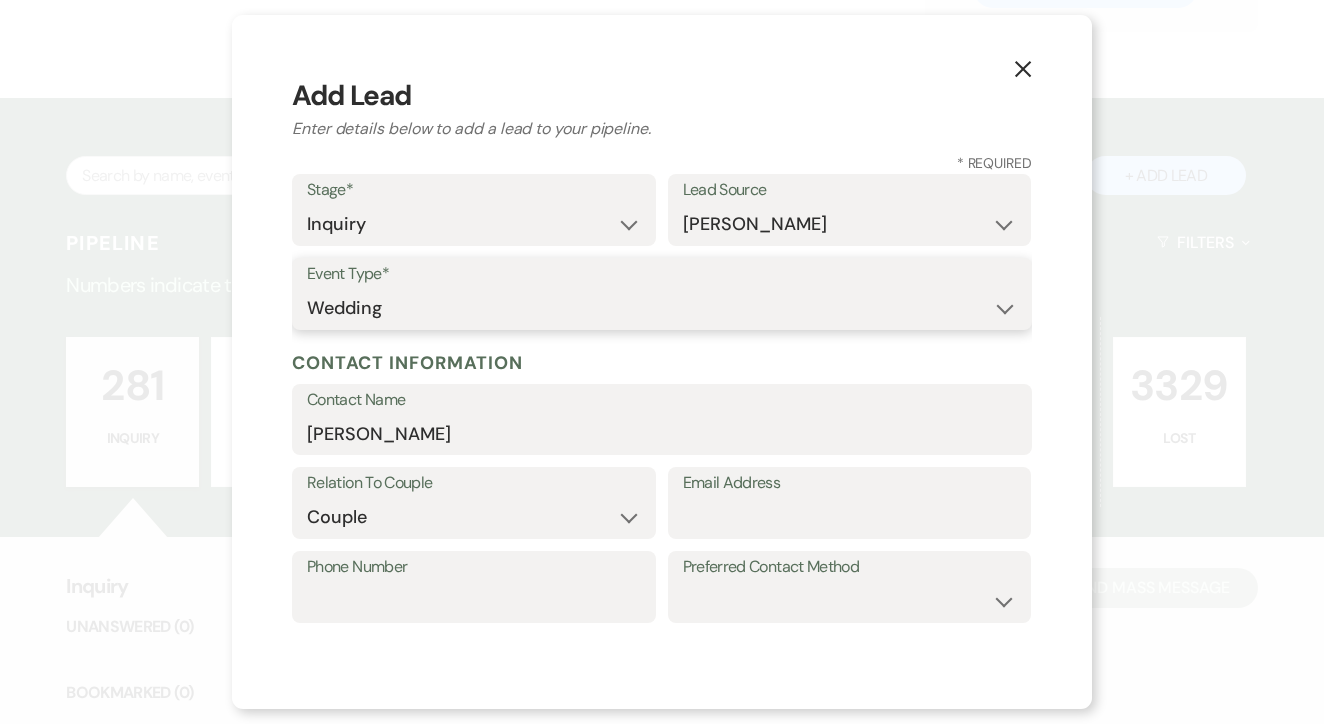 scroll, scrollTop: 187, scrollLeft: 0, axis: vertical 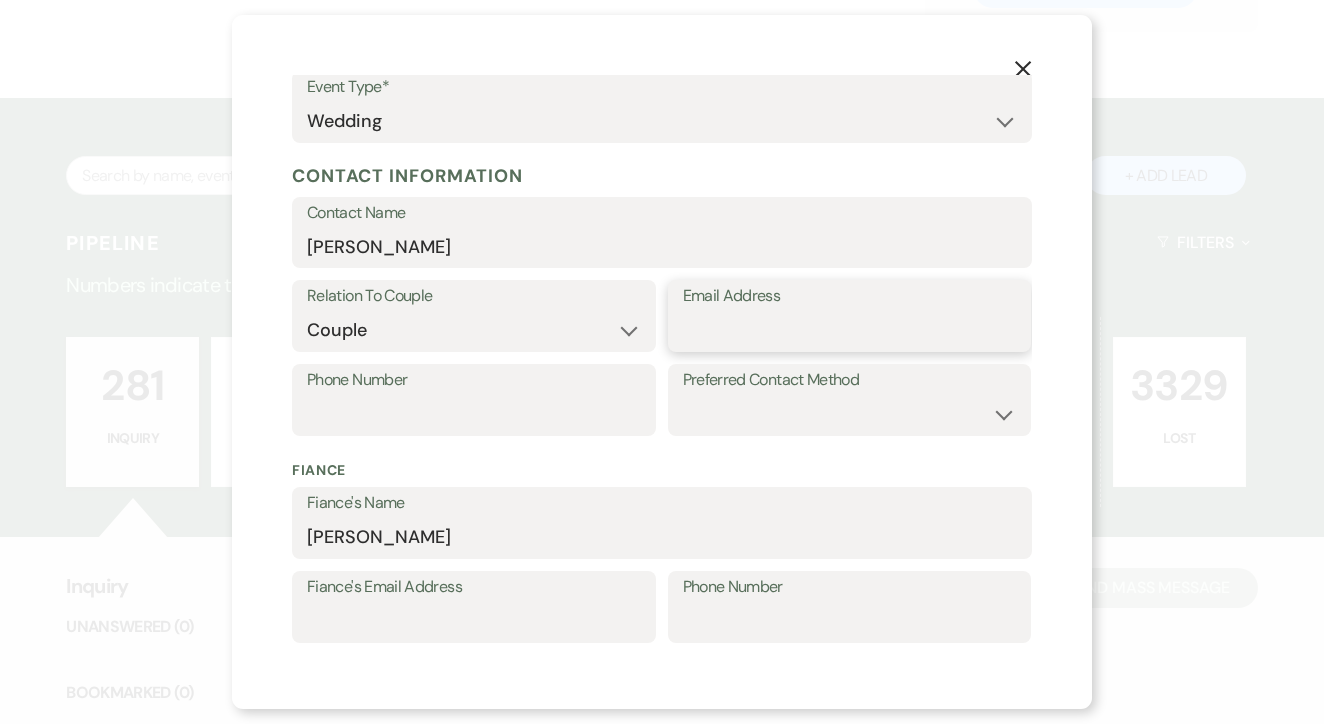 paste on "[EMAIL_ADDRESS][DOMAIN_NAME]" 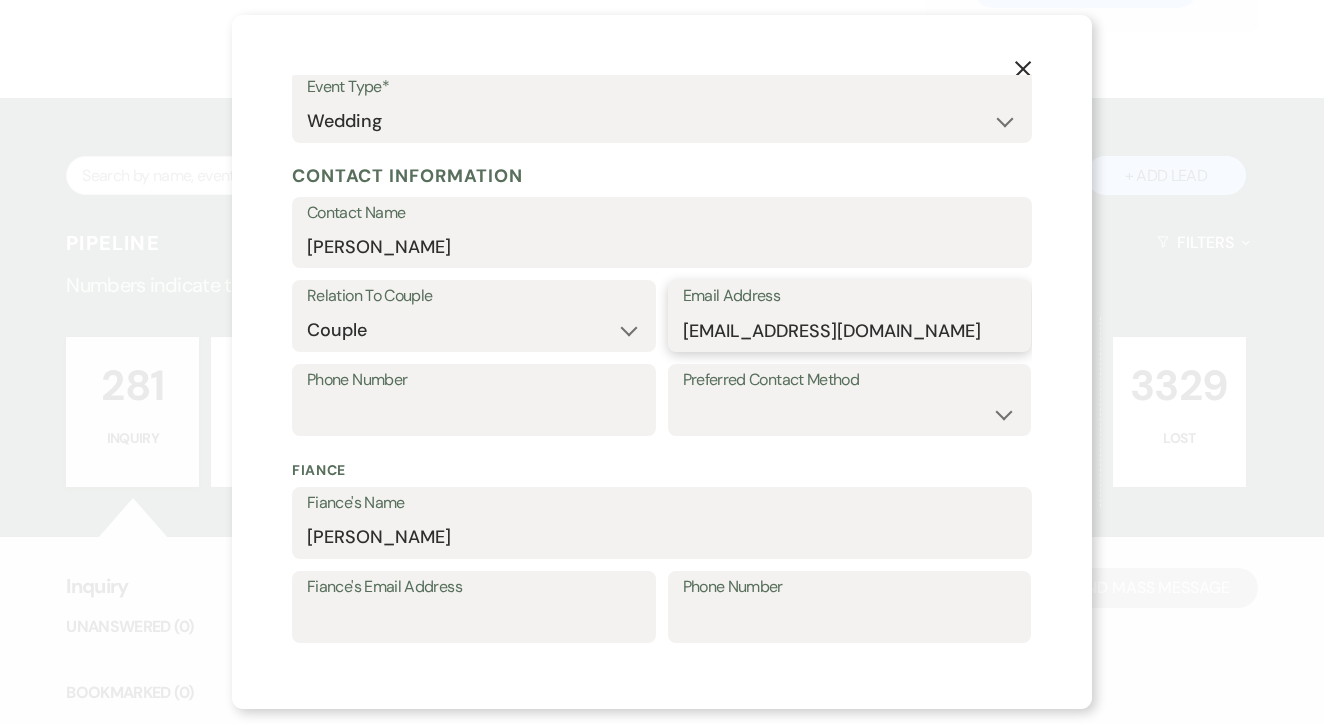 scroll, scrollTop: 549, scrollLeft: 0, axis: vertical 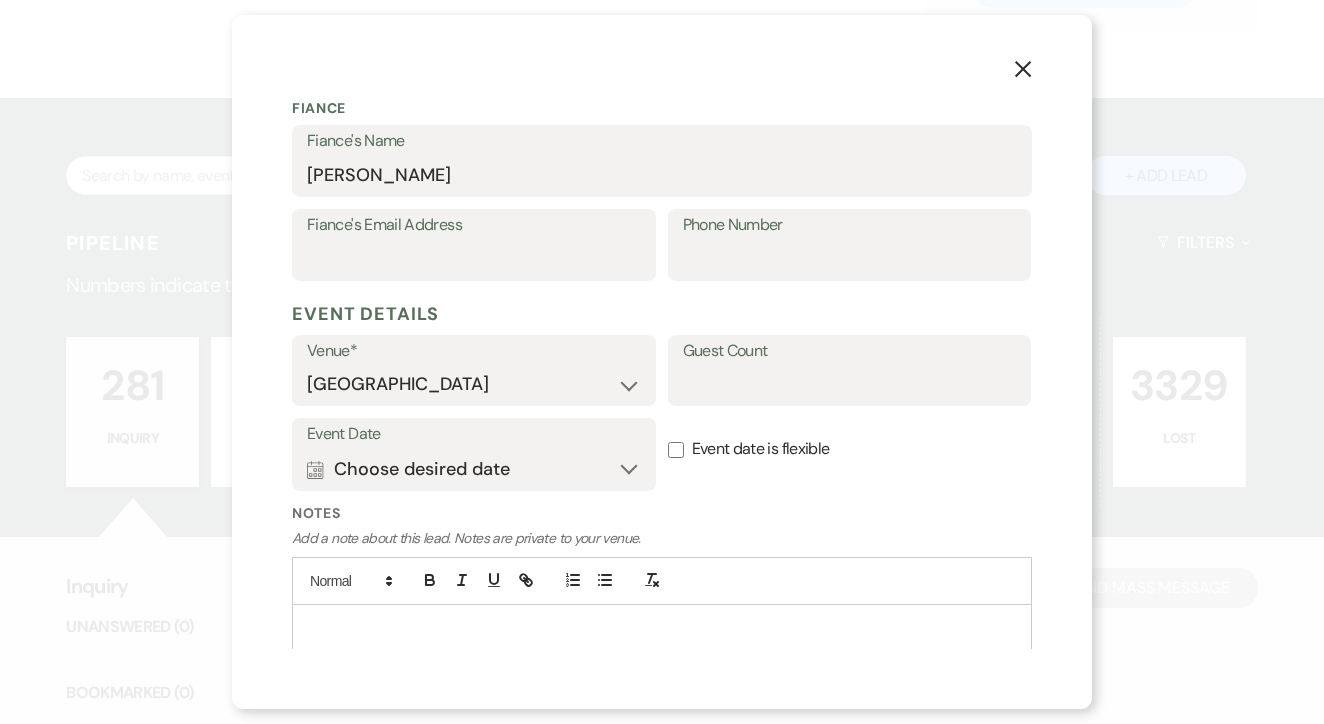 click on "Event Date" at bounding box center (474, 434) 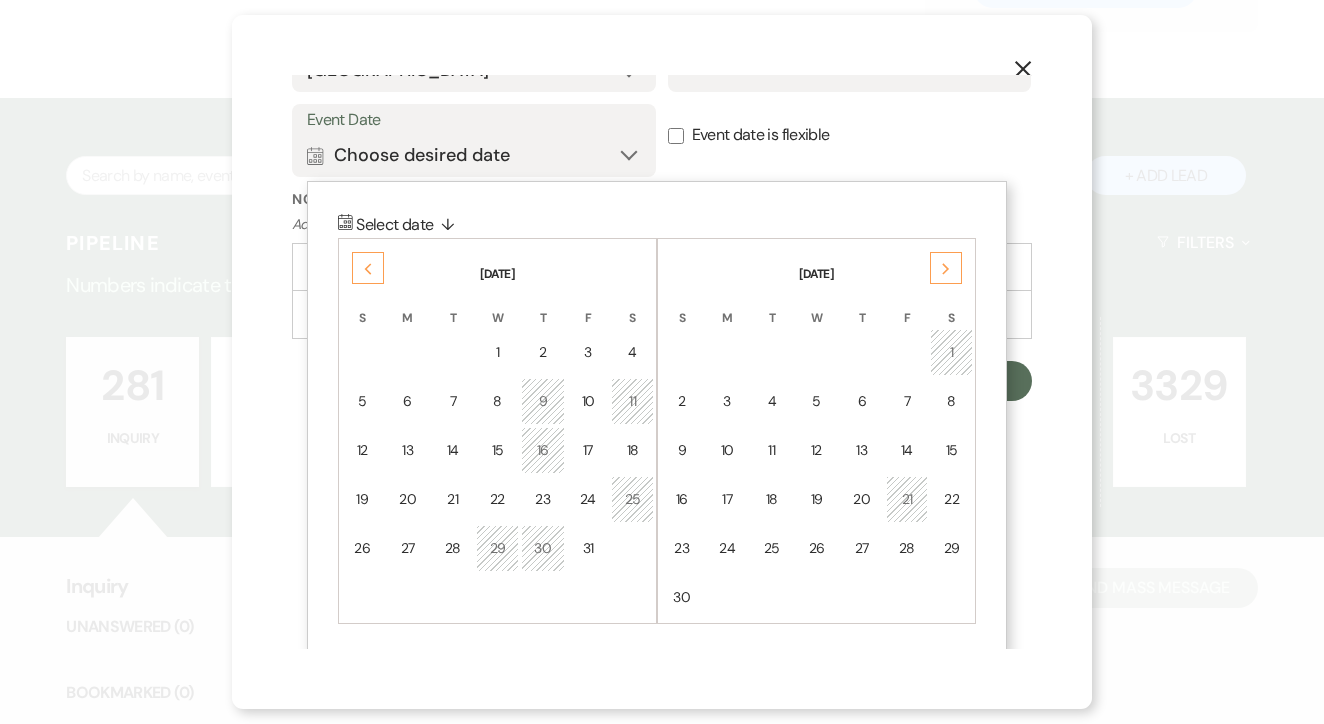 scroll, scrollTop: 861, scrollLeft: 0, axis: vertical 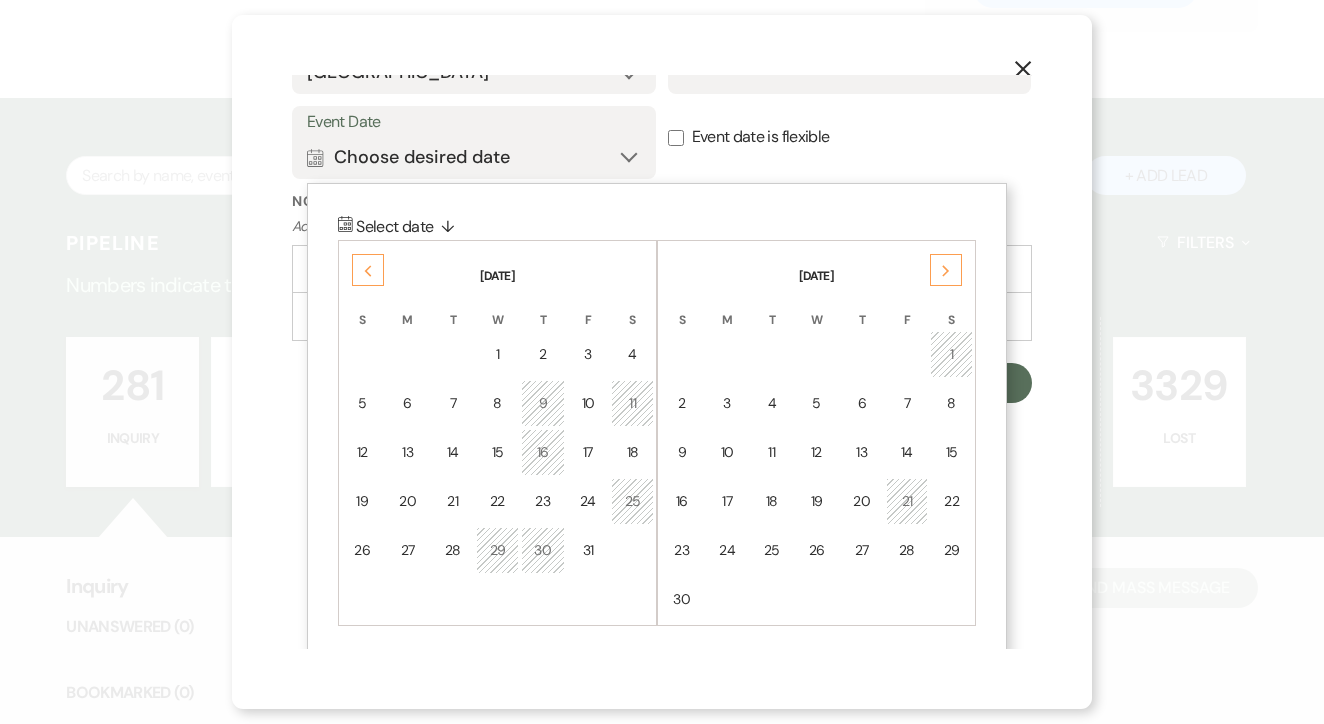 click on "Next" 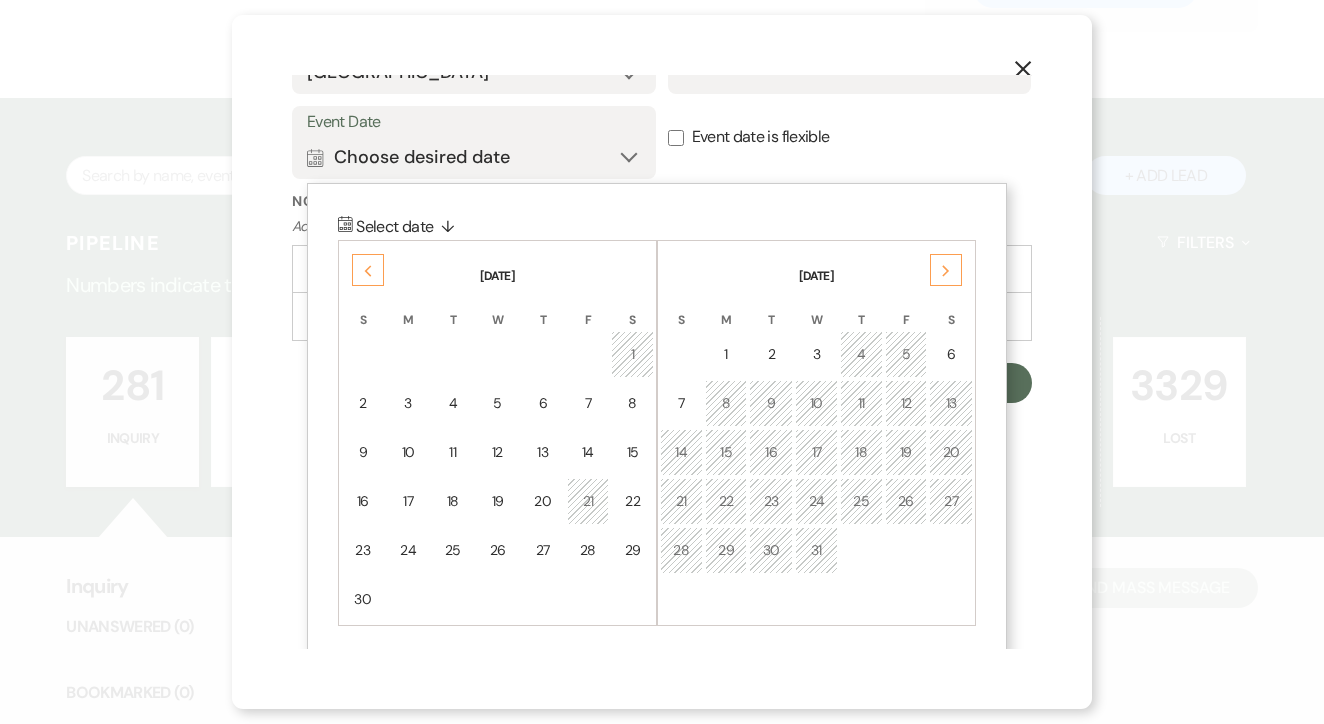 click on "Next" 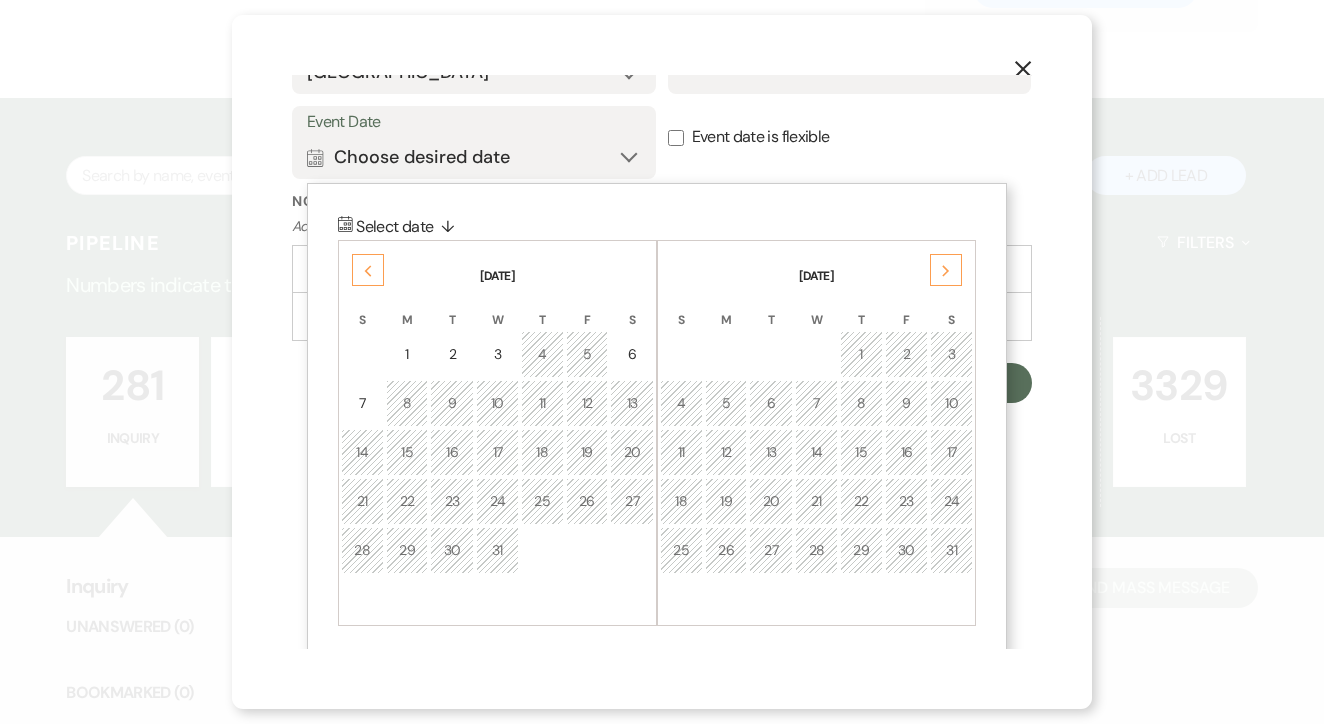 click on "Next" 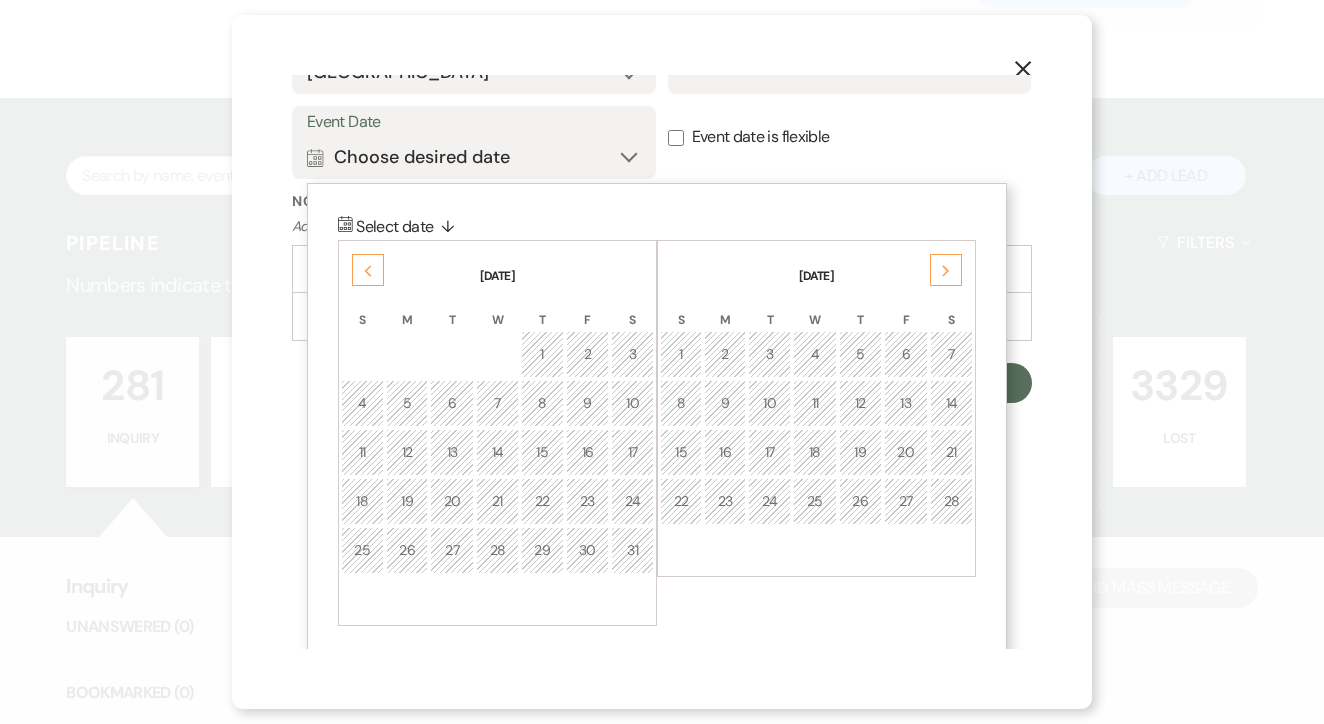 click on "24" at bounding box center (632, 501) 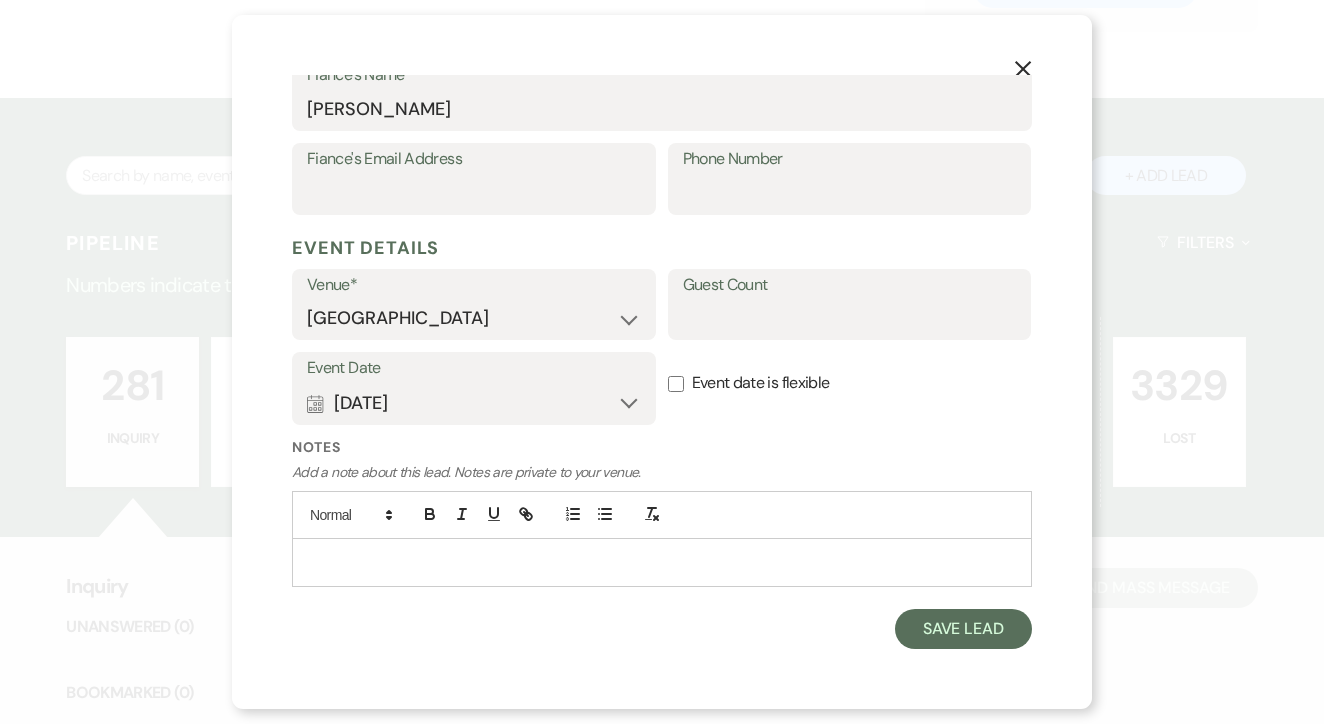 scroll, scrollTop: 606, scrollLeft: 0, axis: vertical 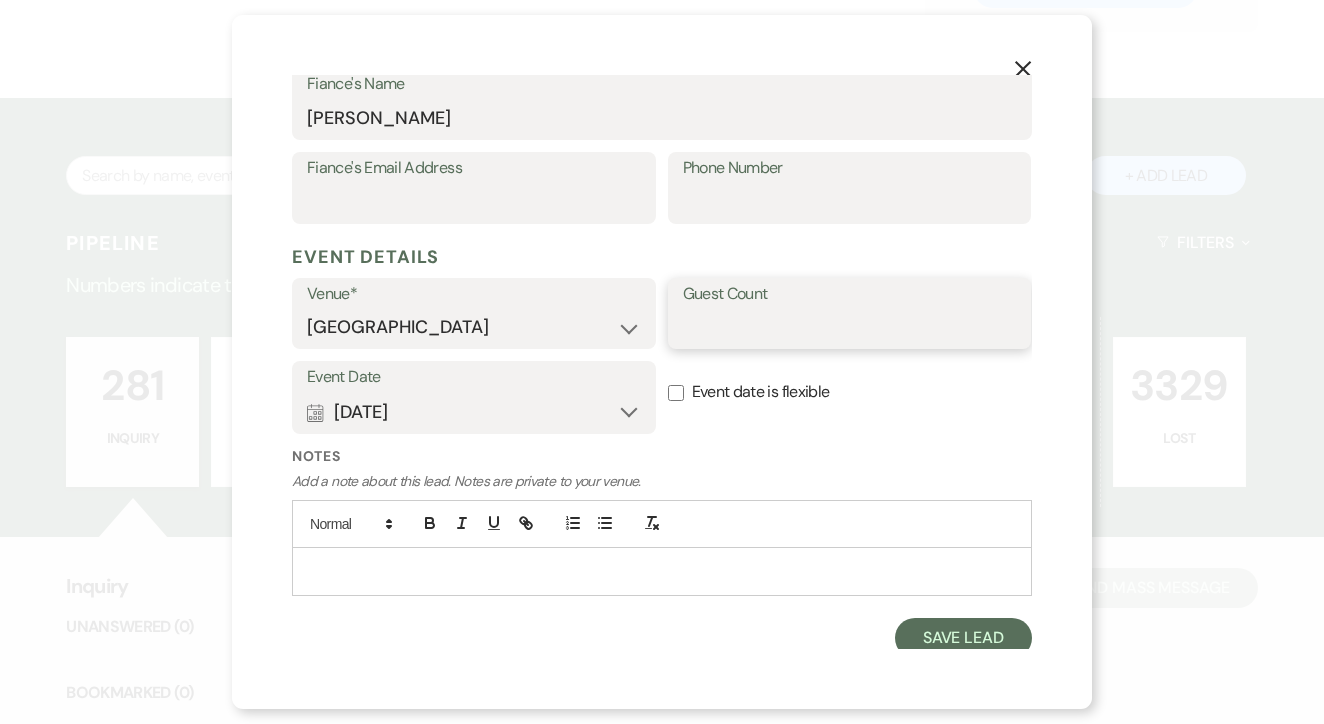 click on "Guest Count" at bounding box center [850, 327] 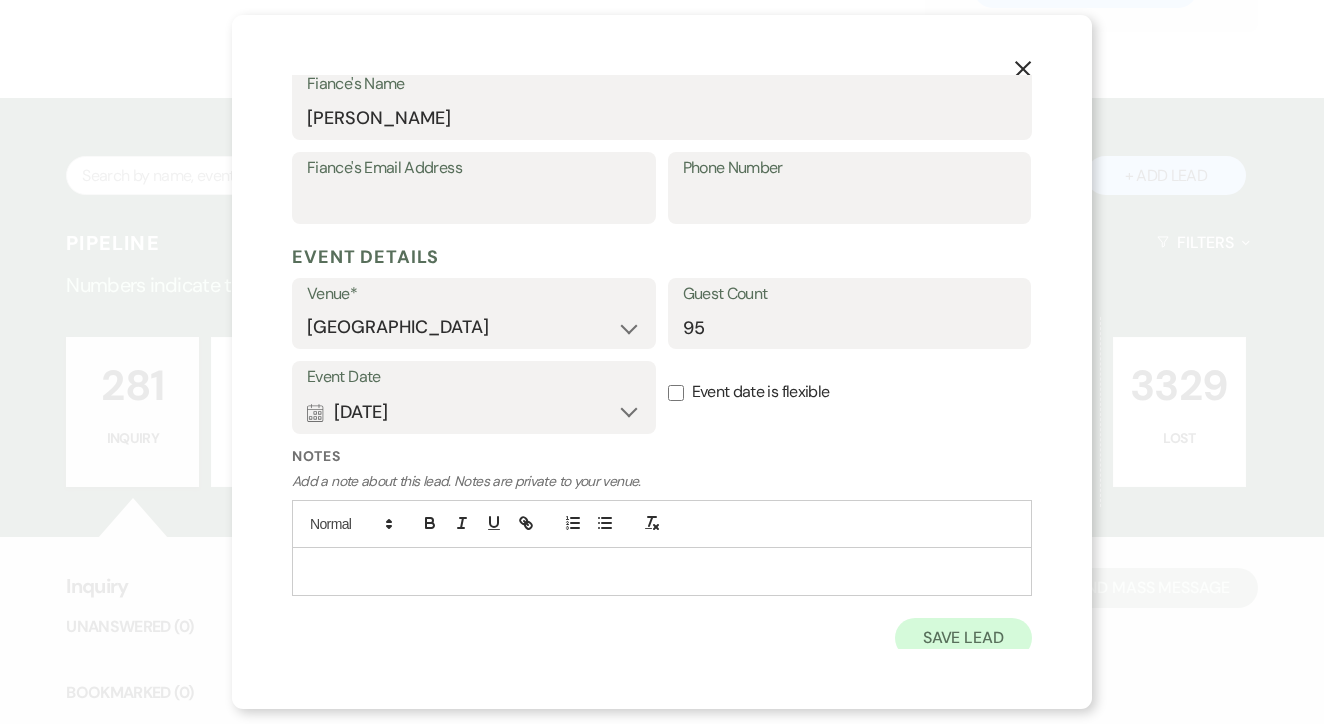 click on "Save Lead" at bounding box center [963, 638] 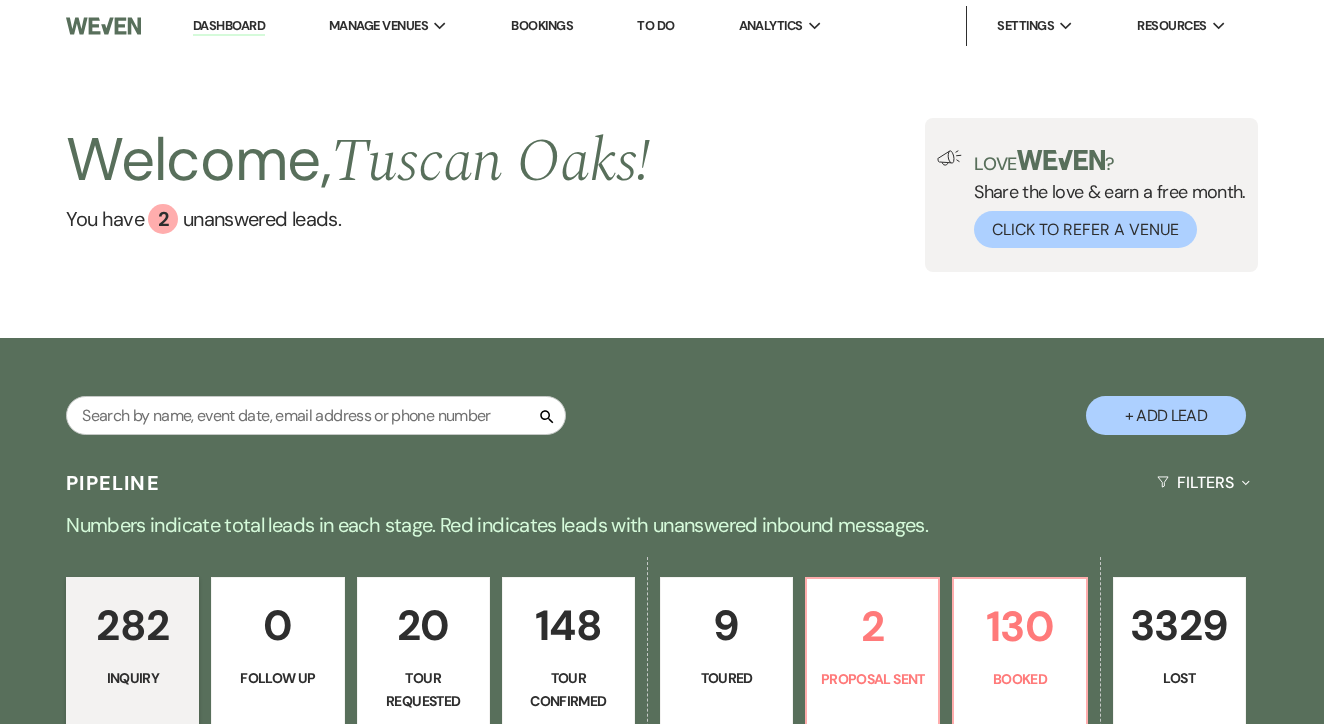 scroll, scrollTop: 0, scrollLeft: 0, axis: both 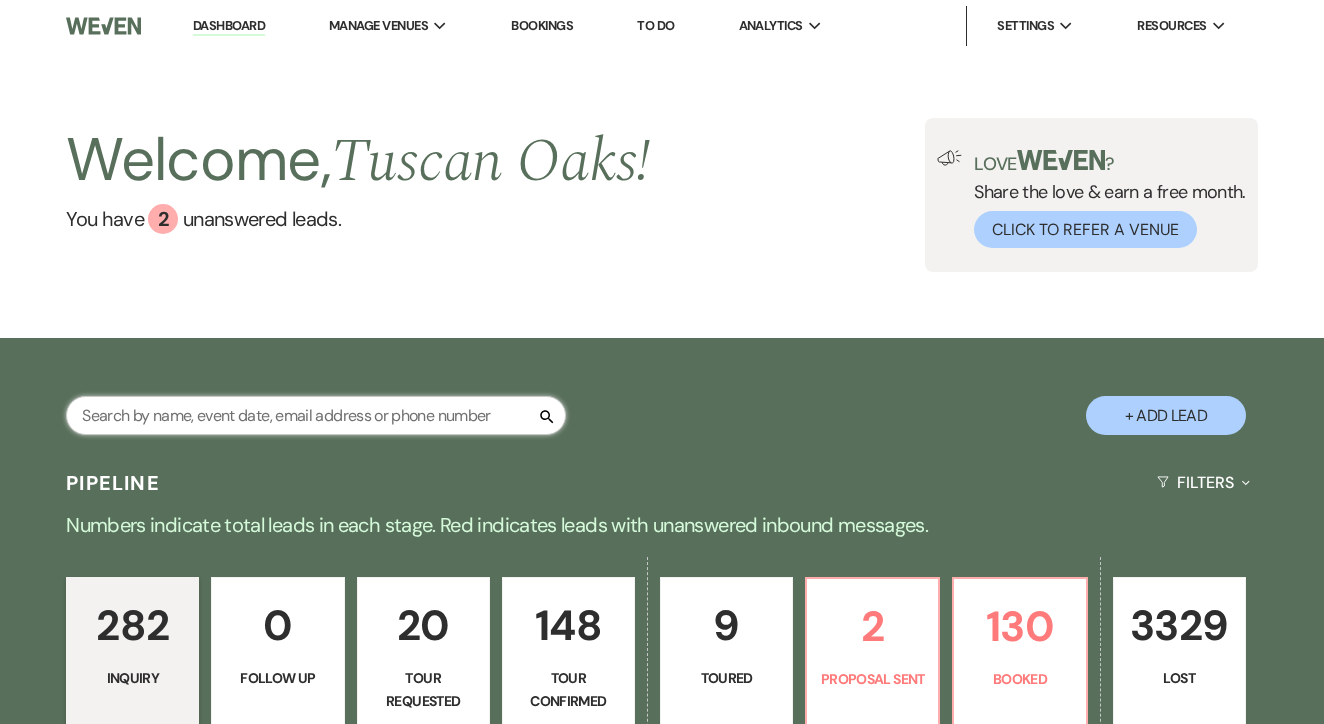 click at bounding box center (316, 415) 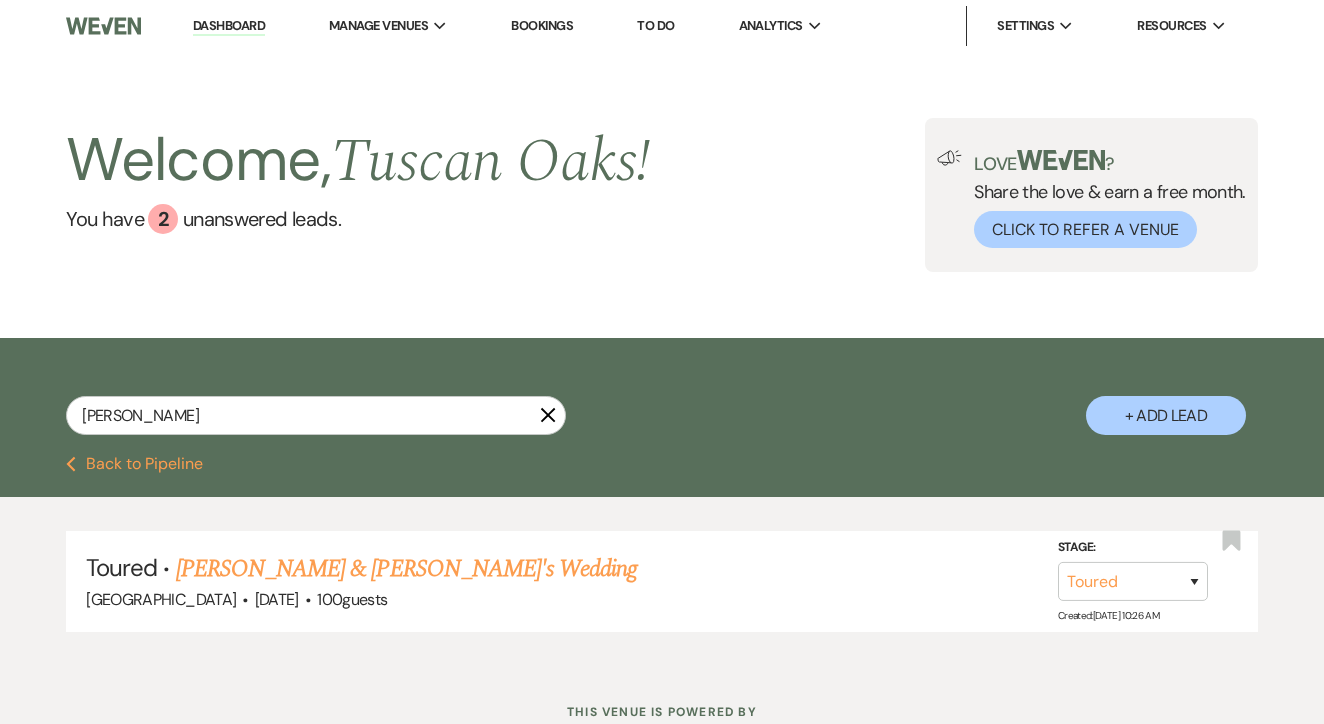 click on "[PERSON_NAME] & [PERSON_NAME]'s Wedding" at bounding box center (407, 569) 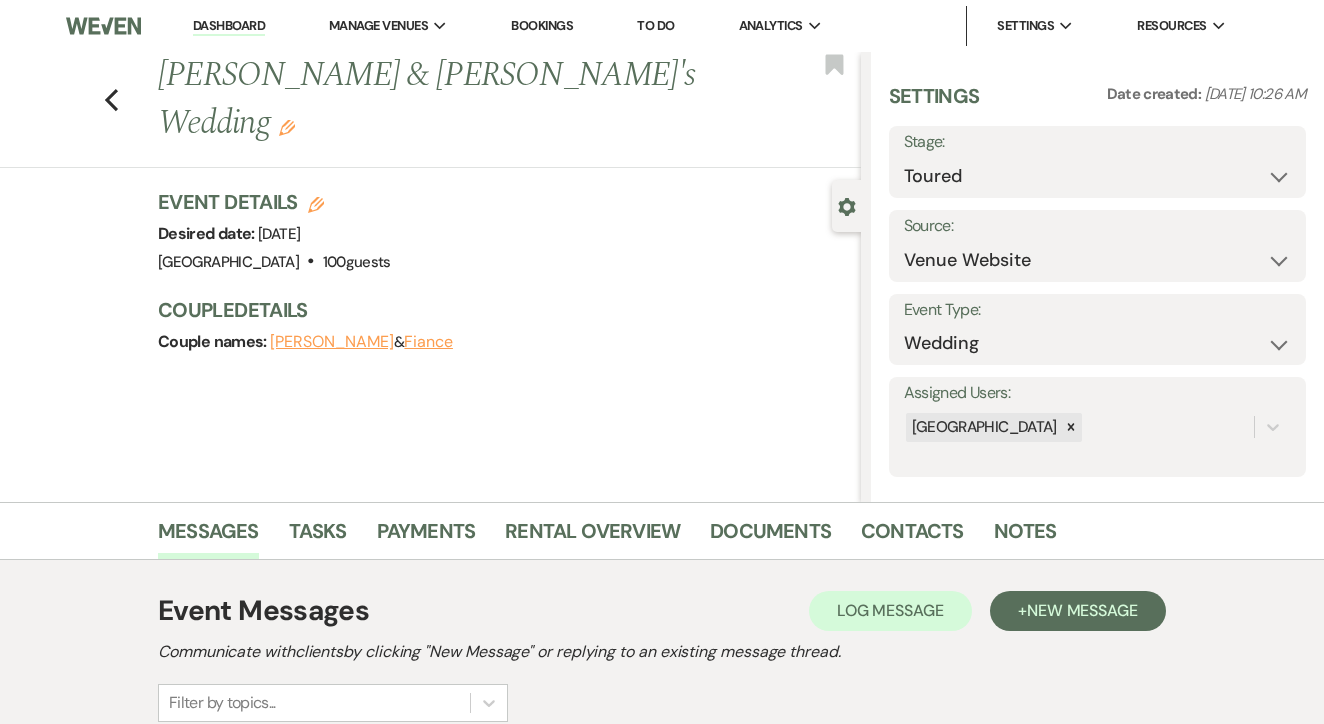 scroll, scrollTop: 355, scrollLeft: 0, axis: vertical 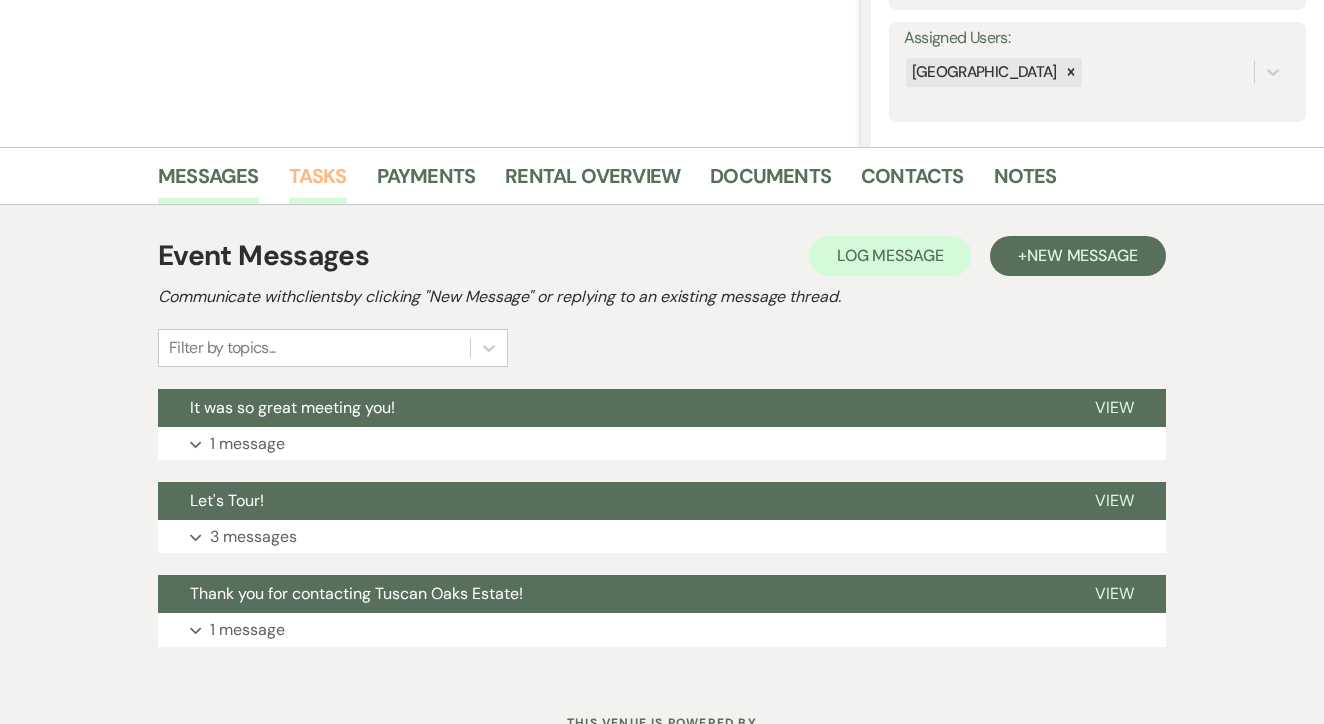 click on "Tasks" at bounding box center [318, 182] 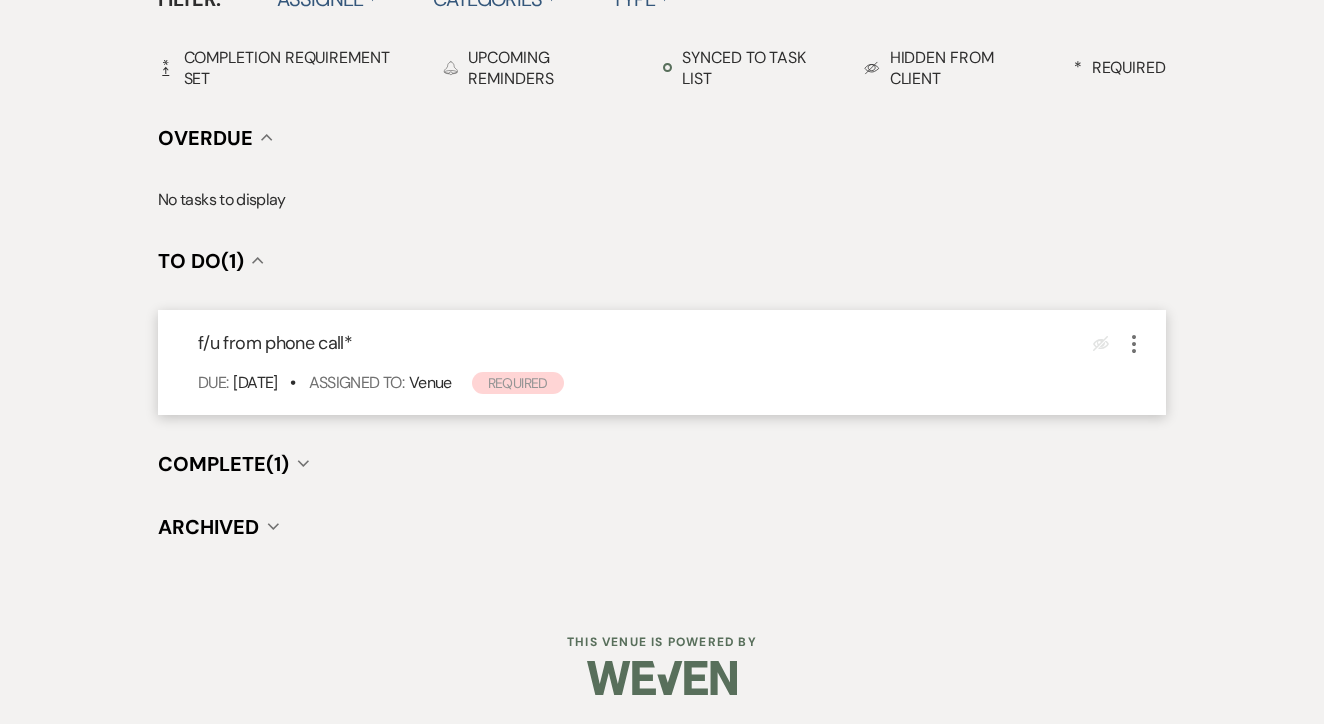 scroll, scrollTop: 696, scrollLeft: 0, axis: vertical 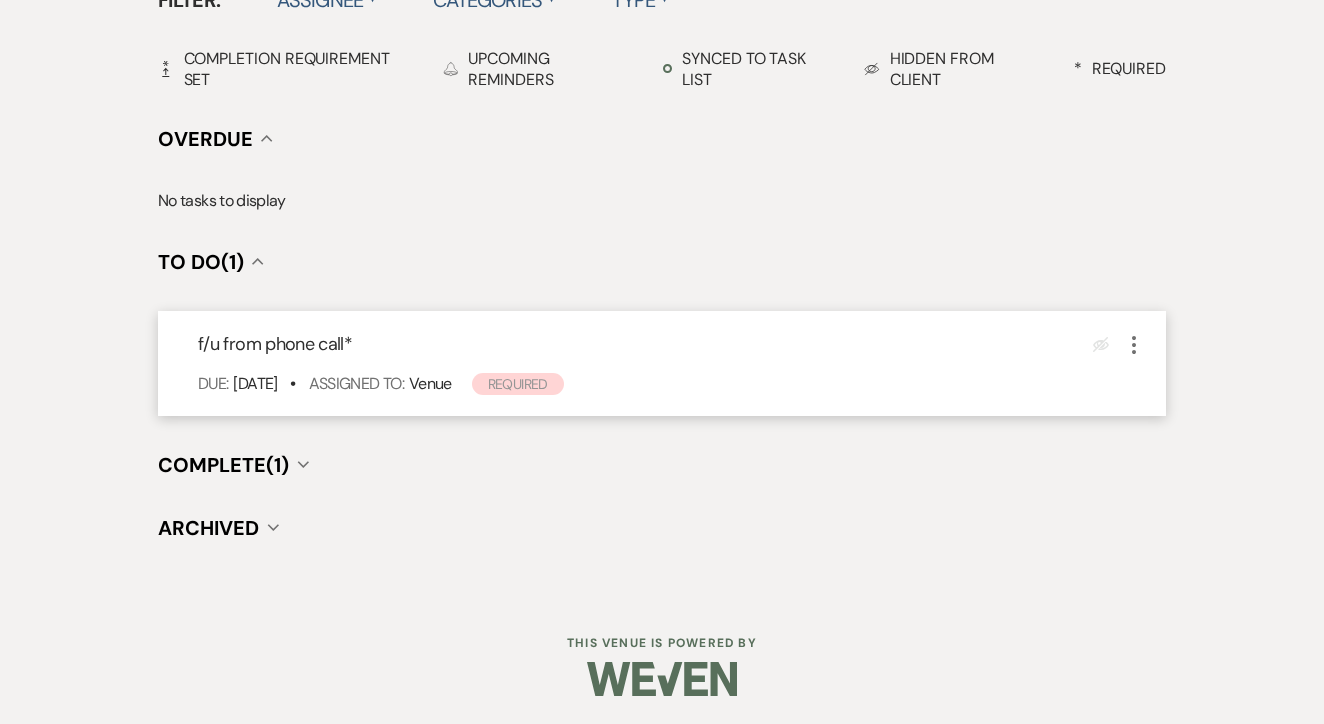 click on "More" 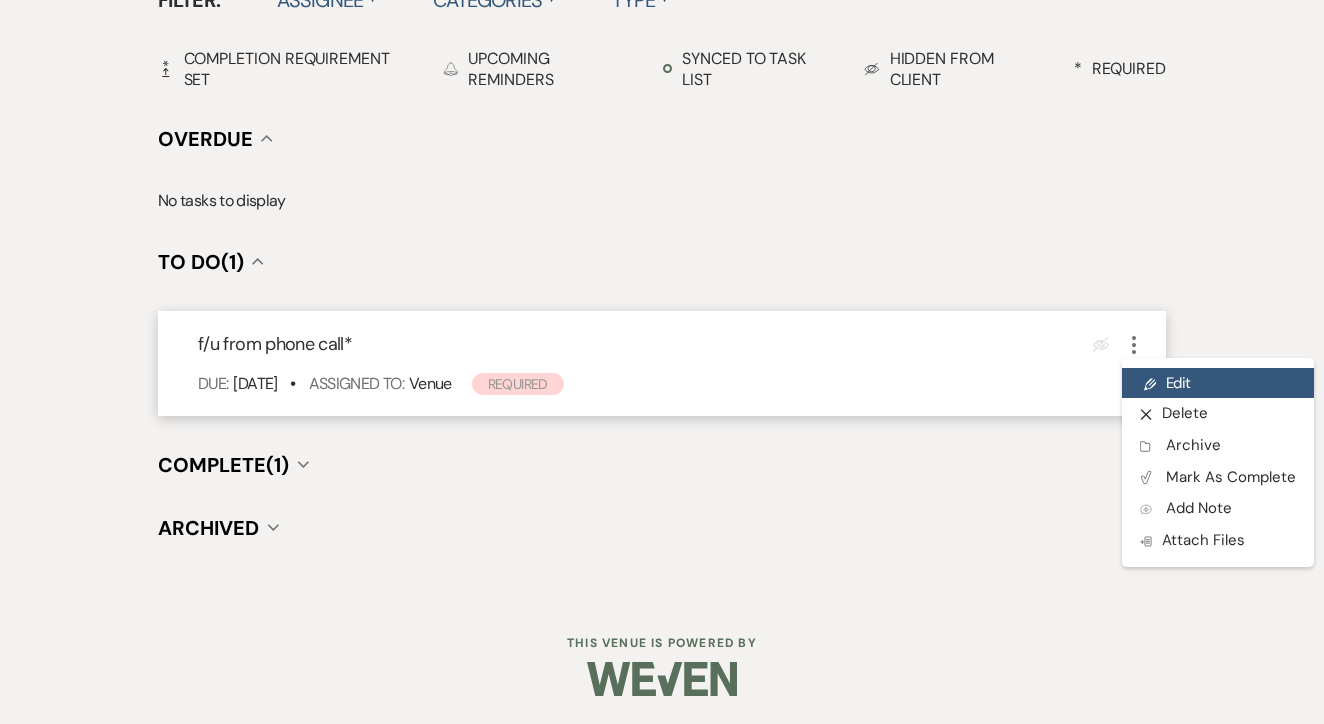 click on "Pencil  Edit" at bounding box center [1218, 383] 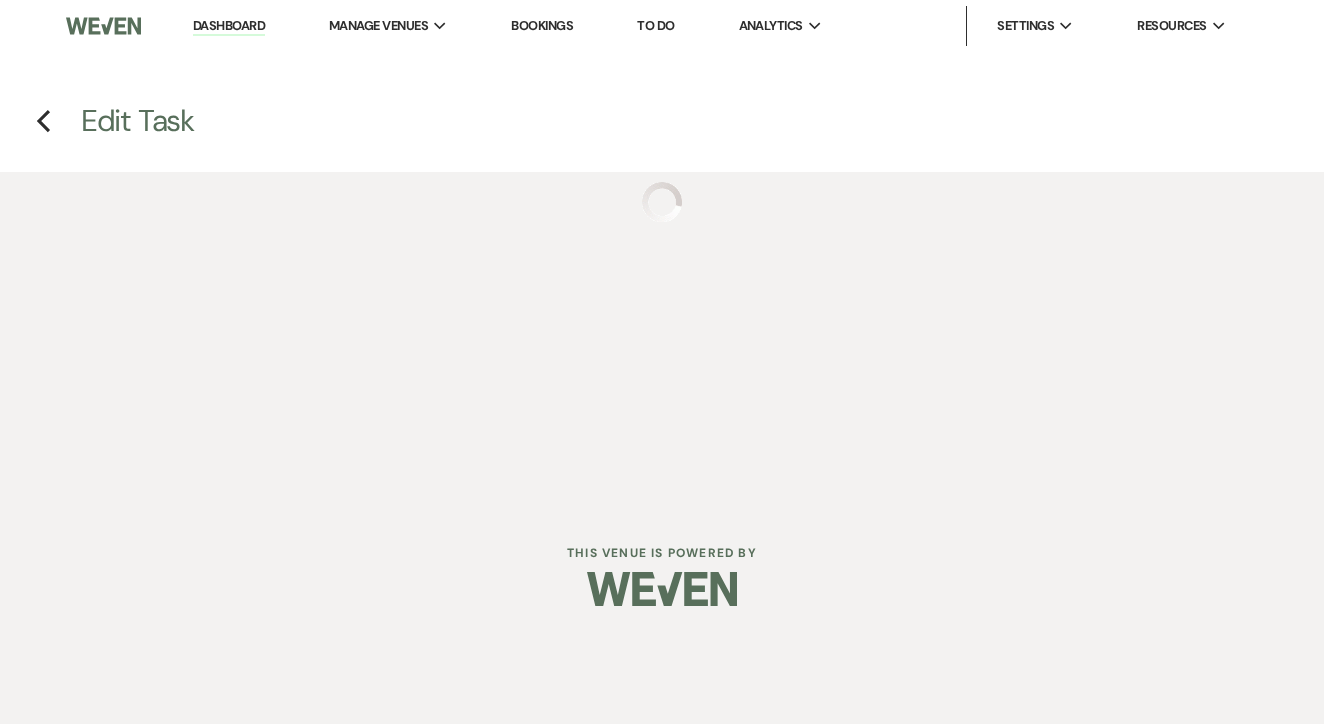 scroll, scrollTop: 0, scrollLeft: 0, axis: both 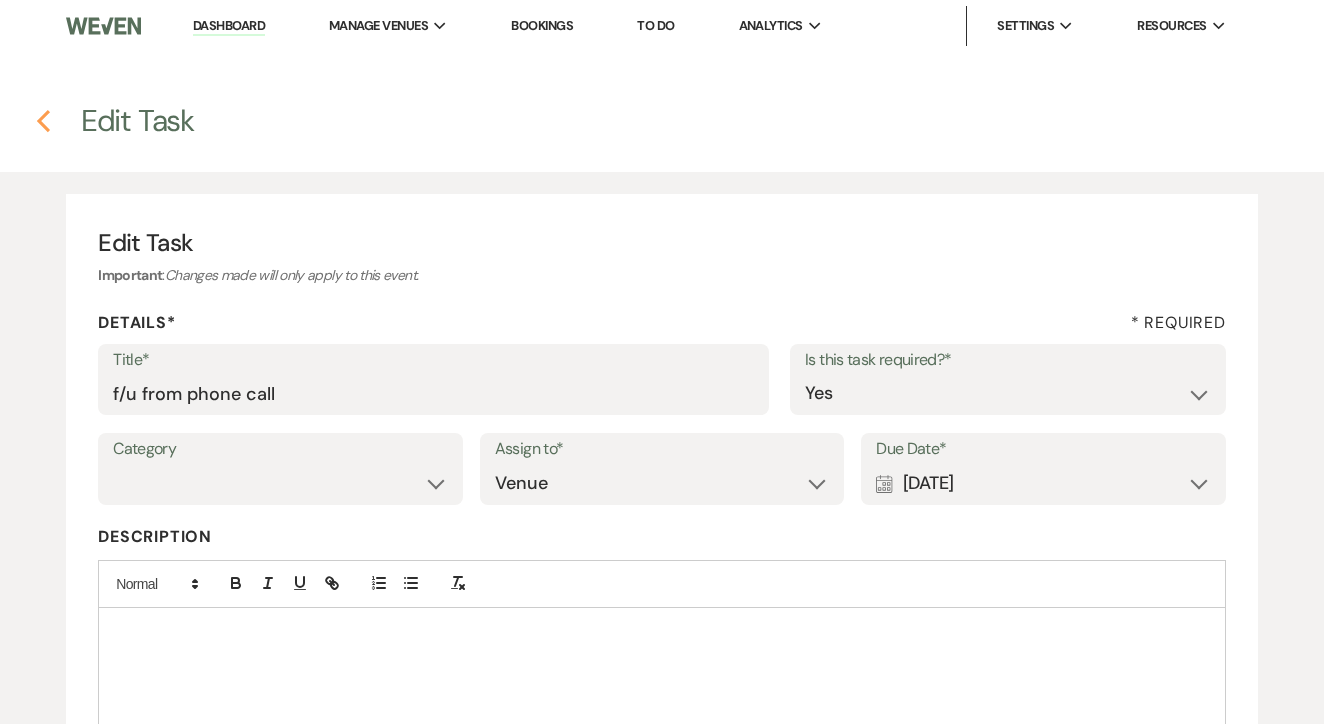 click 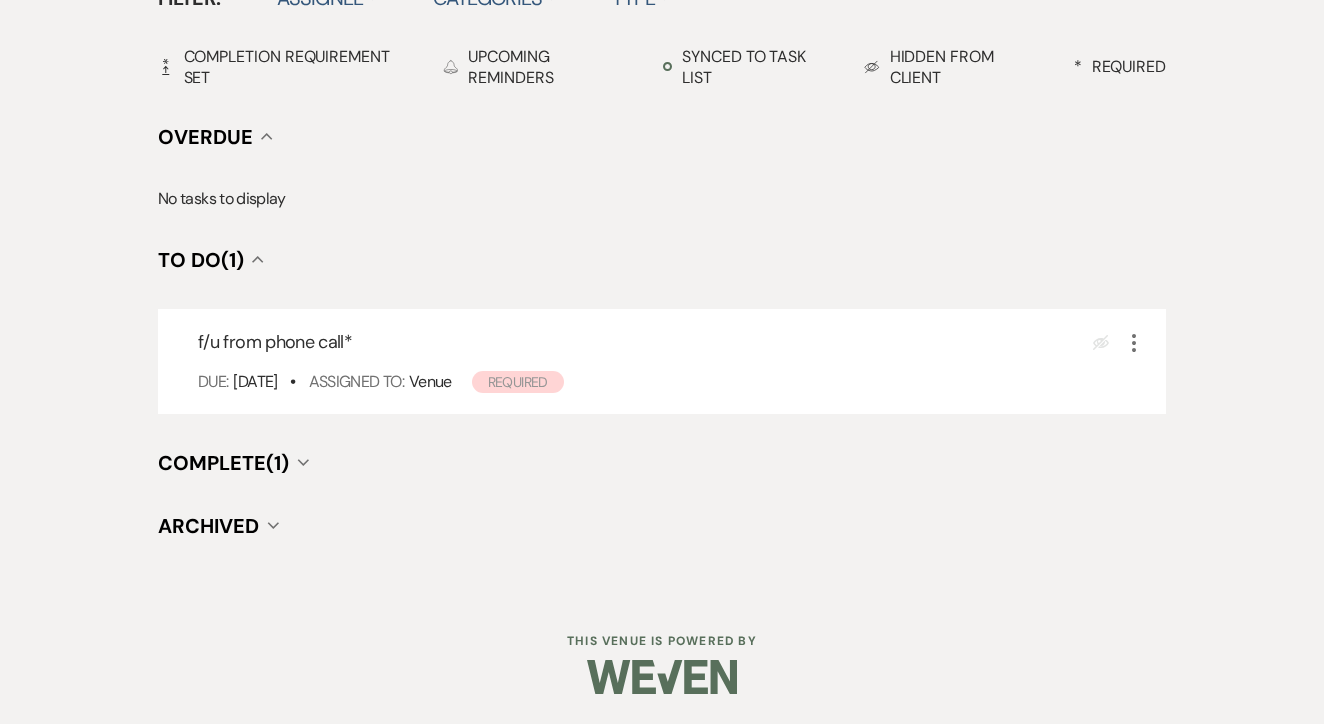 scroll, scrollTop: 696, scrollLeft: 0, axis: vertical 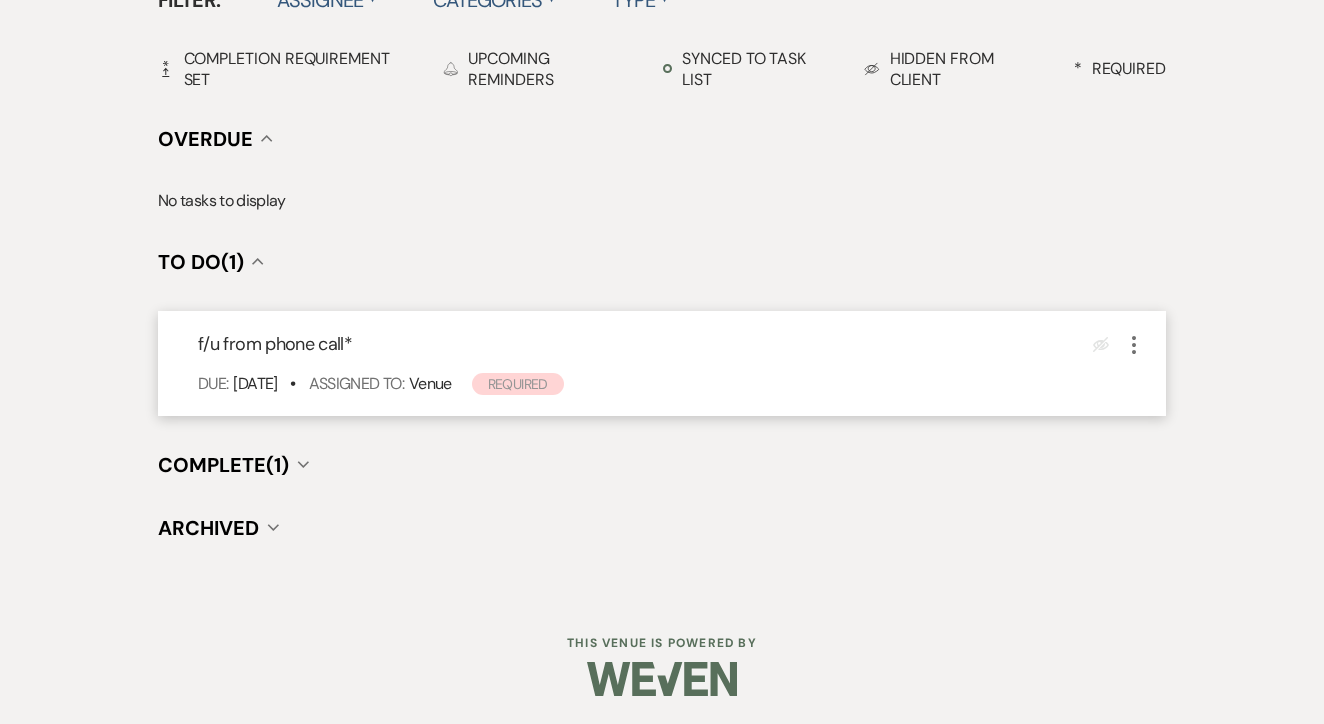 click on "More" 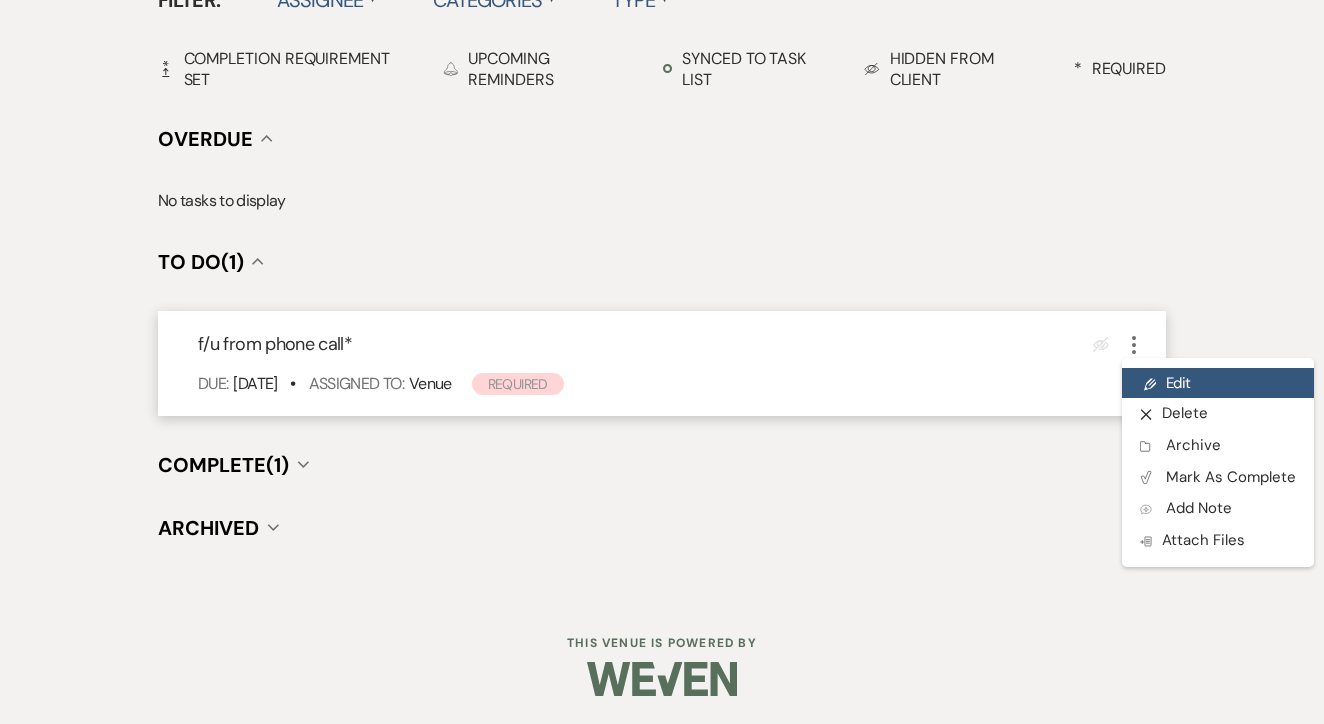 click on "Pencil  Edit" at bounding box center (1218, 383) 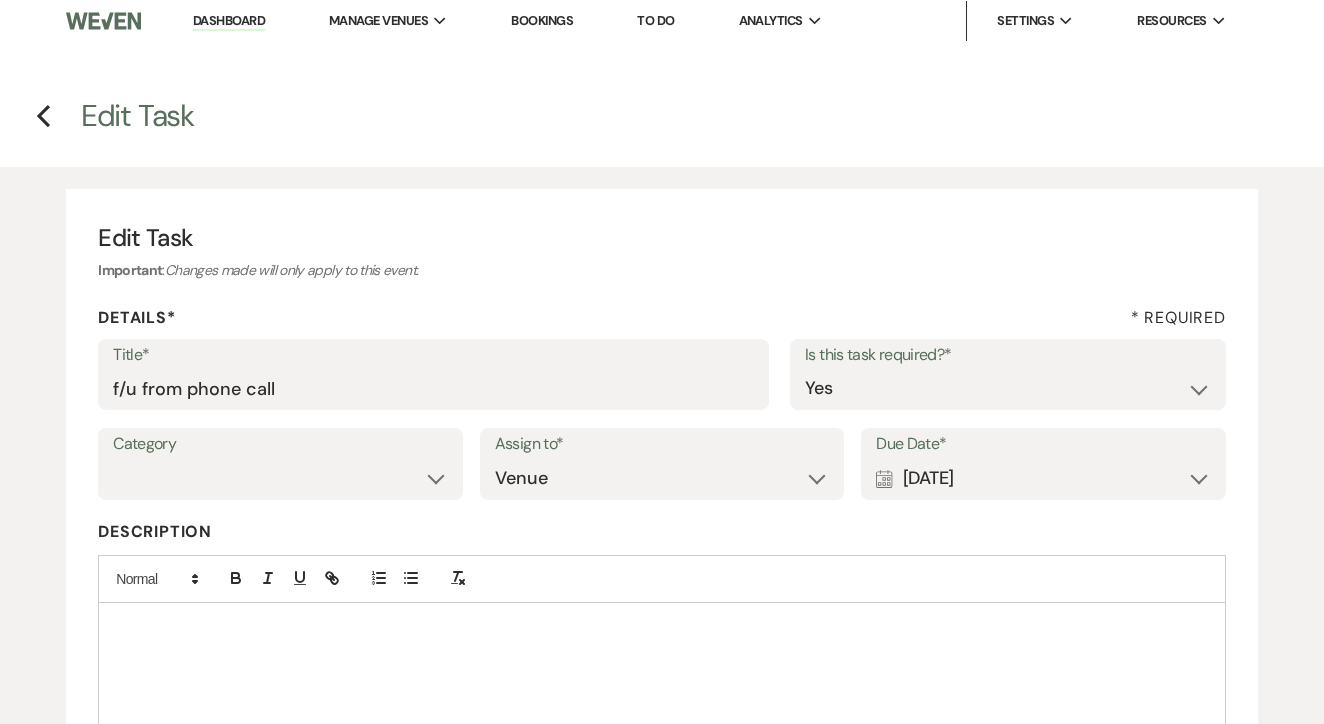scroll, scrollTop: 1, scrollLeft: 0, axis: vertical 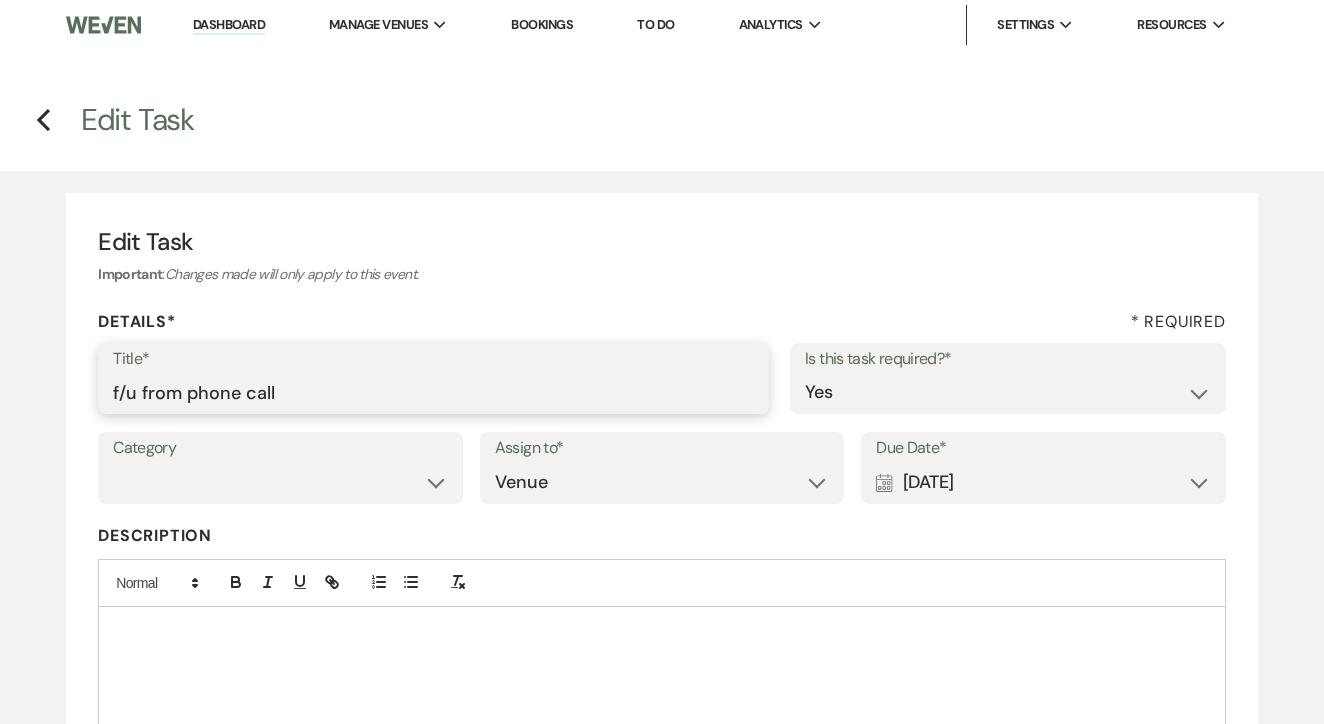 click on "f/u from phone call" at bounding box center [433, 392] 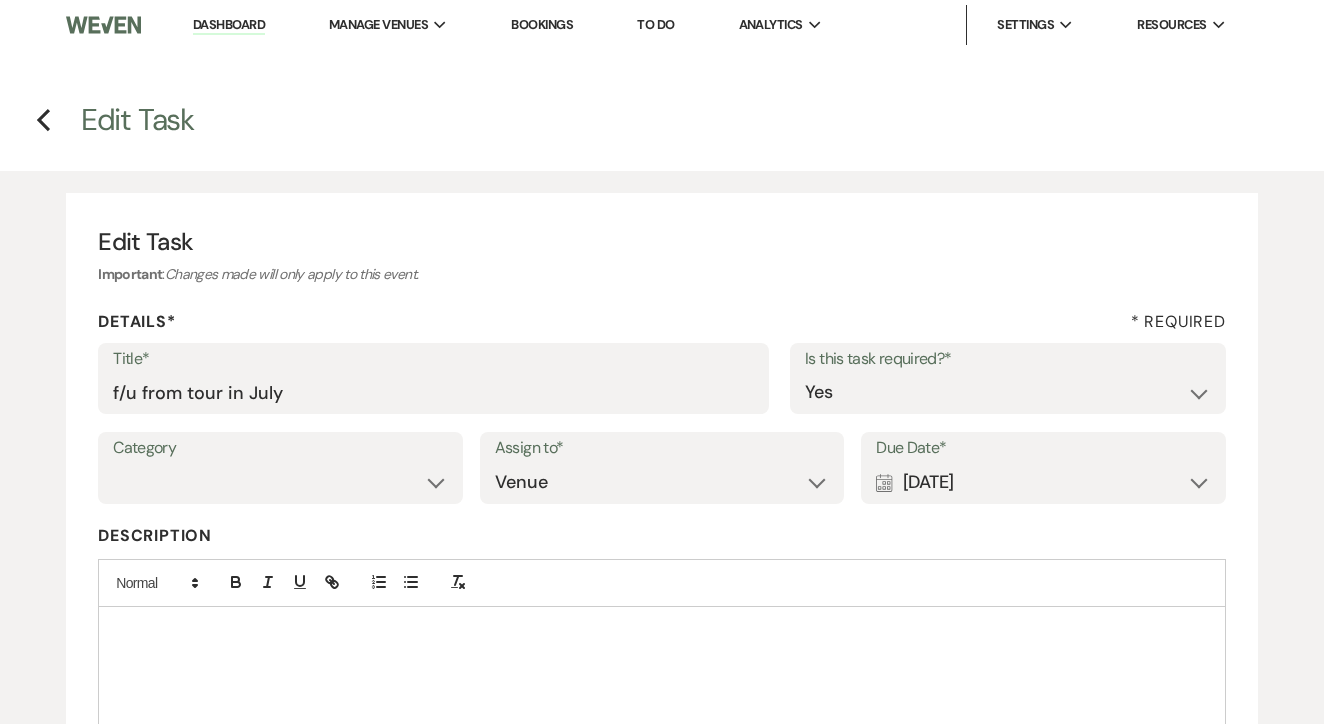 click on "Calendar [DATE] Expand" at bounding box center [1043, 482] 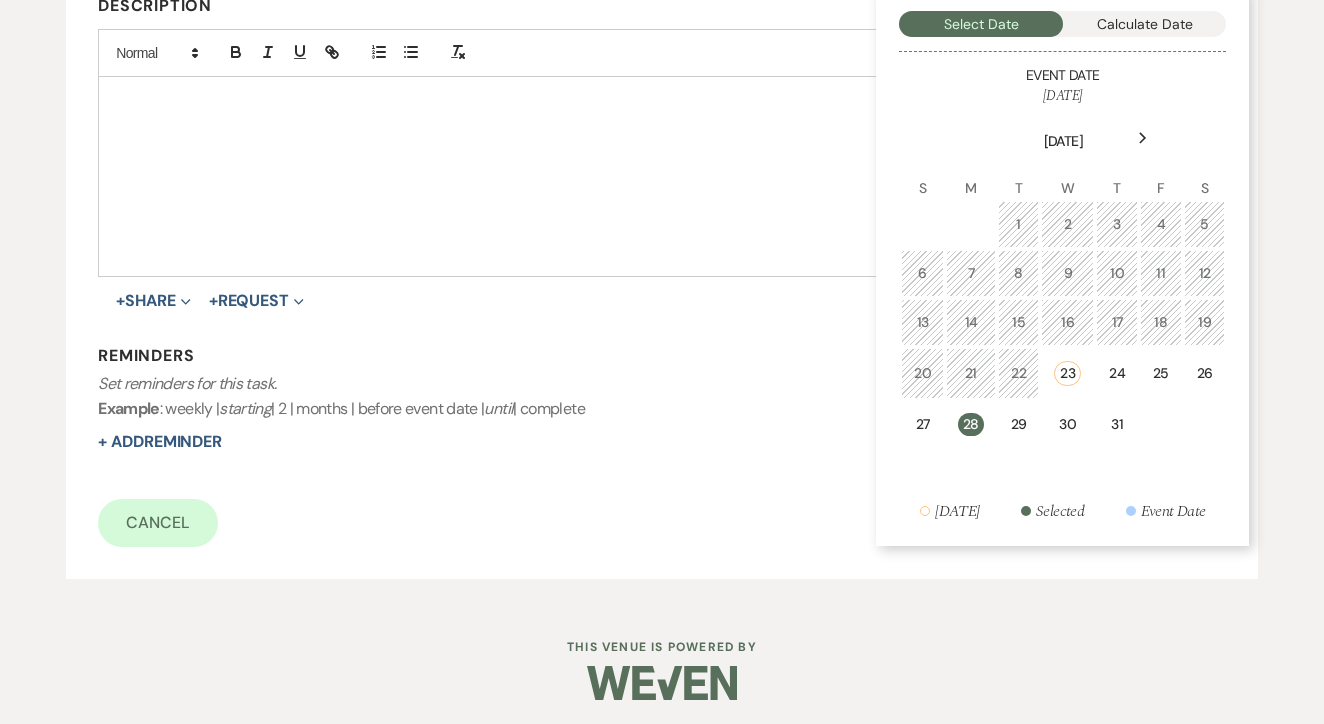 click on "Next" 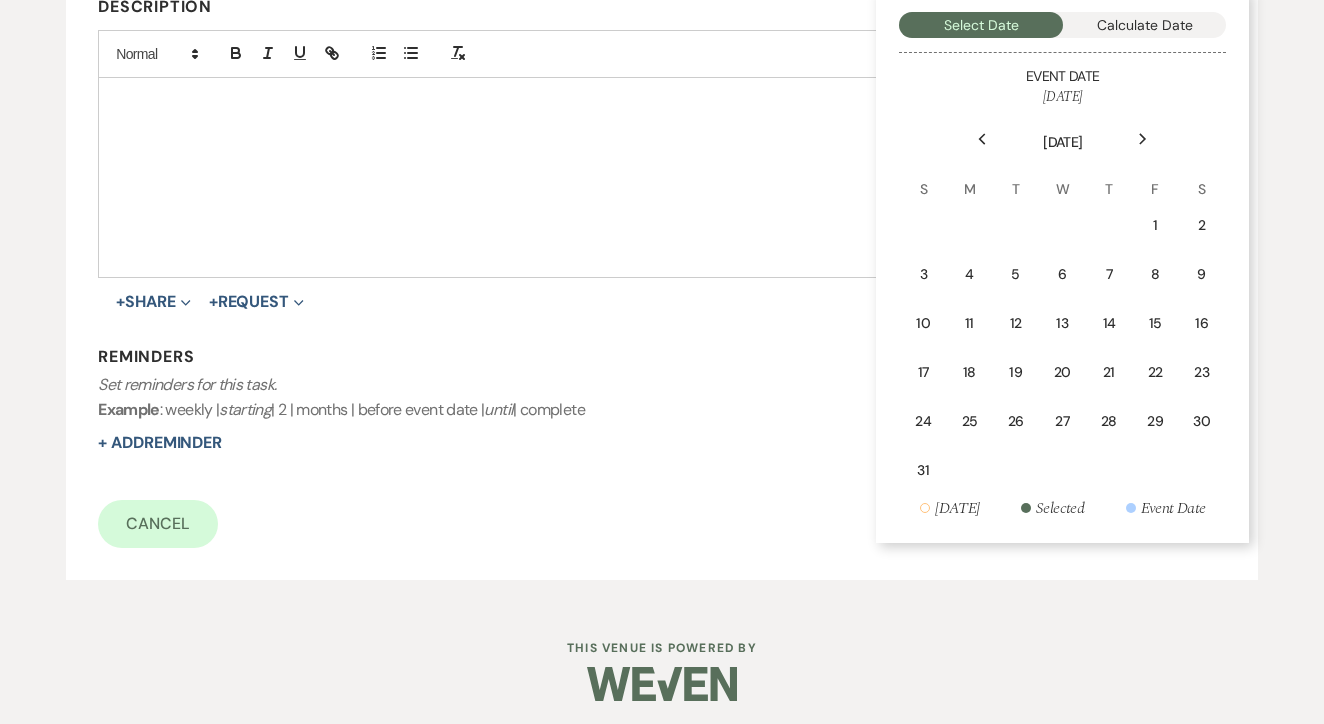 click on "Next" at bounding box center (1143, 139) 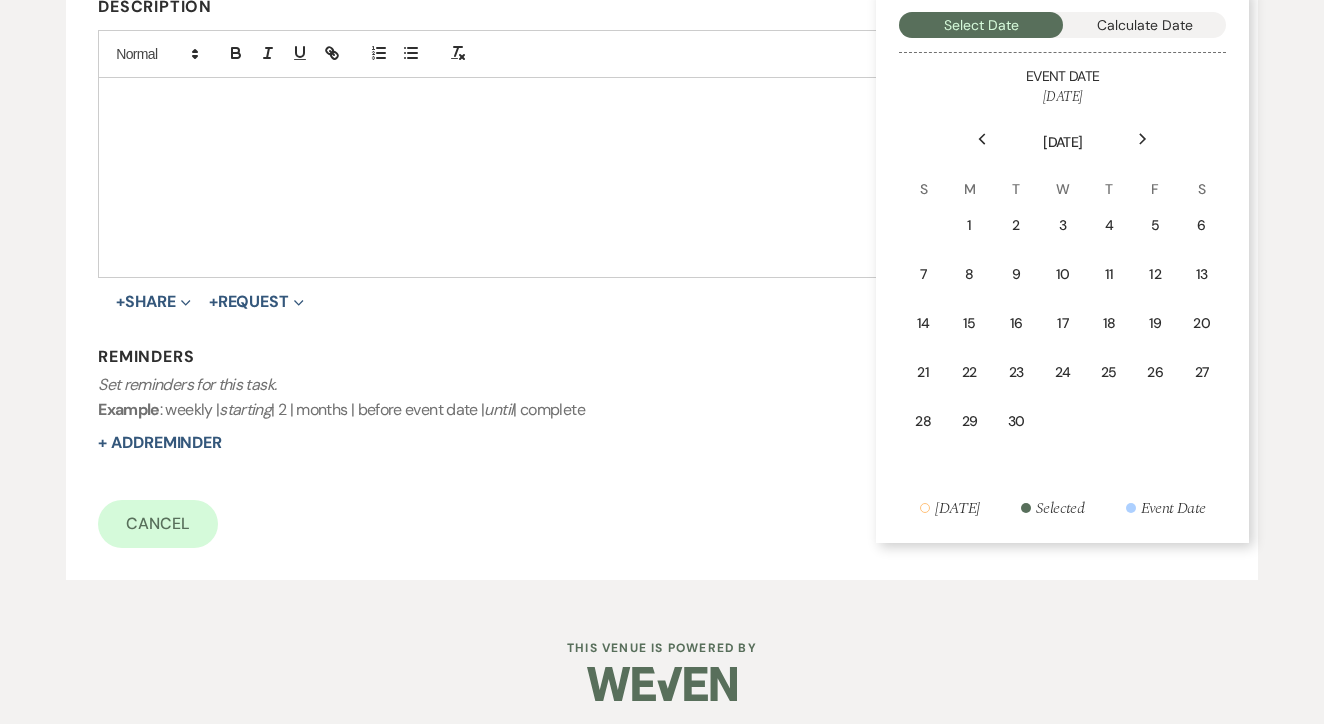 click on "Next" at bounding box center [1143, 139] 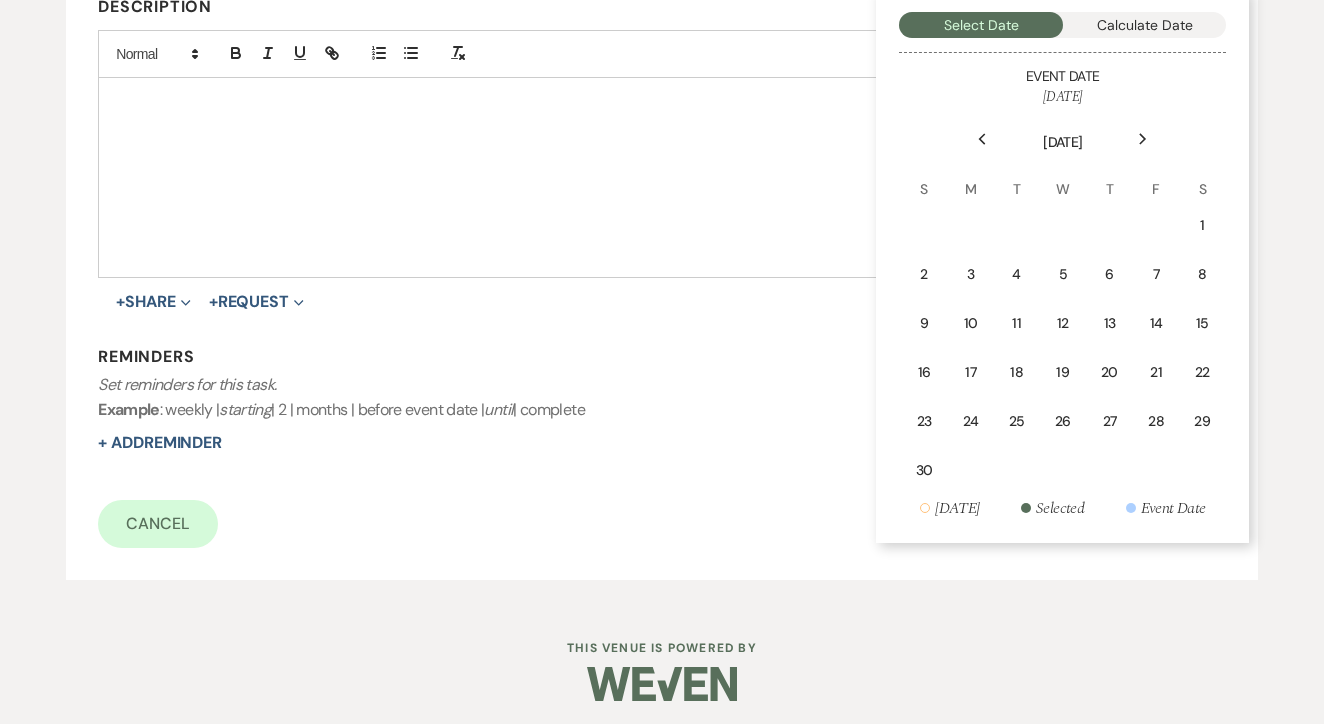 click on "[DATE]" at bounding box center (1062, 130) 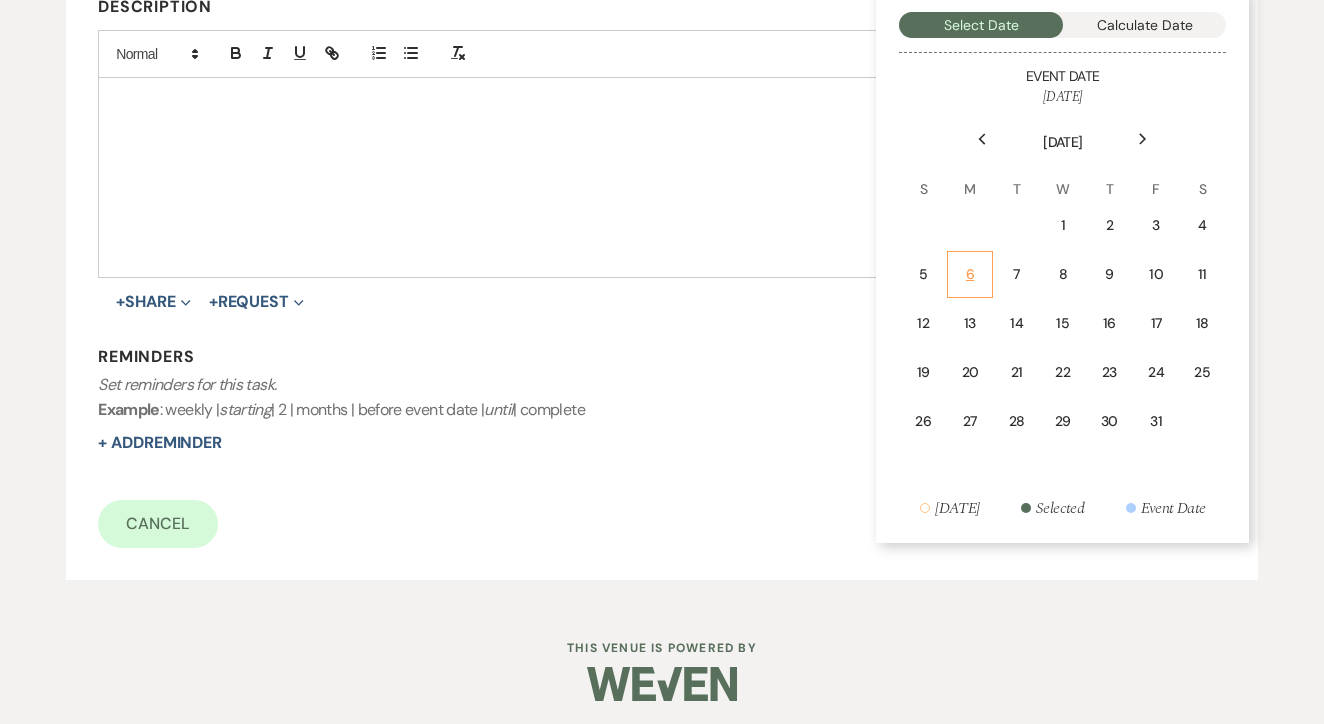 click on "6" at bounding box center [969, 274] 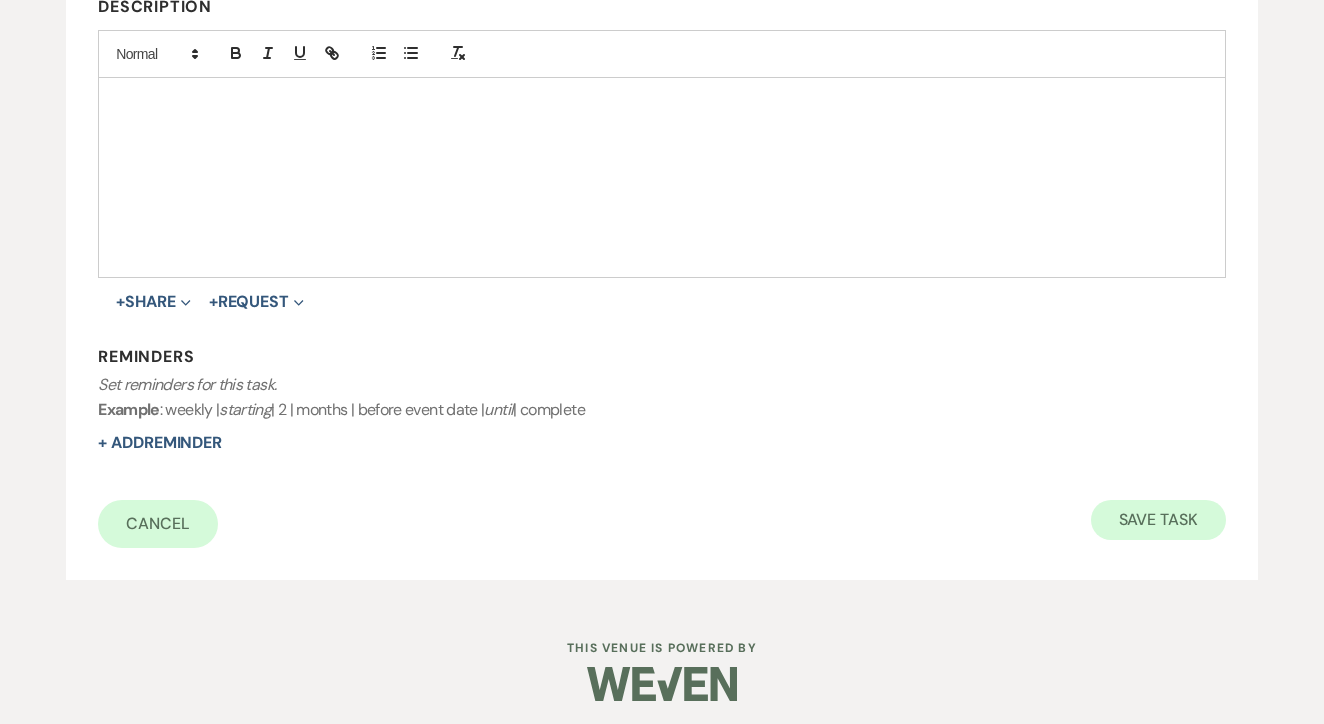 click on "Save Task" at bounding box center [1158, 520] 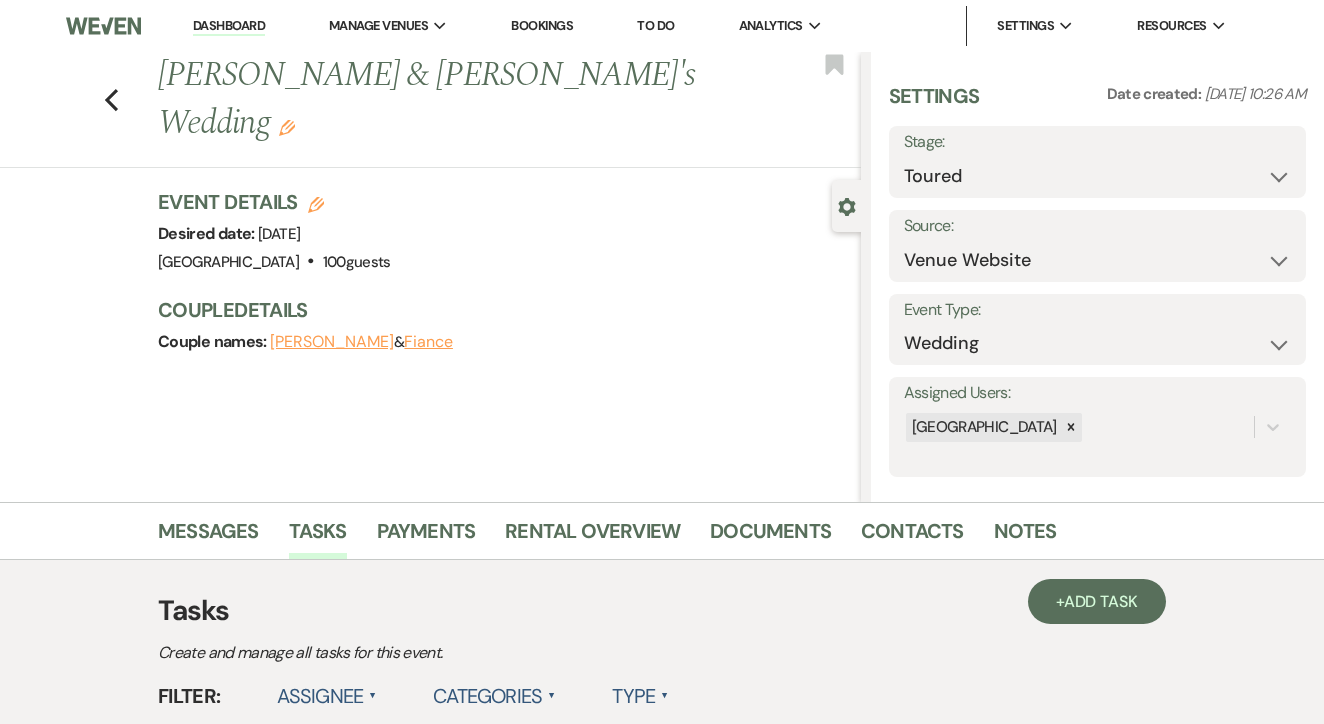 scroll, scrollTop: 0, scrollLeft: 0, axis: both 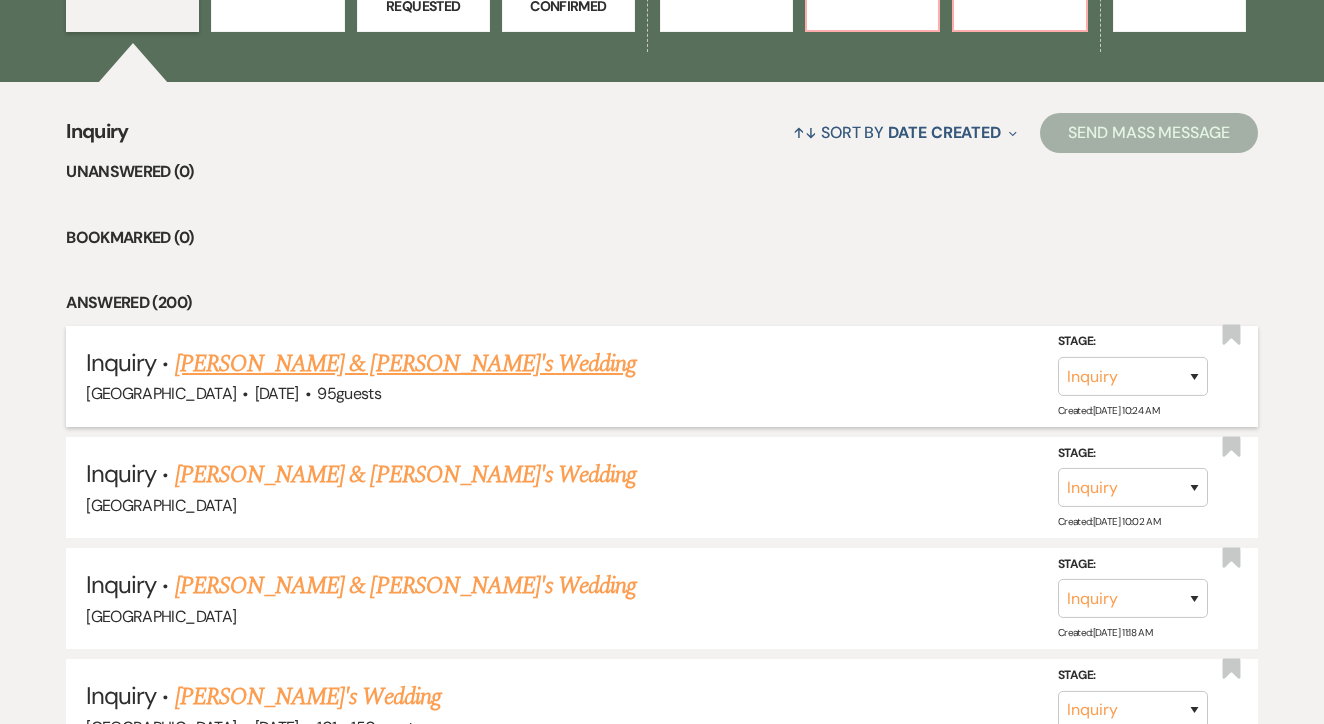 click on "[PERSON_NAME] & [PERSON_NAME]'s Wedding" at bounding box center [406, 364] 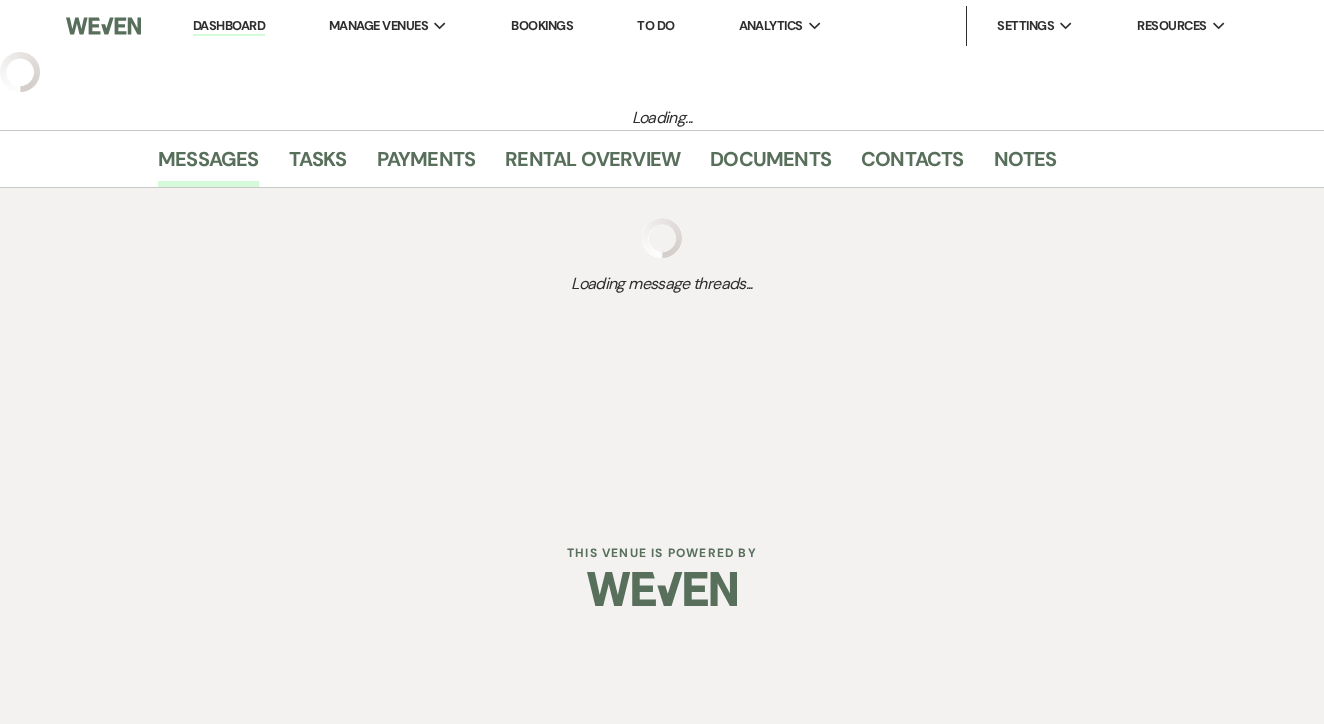 scroll, scrollTop: 0, scrollLeft: 0, axis: both 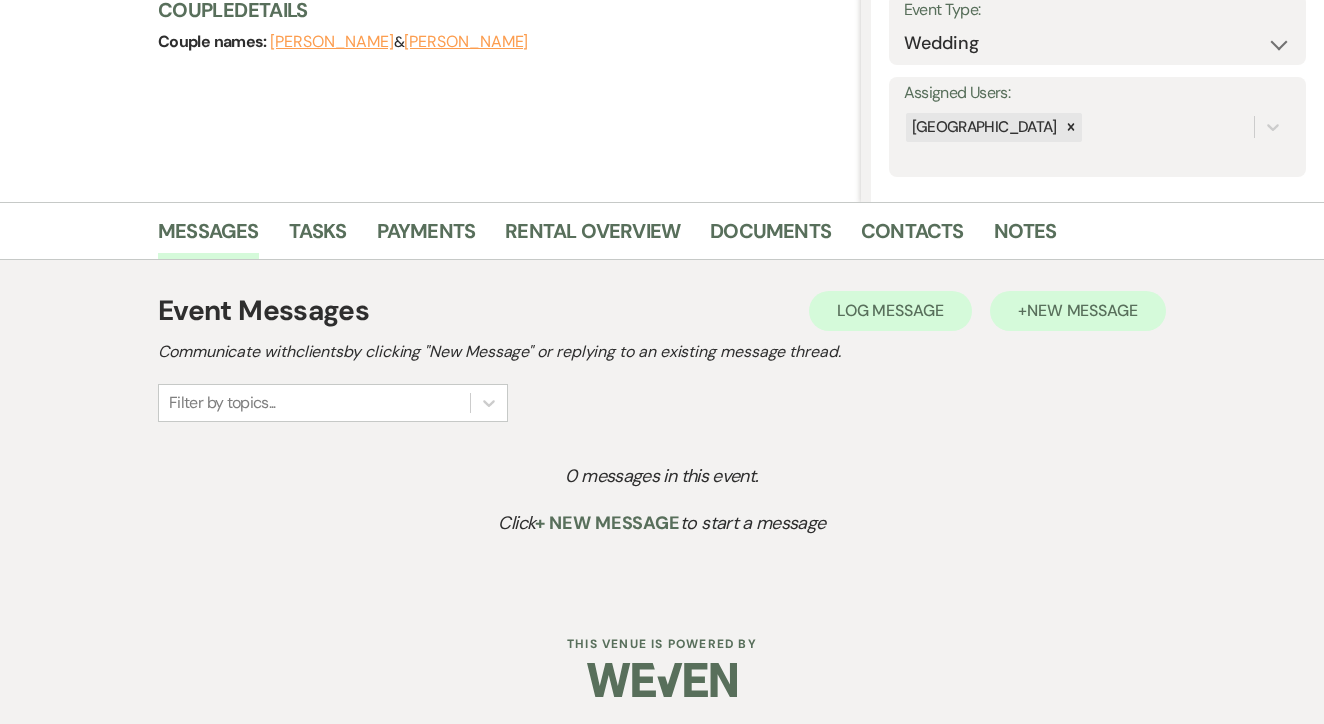 click on "New Message" at bounding box center [1082, 310] 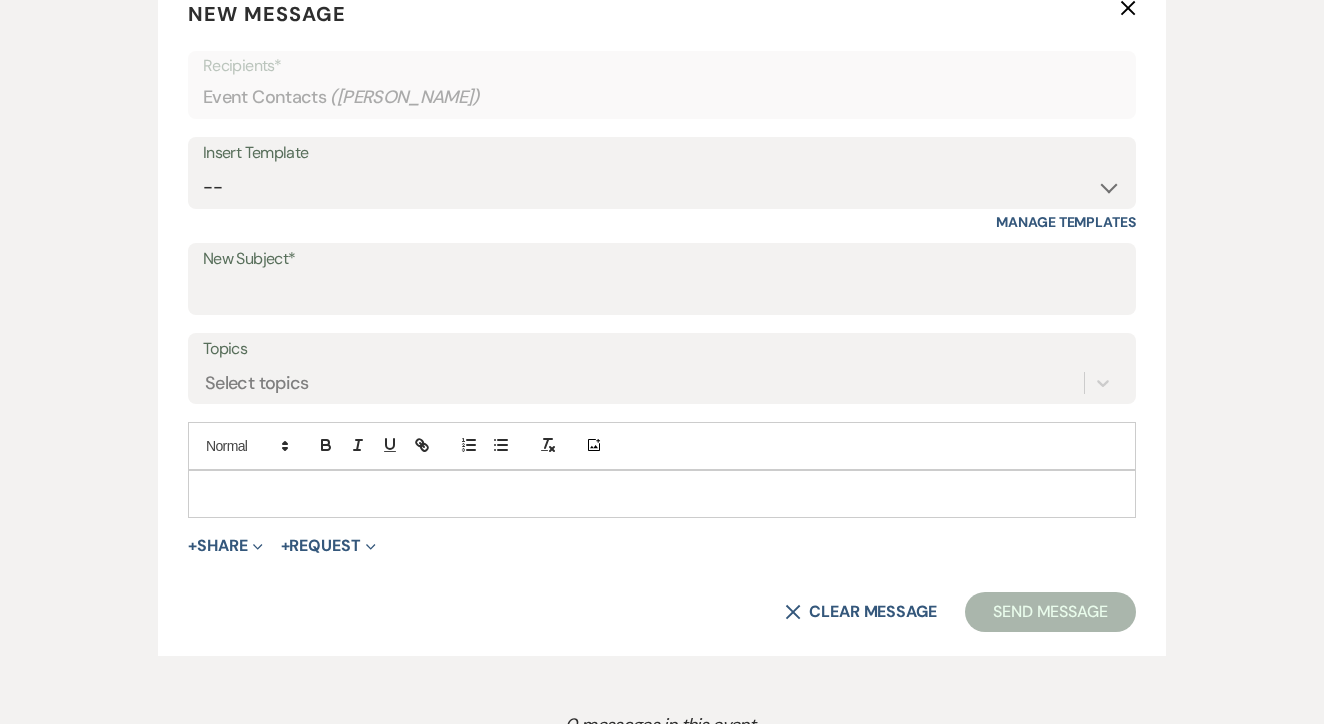 scroll, scrollTop: 806, scrollLeft: 0, axis: vertical 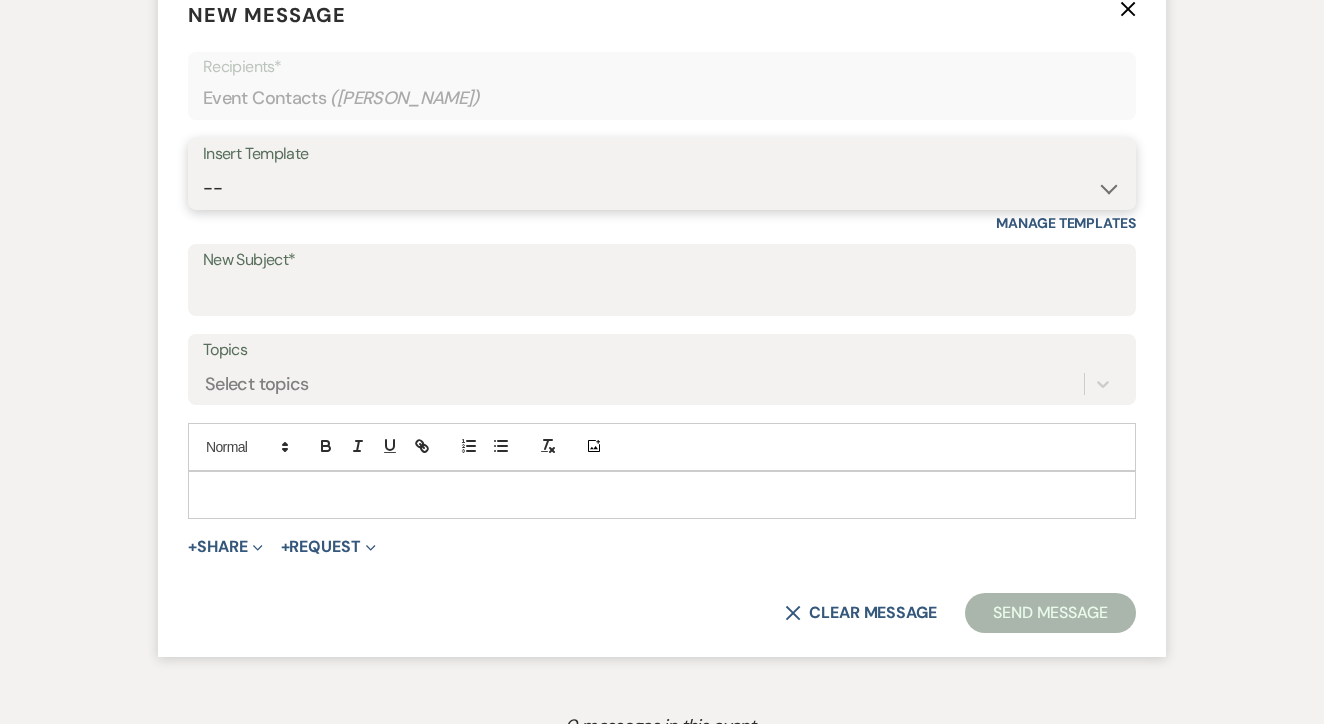 click on "-- Lead: Automated Intro Email (Wedding) Lead: 1st Follow Up Email Images Lead: TEXT (1st) Lead: 2nd Follow Up Email Lead: Booking Proposal (Post-Tour) Booked: Weven Planning Portal Introduction (AI) Lead: TEXT (Intro) Lead: Phone Consult Follow-up Lead: Hired Someone Else Lead: Confirm Tour Lead: Confirm Tour (TEXT) Booked: Insta Post Info Lead: 3rd Follow Up Email Booked: Damage Deposit Deduction Lead: Post Tour F/u (no proposal) Lead: Tour No-Show Booked: Day After Wedding Booked: Mailing Address Lead: Cancelled Tour Lead: TEXT (2nd) Lead: 4th Follow Up Email Lead: Booking Deposit Type (ACH or Card) Booked: Vendor Information Needed Booked: Review Request Lead: ACH Instructions Vendor: Photo Request Vendor: Video Request Booked: 6 Month Planning Meeting Booked: 6 Week Final Consult Open House Invite Booked: Late Payment Booked: Weven Planning Portal Introduction" at bounding box center [662, 188] 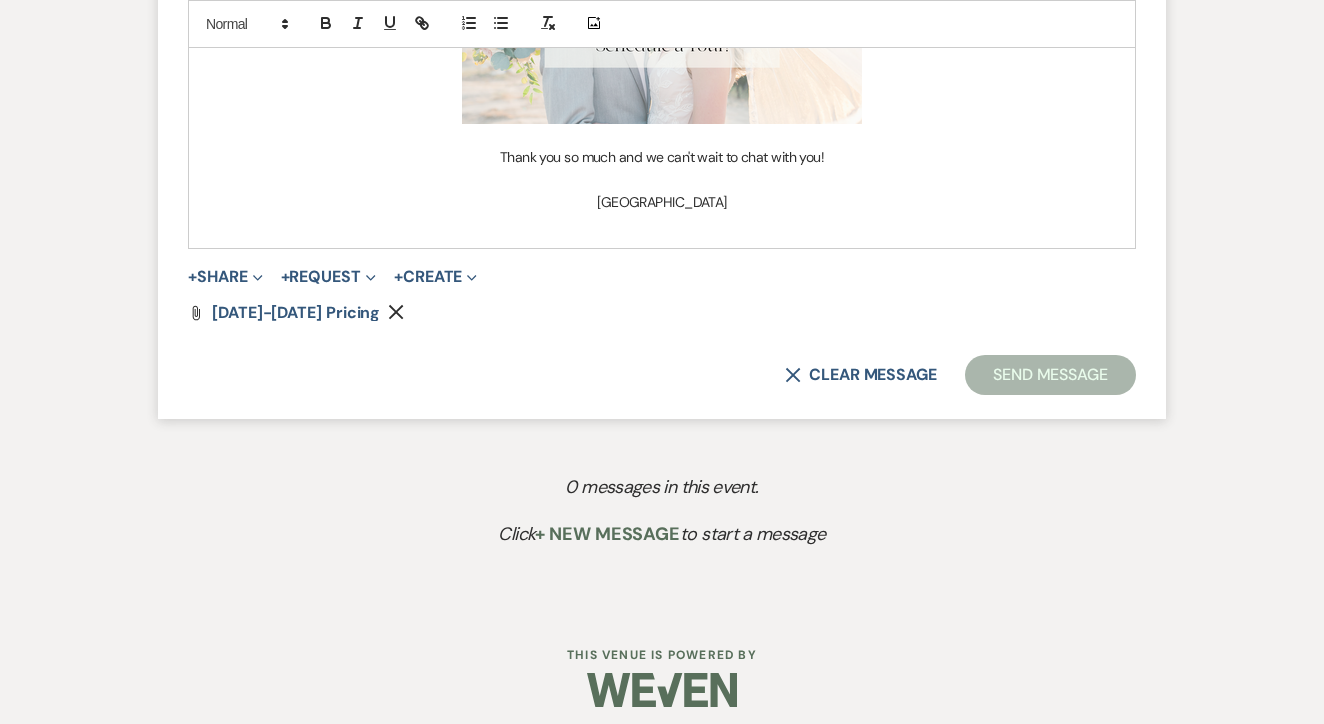 click on "Send Message" at bounding box center [1050, 375] 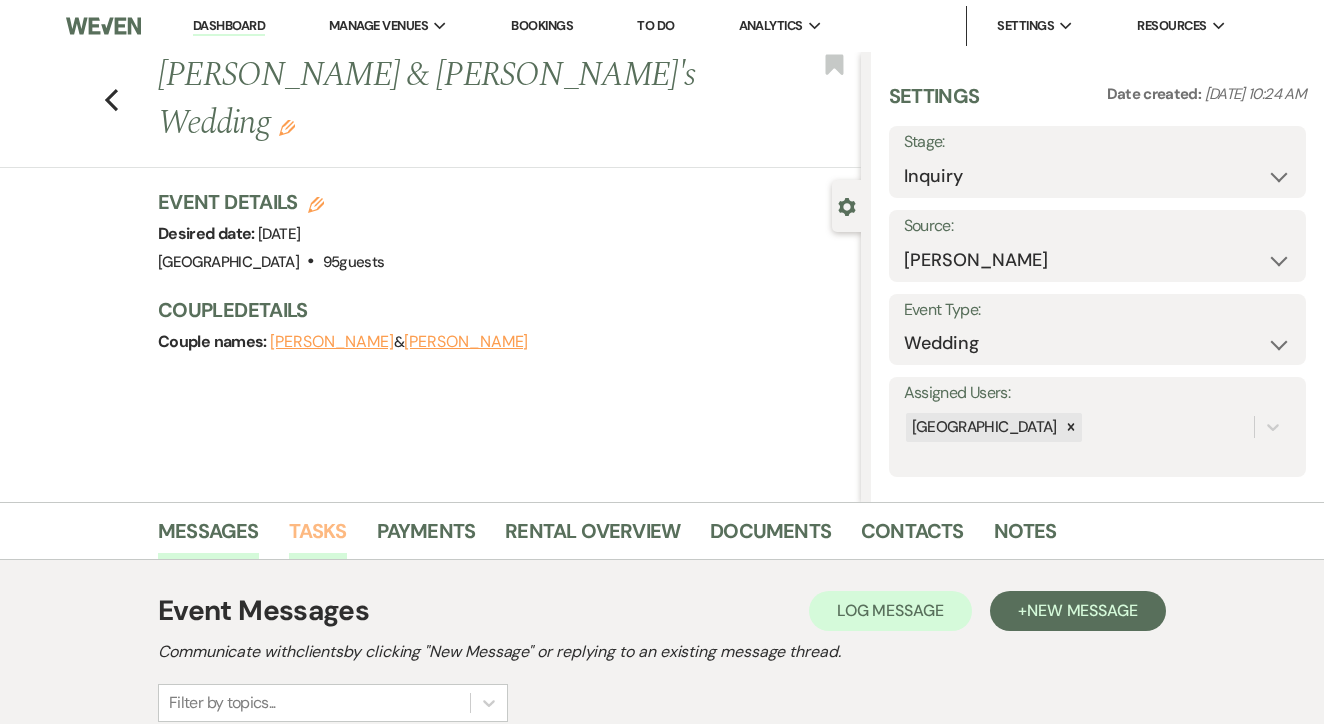 scroll, scrollTop: 0, scrollLeft: 0, axis: both 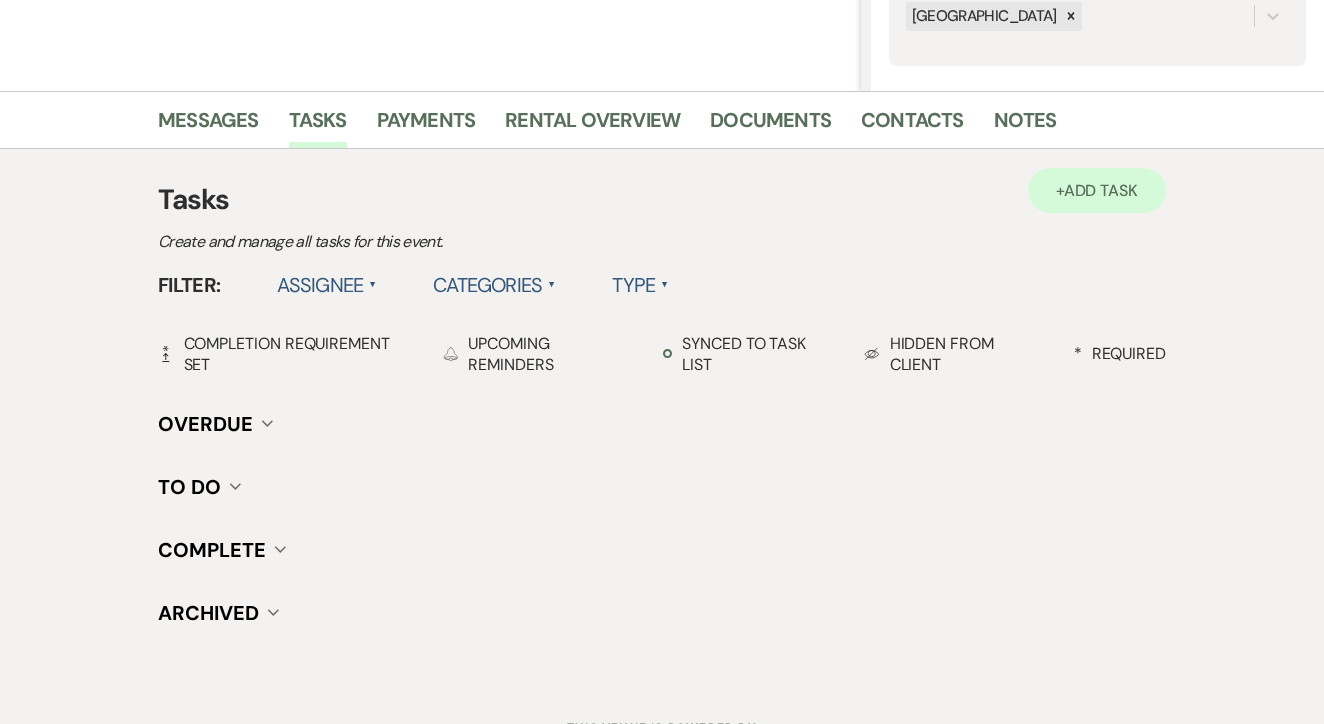 click on "+  Add Task" at bounding box center [1097, 190] 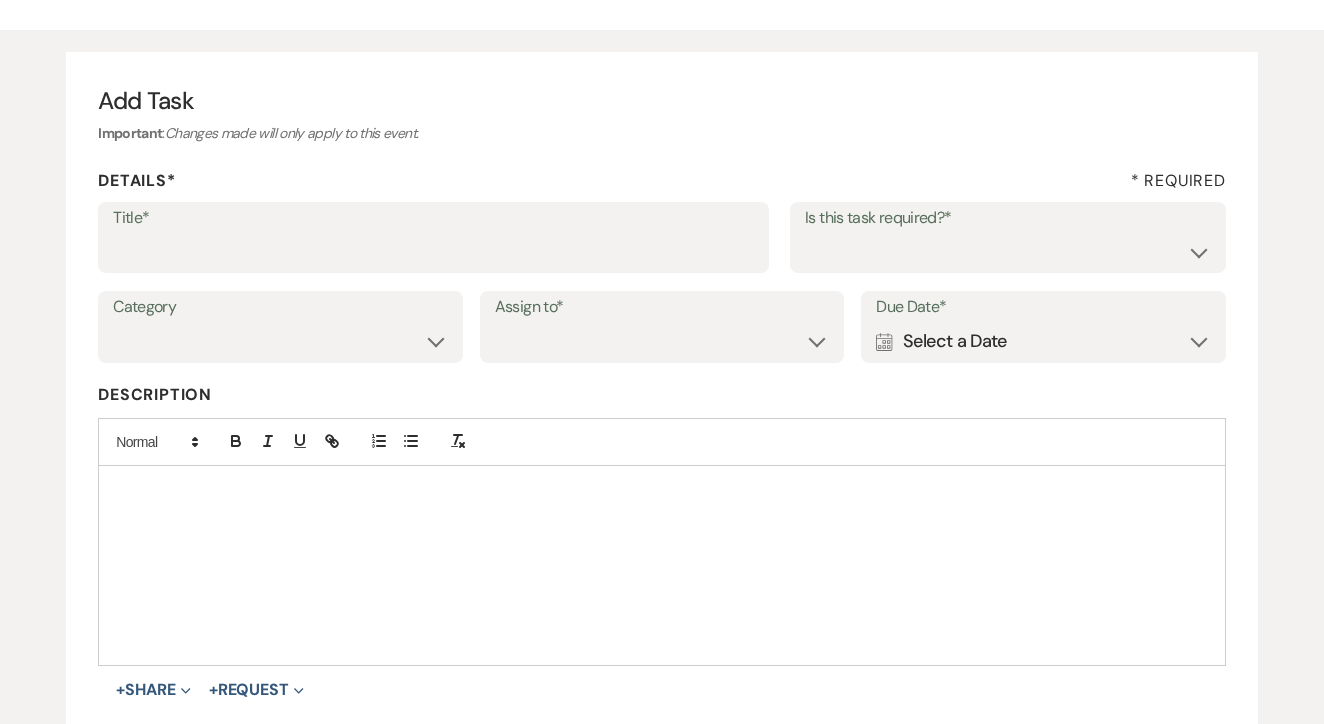 scroll, scrollTop: 141, scrollLeft: 0, axis: vertical 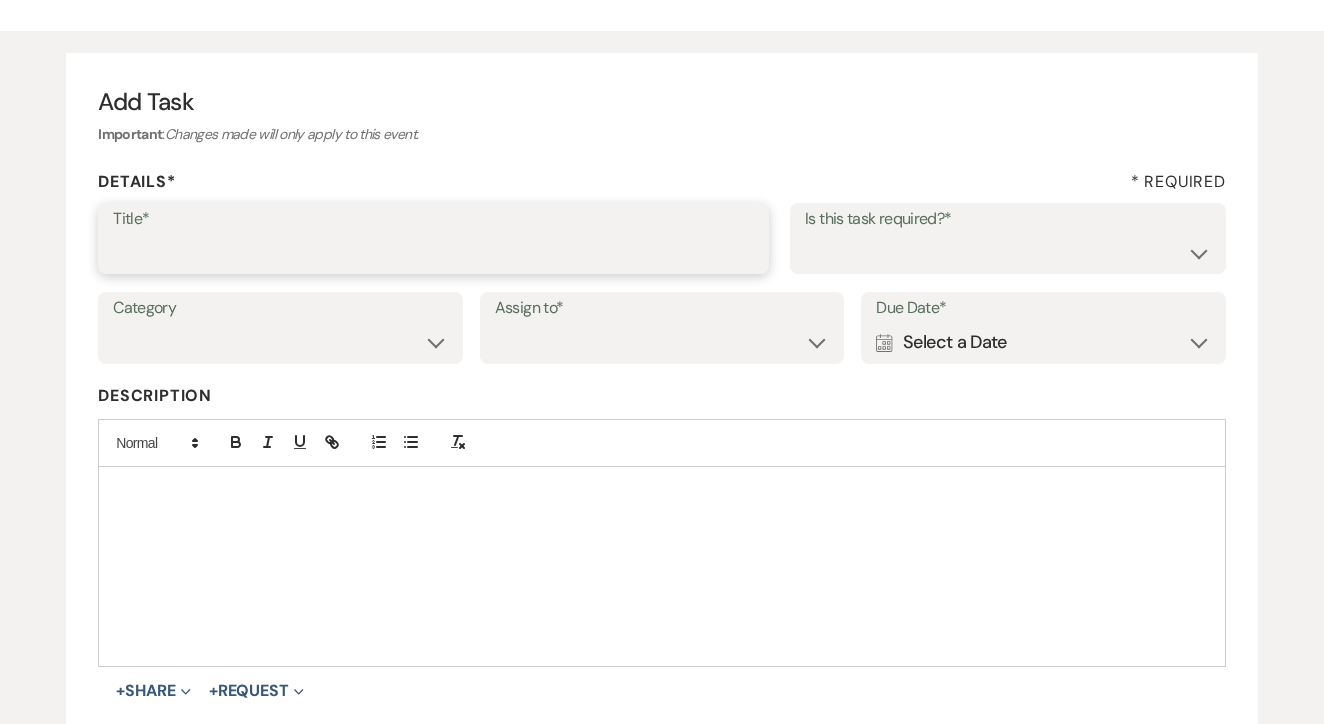click on "Title*" at bounding box center [433, 252] 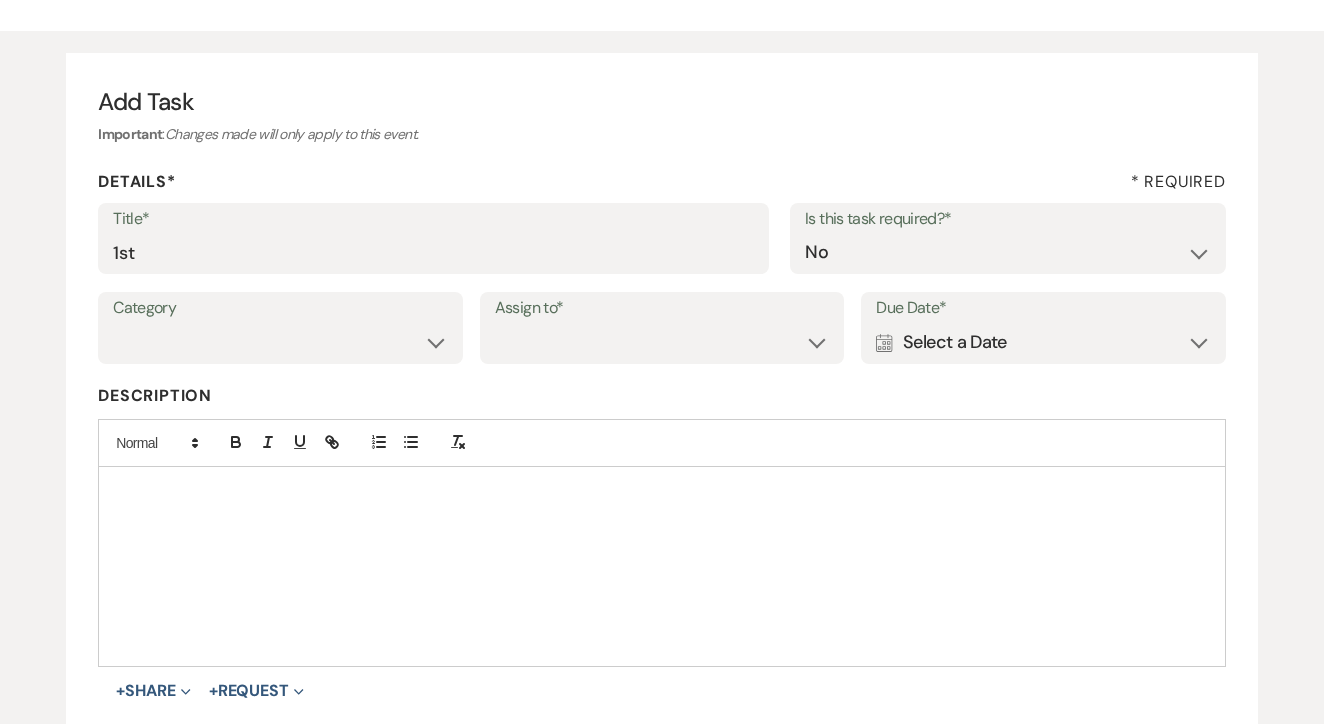 click on "Assign to*" at bounding box center [662, 308] 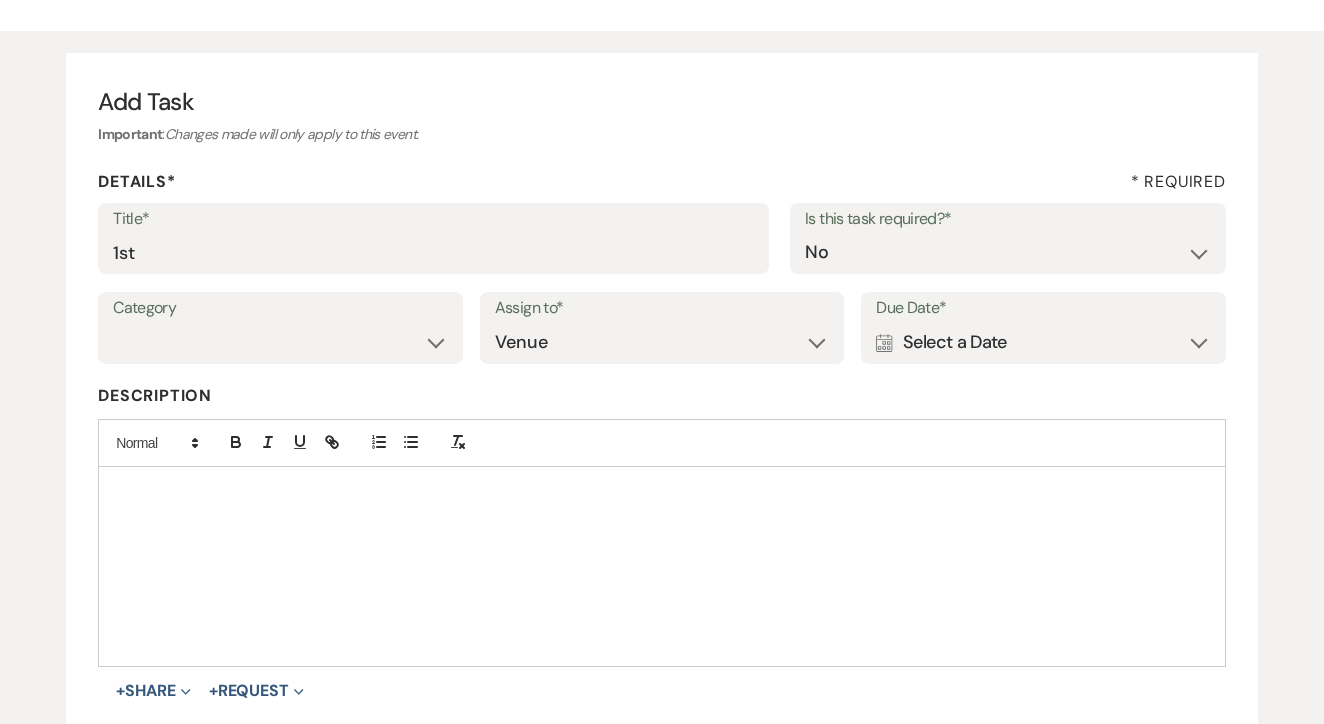 click on "Due Date*" at bounding box center (1043, 308) 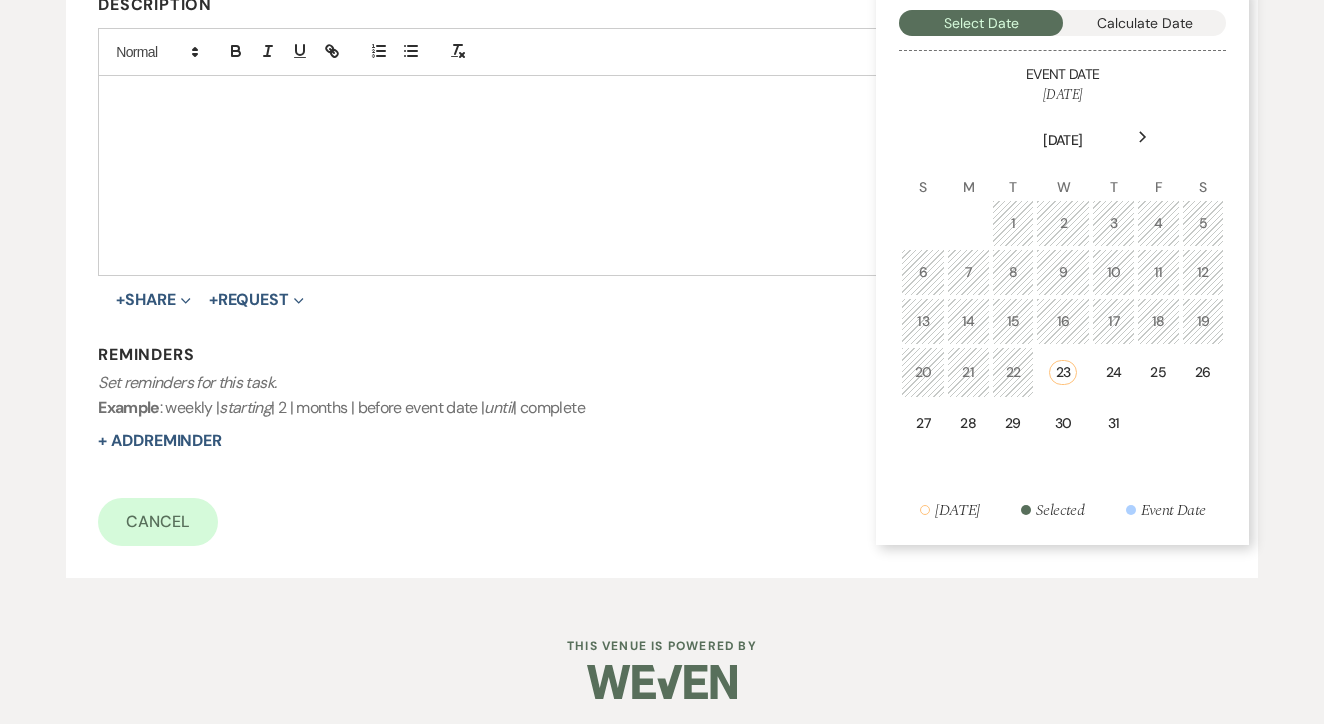 scroll, scrollTop: 530, scrollLeft: 0, axis: vertical 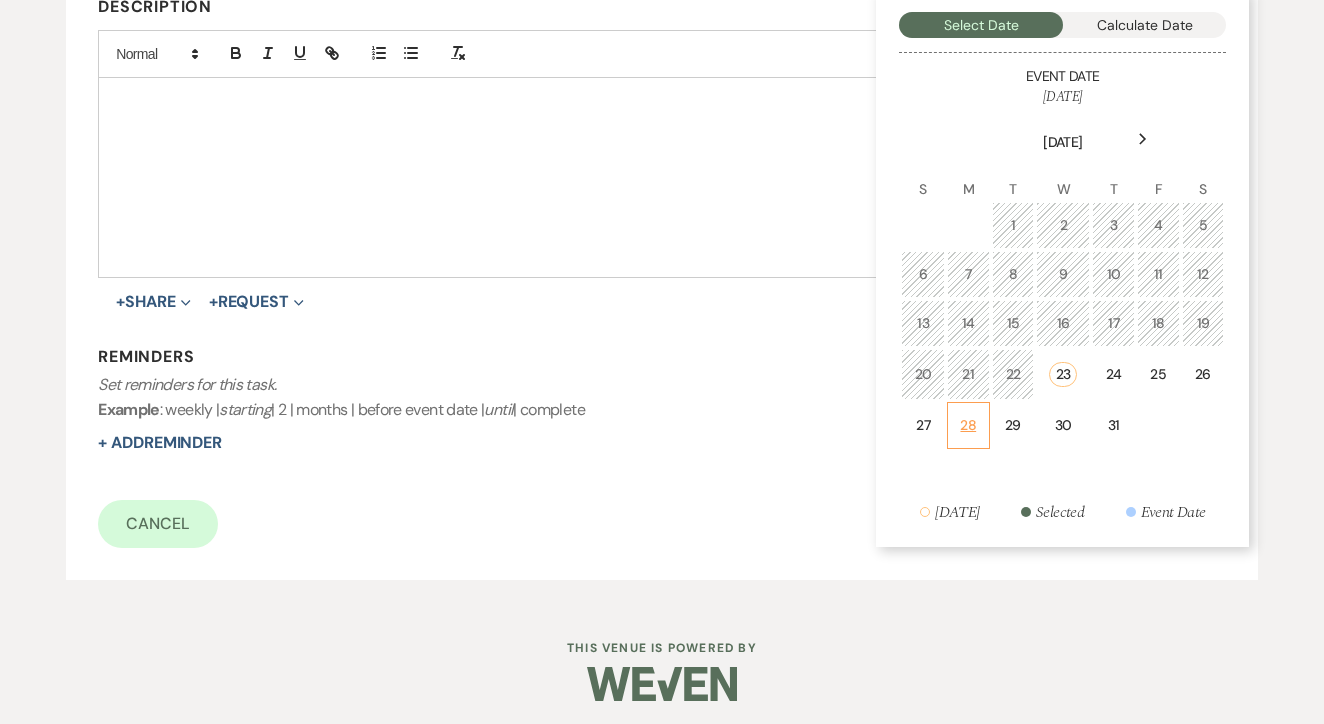 click on "28" at bounding box center (968, 425) 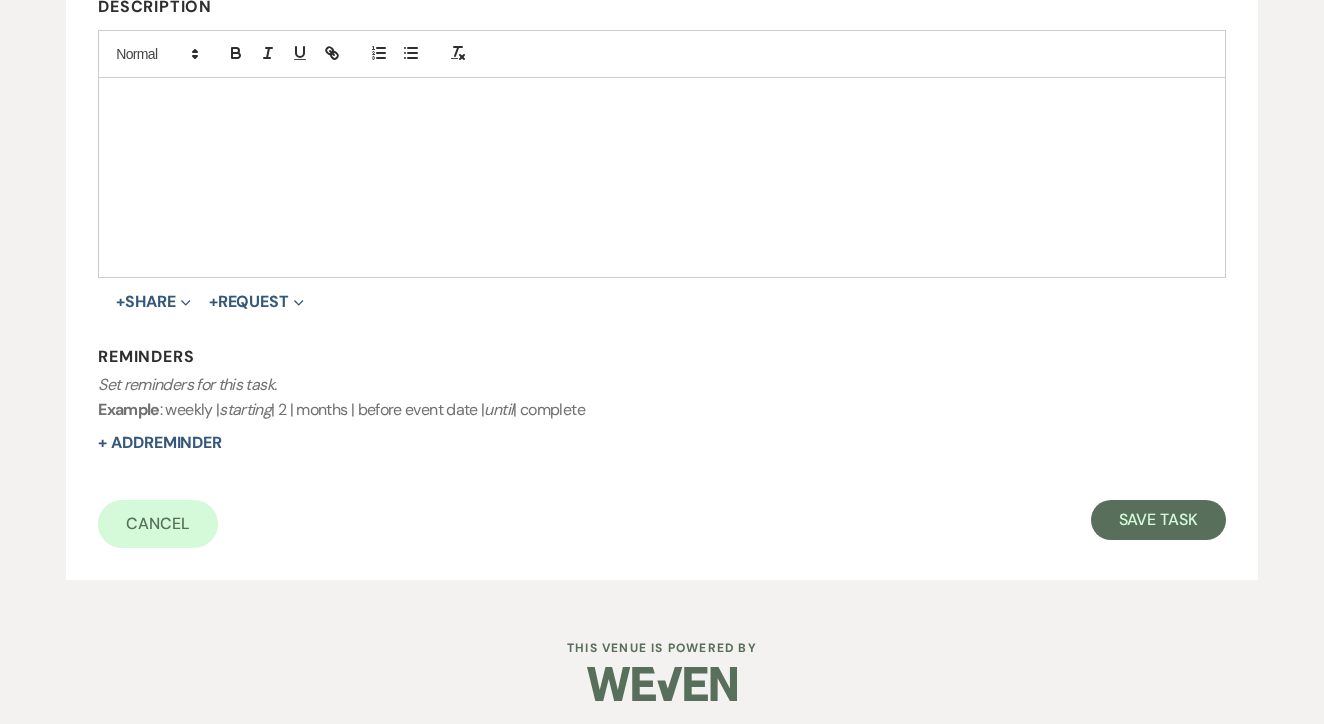 click on "Add Task Important :  Changes made will only apply to this event. Details* * Required Title* 1st Is this task required?* Yes No Category Venue Vendors Guests Details Finalize & Share Assign to* Venue Client Due Date* Calendar [DATE] Expand Description                                                                             +  Share Expand Doc Upload Documents Add Photo Images Pref Vendors Preferred vendors +  Request Expand Vendor List Vendor list Doc Upload Document upload Reminders Set reminders for this task. Example : weekly |  starting  | 2 | months | before event date |  until  | complete + Add  Reminder Cancel Save Task" at bounding box center (662, 122) 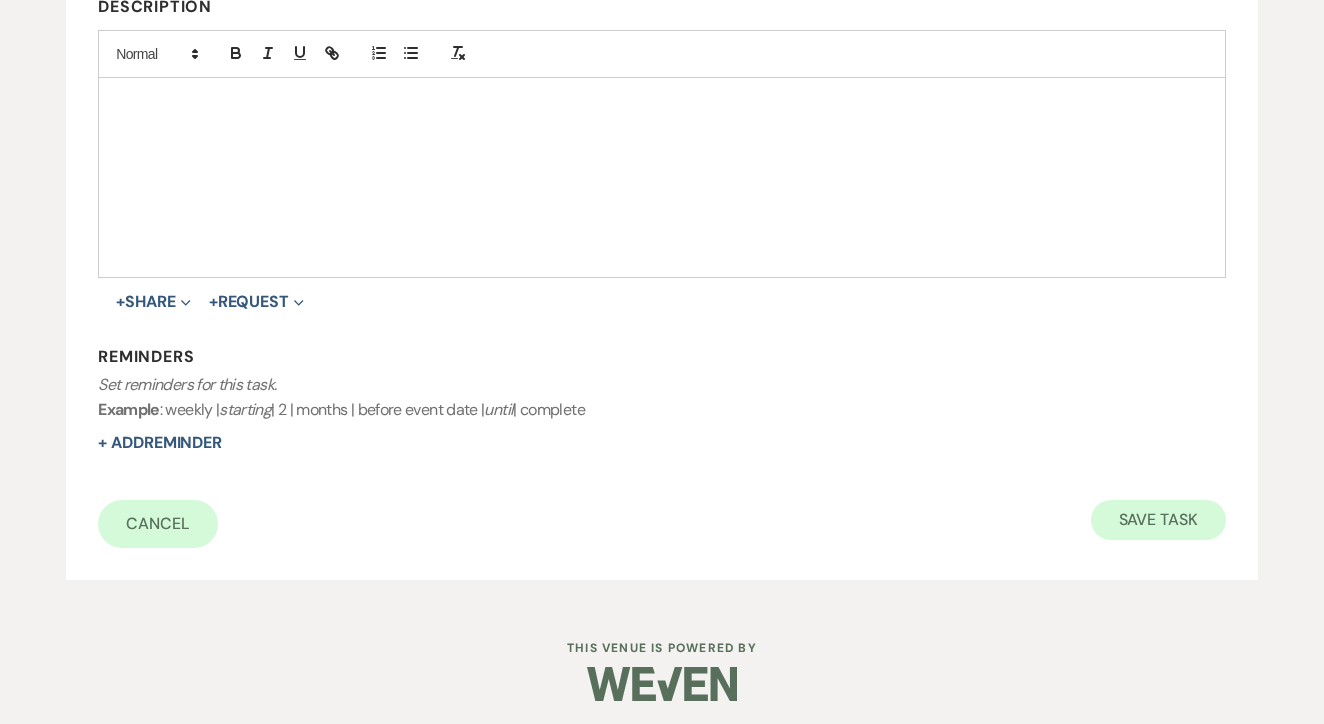 click on "Save Task" at bounding box center [1158, 520] 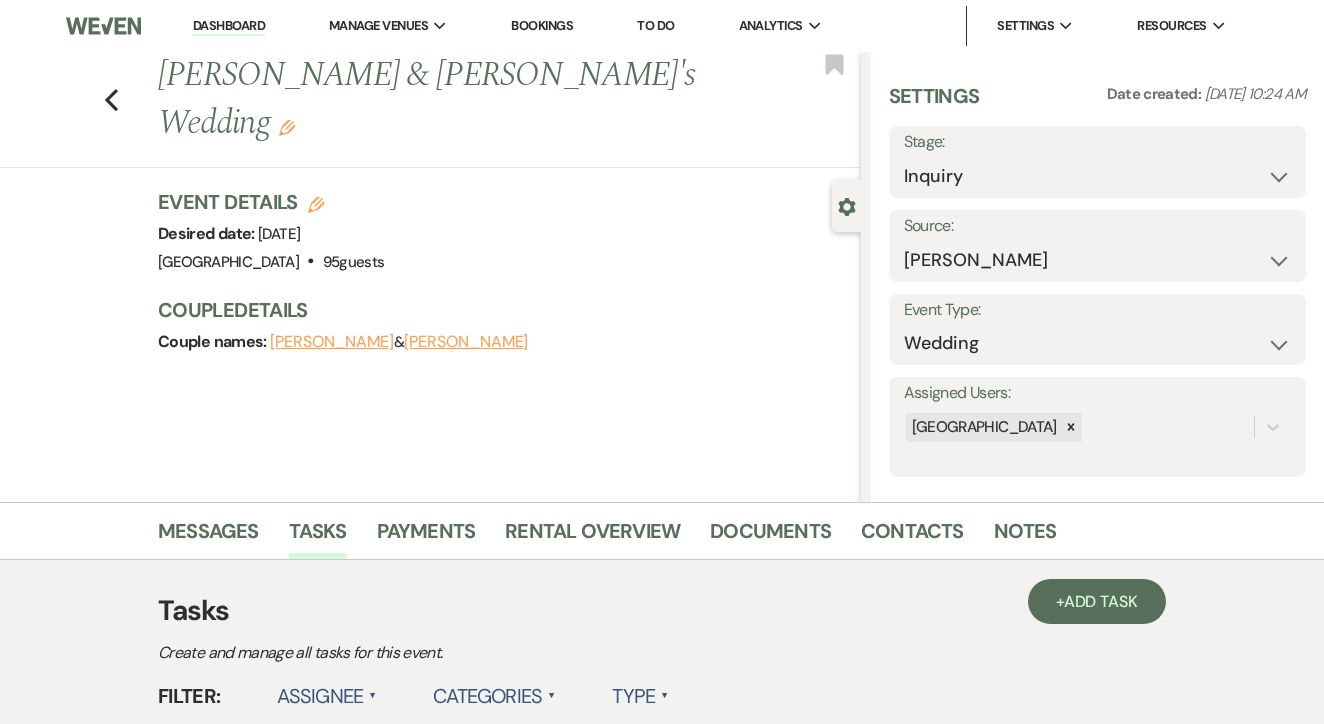 scroll, scrollTop: 0, scrollLeft: 0, axis: both 